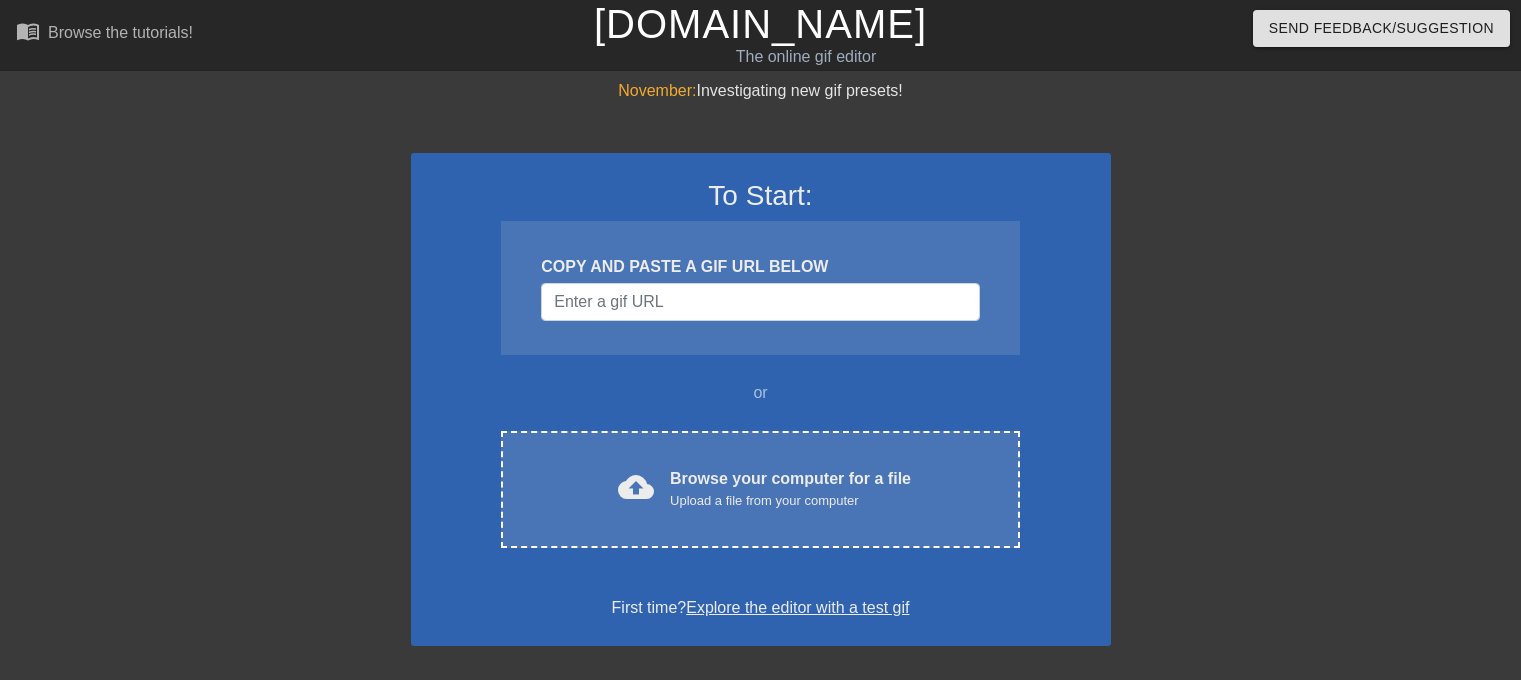 scroll, scrollTop: 0, scrollLeft: 0, axis: both 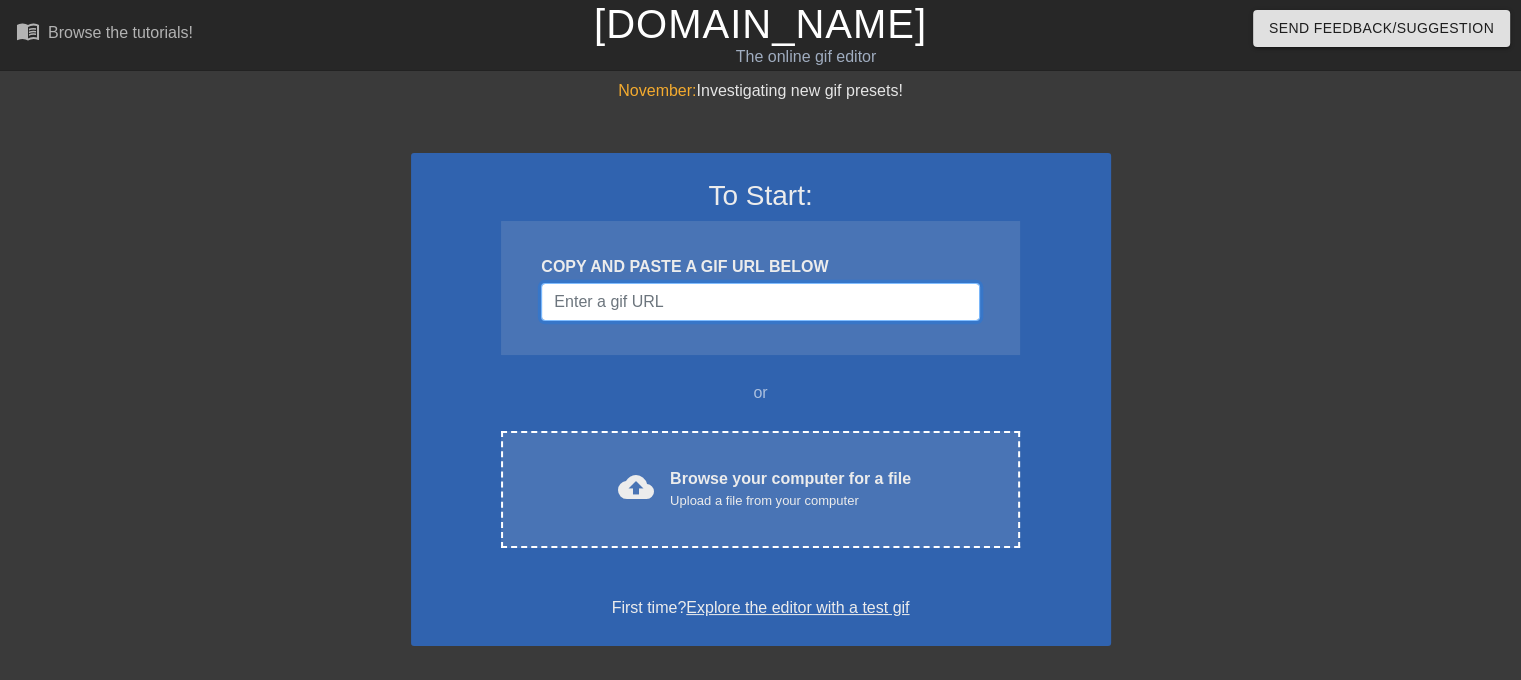 click at bounding box center [760, 302] 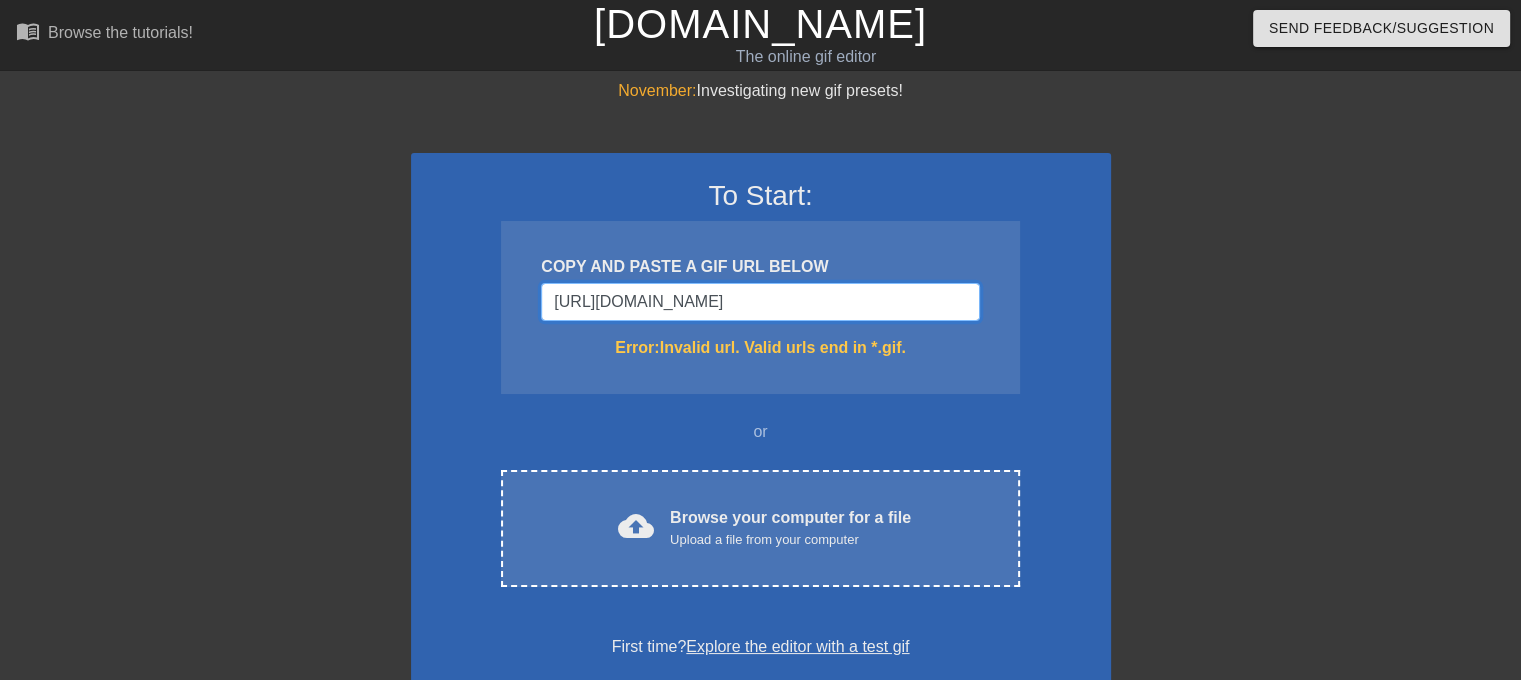 scroll, scrollTop: 0, scrollLeft: 166, axis: horizontal 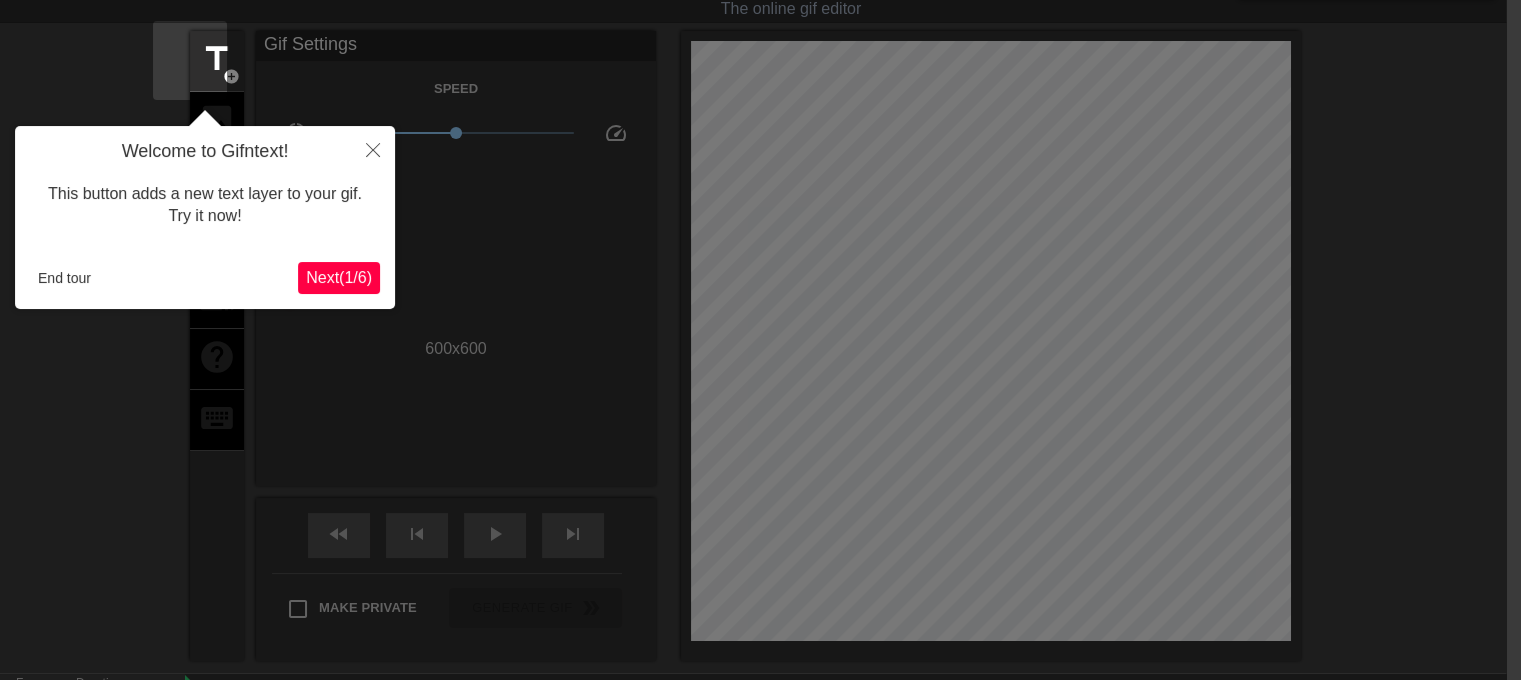 click on "Next  ( 1 / 6 )" at bounding box center (339, 277) 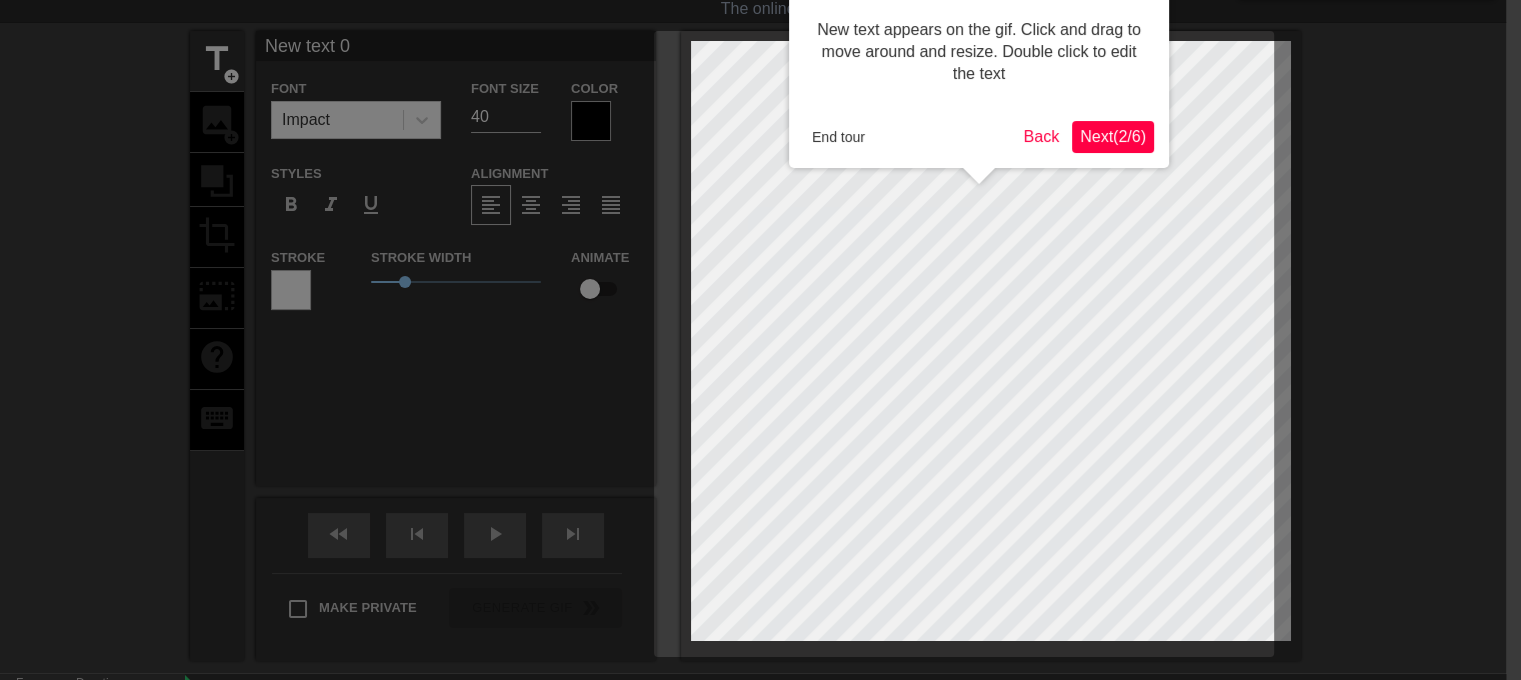 scroll, scrollTop: 0, scrollLeft: 15, axis: horizontal 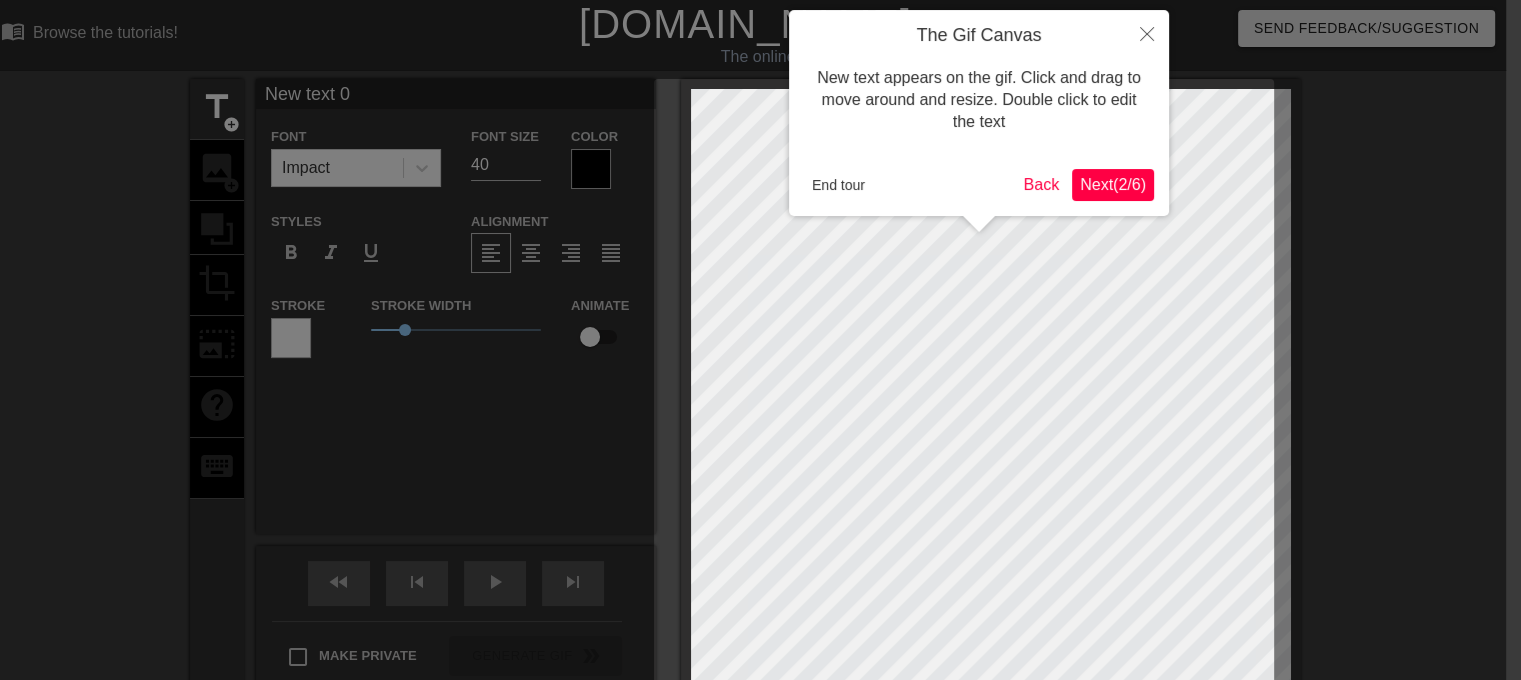 click on "Next  ( 2 / 6 )" at bounding box center [1113, 184] 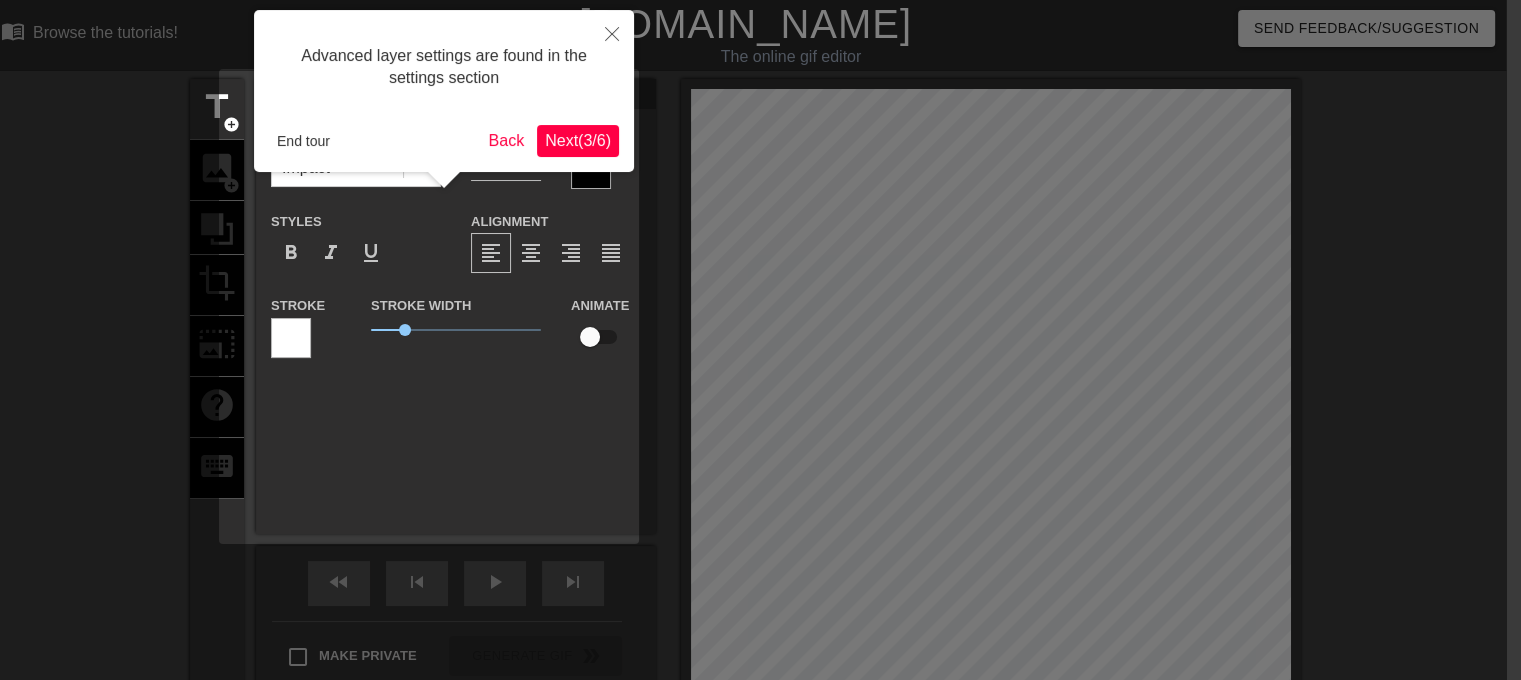 scroll, scrollTop: 48, scrollLeft: 15, axis: both 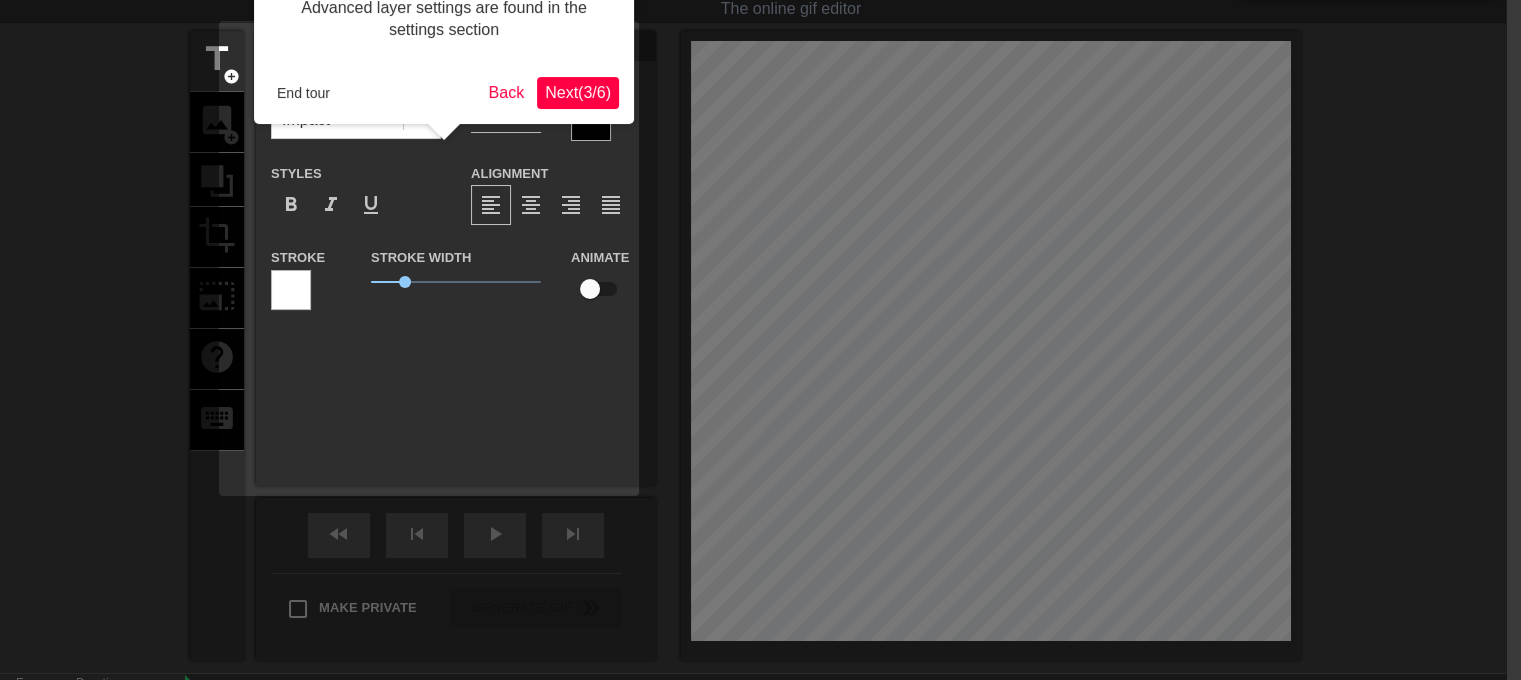 click on "Next  ( 3 / 6 )" at bounding box center (578, 92) 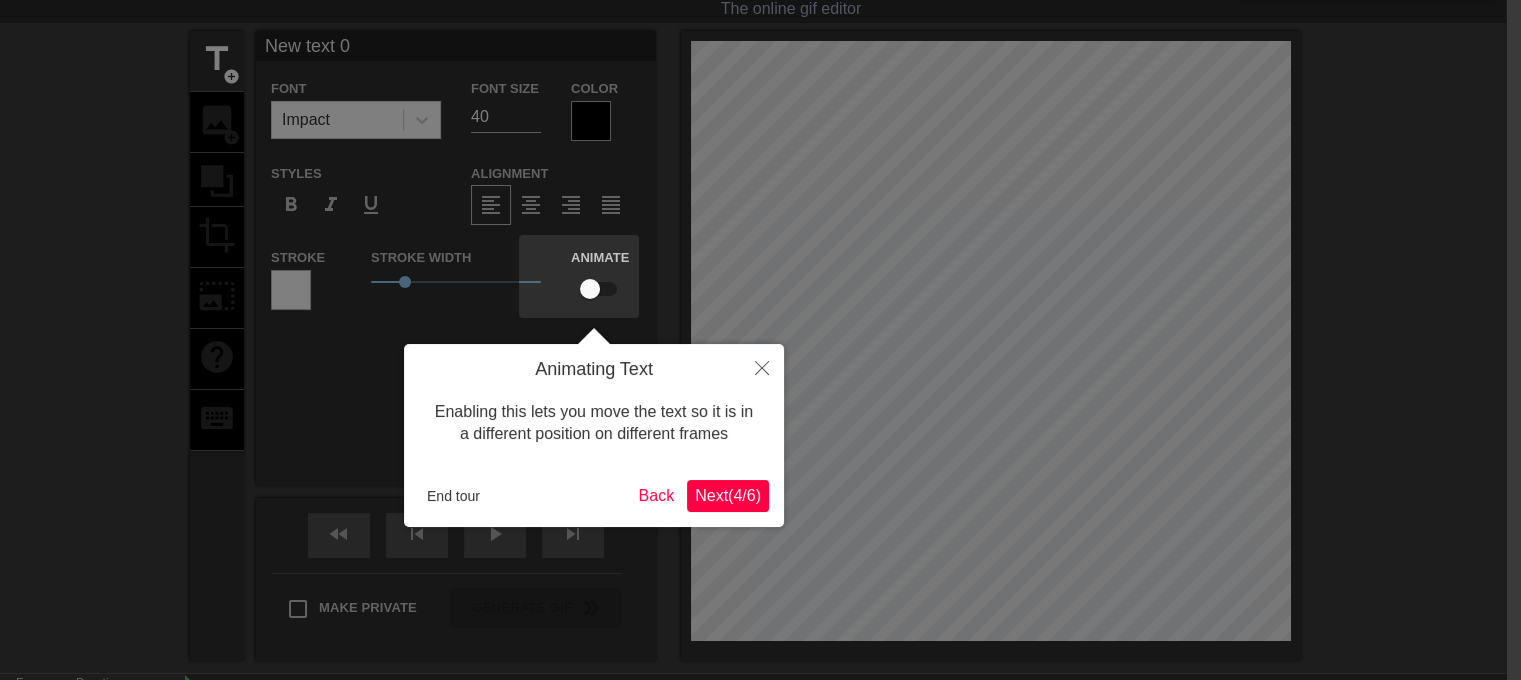 scroll, scrollTop: 0, scrollLeft: 15, axis: horizontal 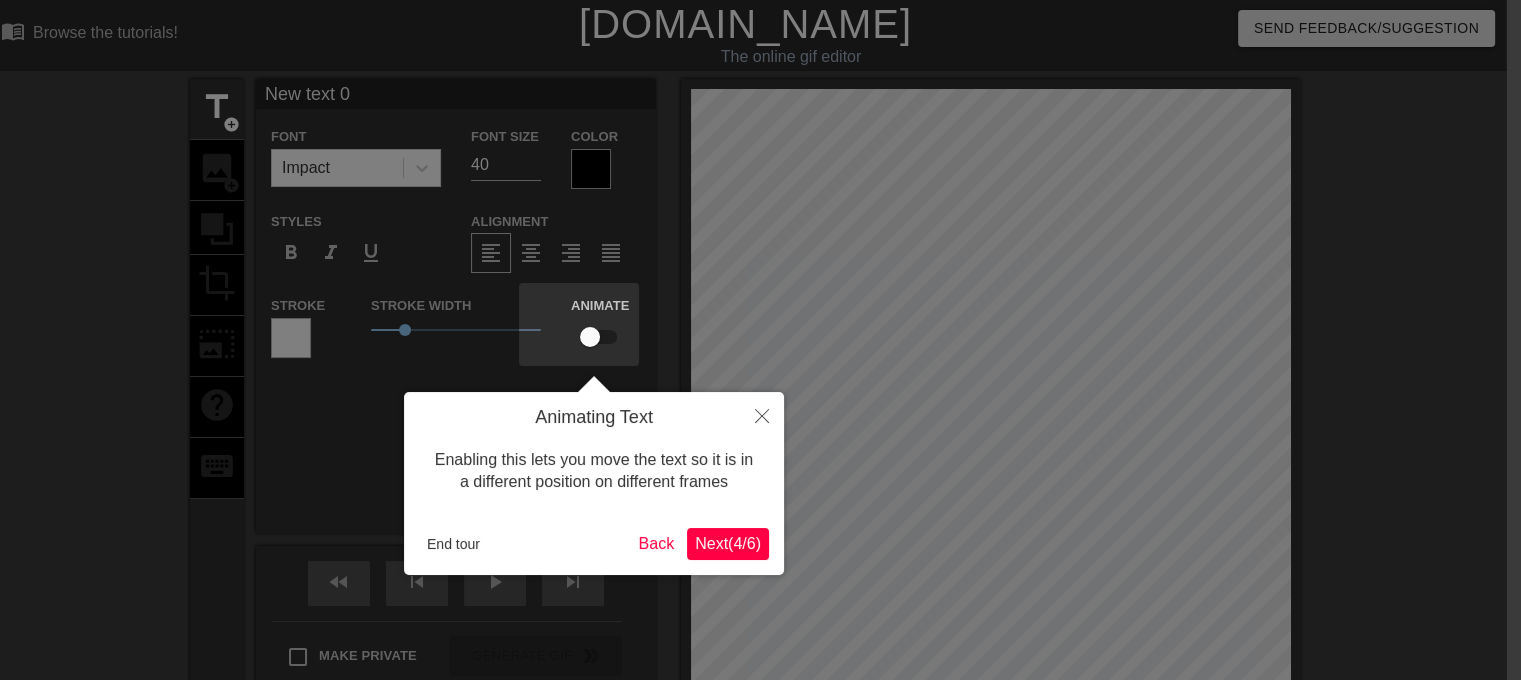 click on "Next  ( 4 / 6 )" at bounding box center [728, 543] 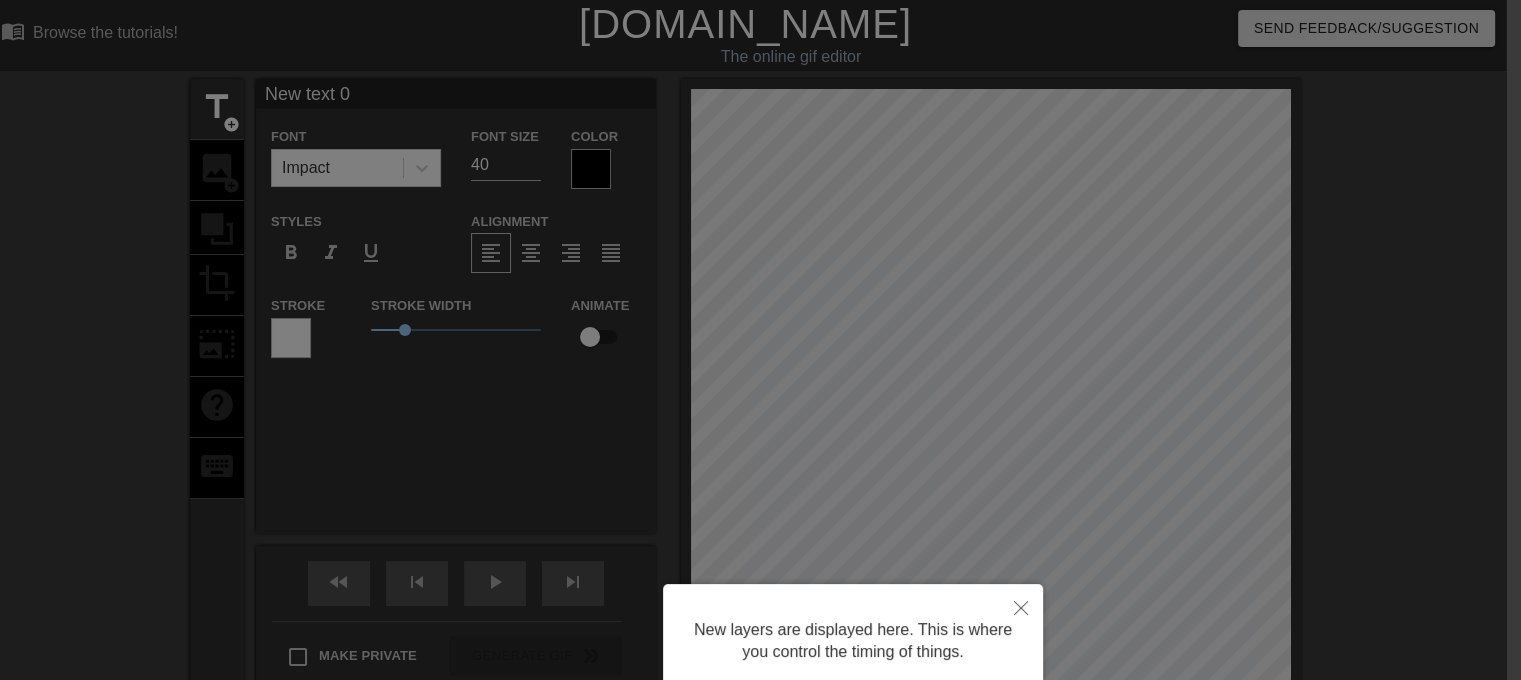 scroll, scrollTop: 164, scrollLeft: 15, axis: both 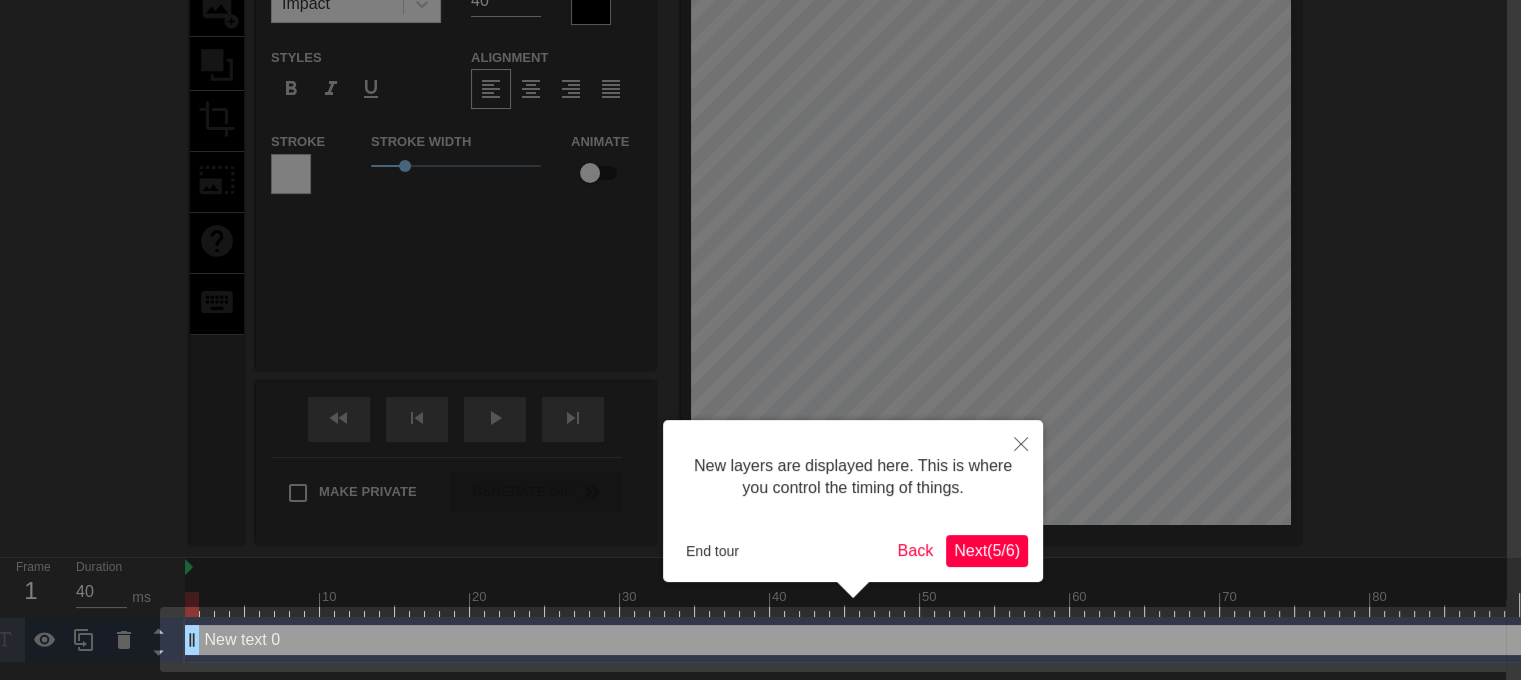 click on "Next  ( 5 / 6 )" at bounding box center [987, 550] 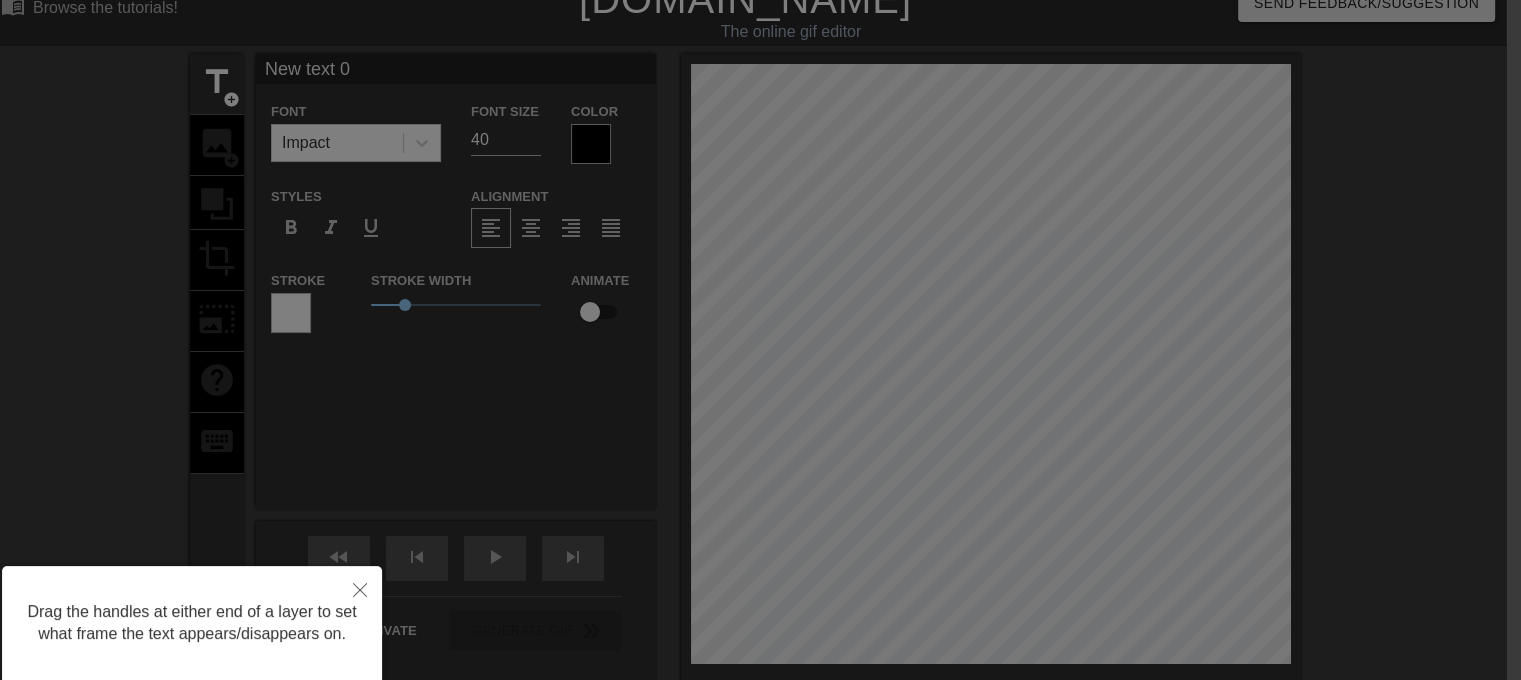 scroll, scrollTop: 0, scrollLeft: 15, axis: horizontal 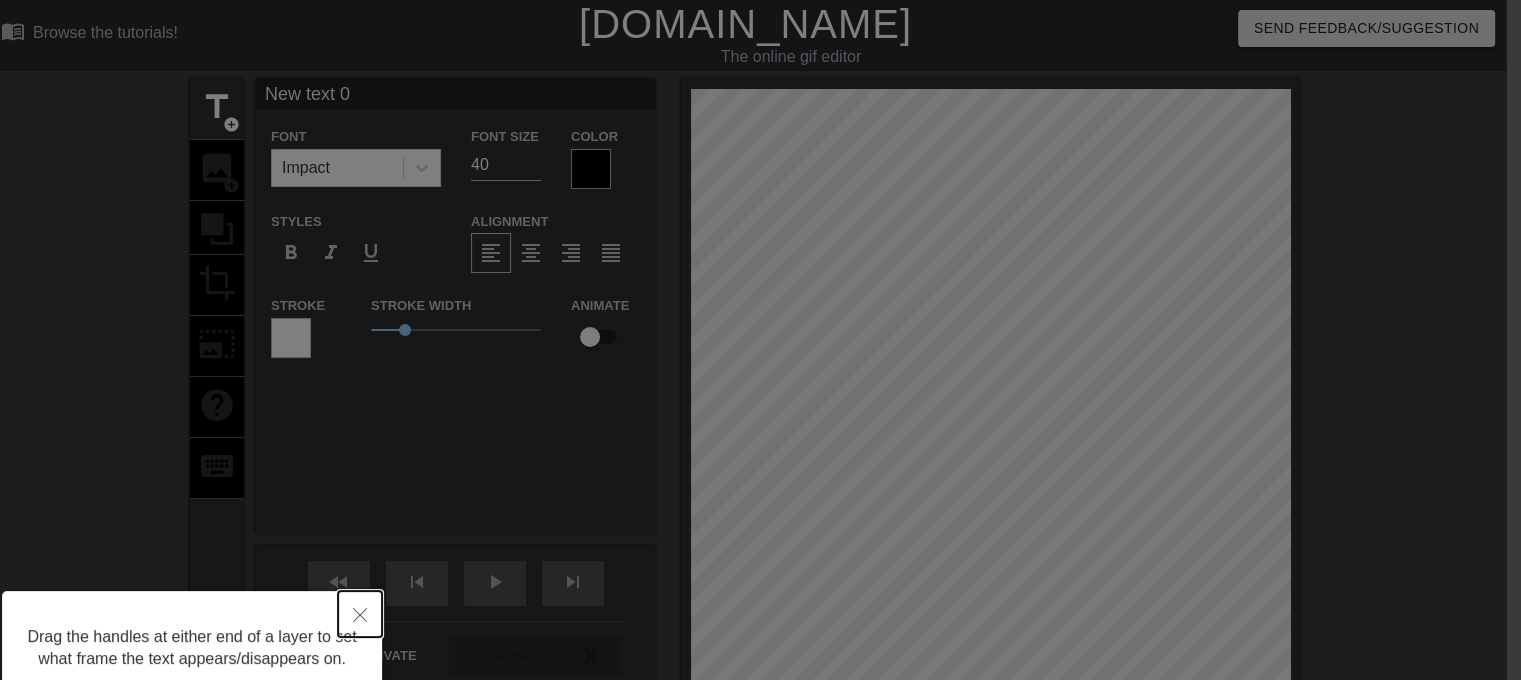 click at bounding box center (360, 614) 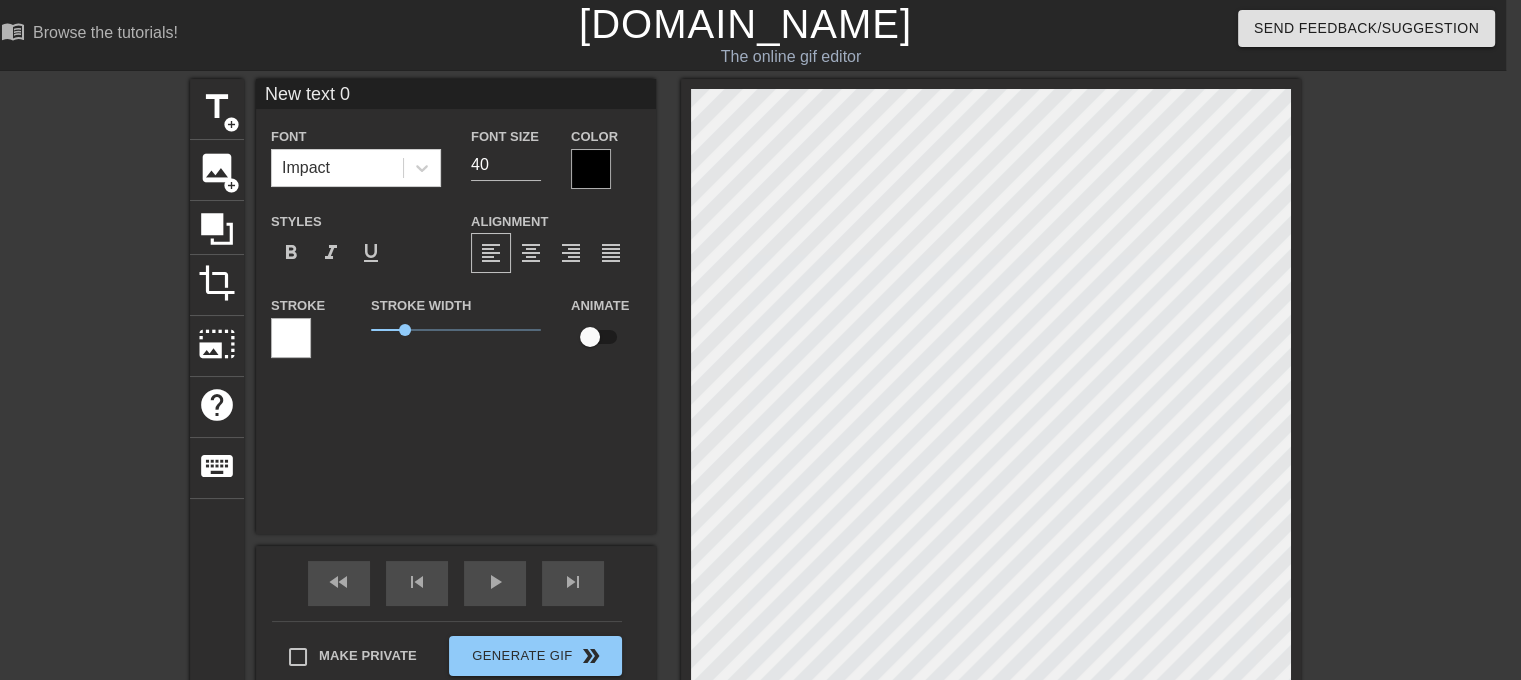 scroll, scrollTop: 2, scrollLeft: 4, axis: both 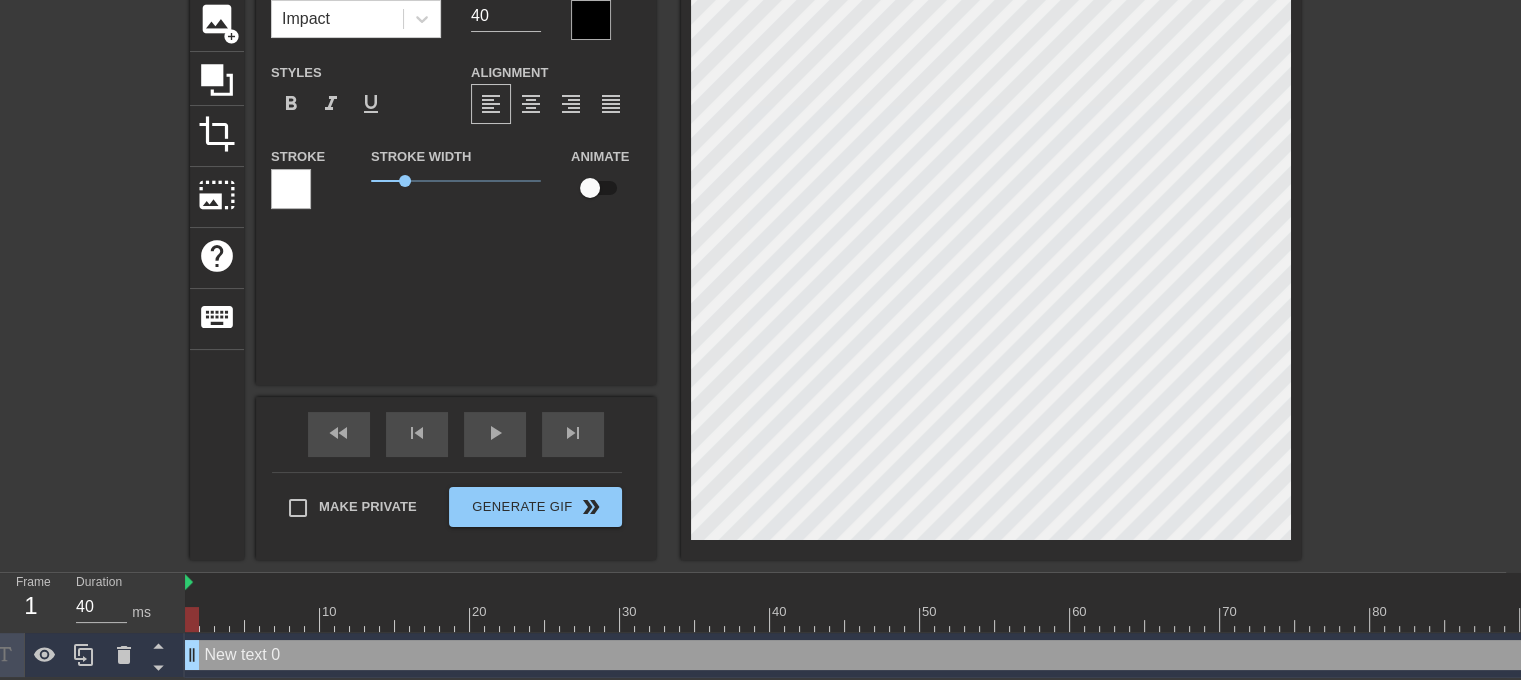 type on "K" 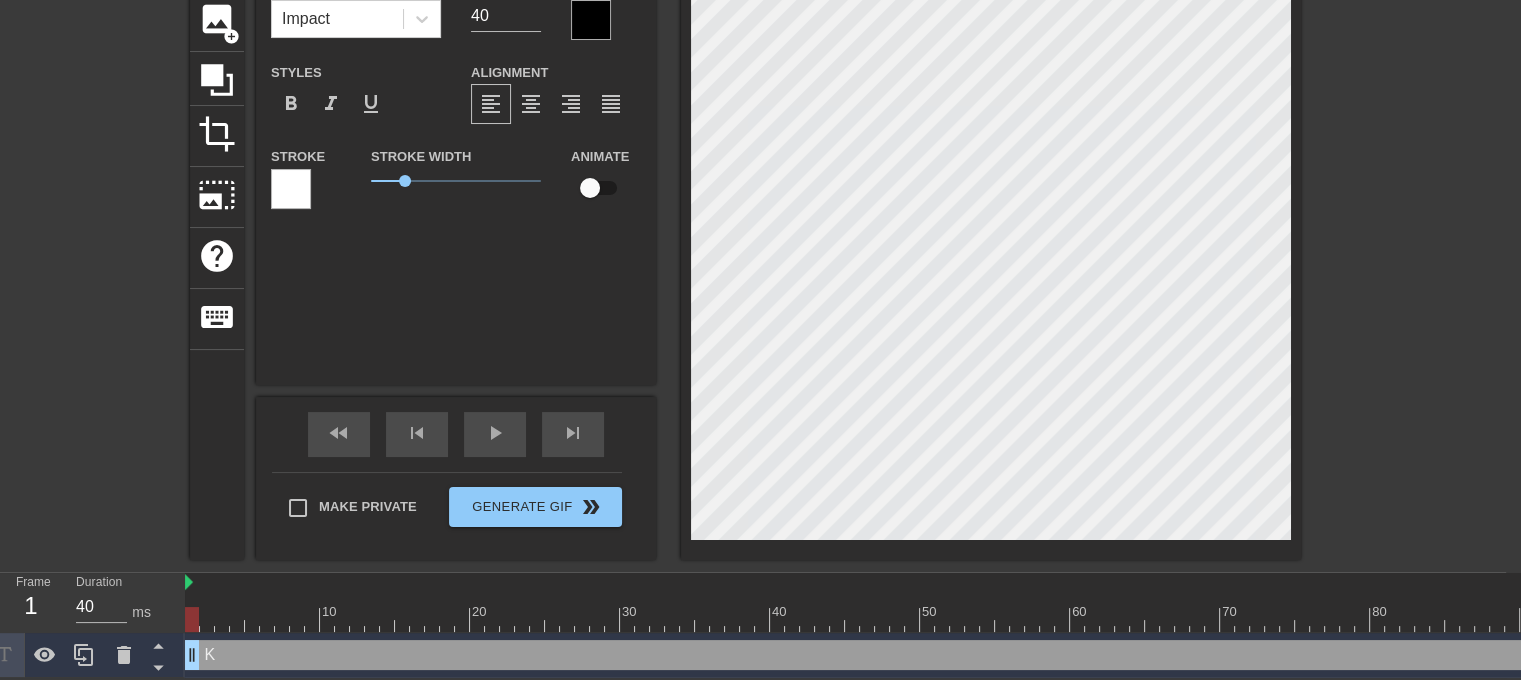 type on "KM" 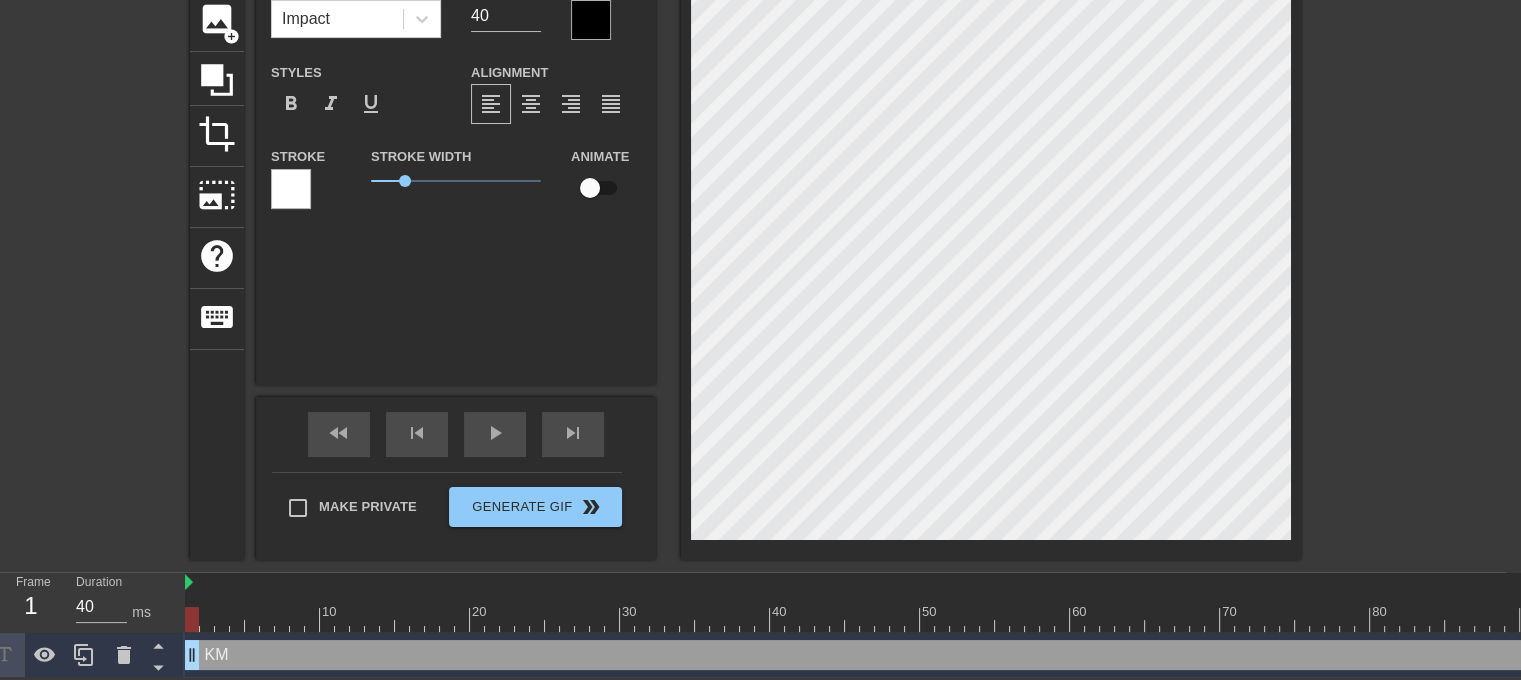 type on "K" 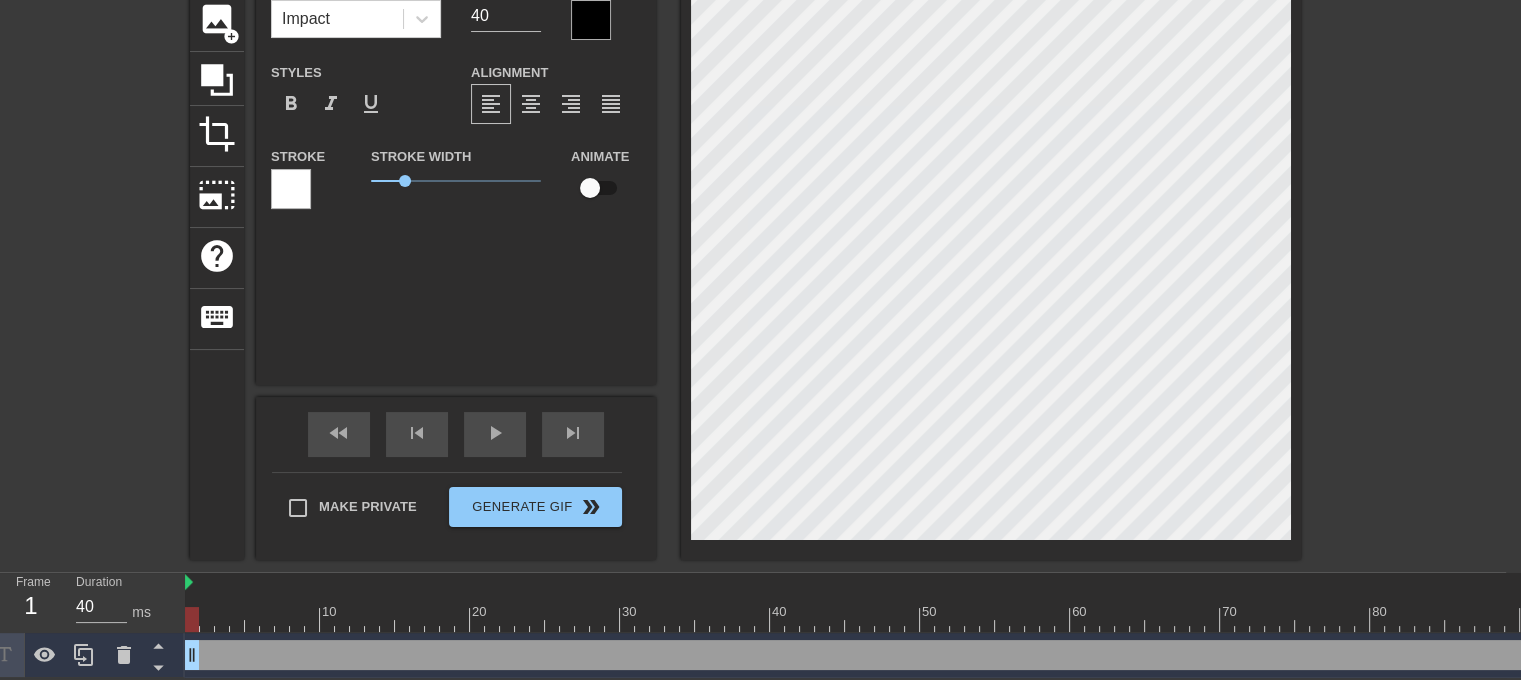 type on "B" 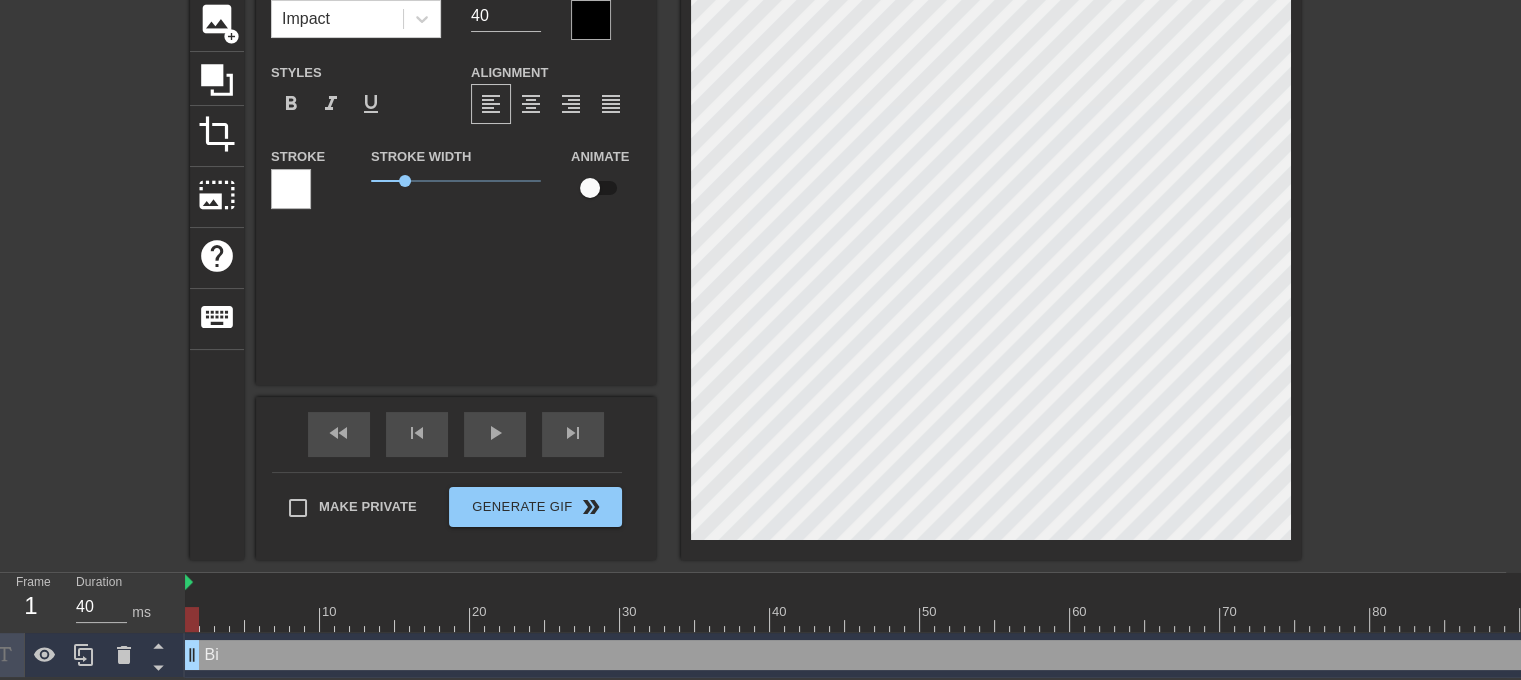 type on "Bio" 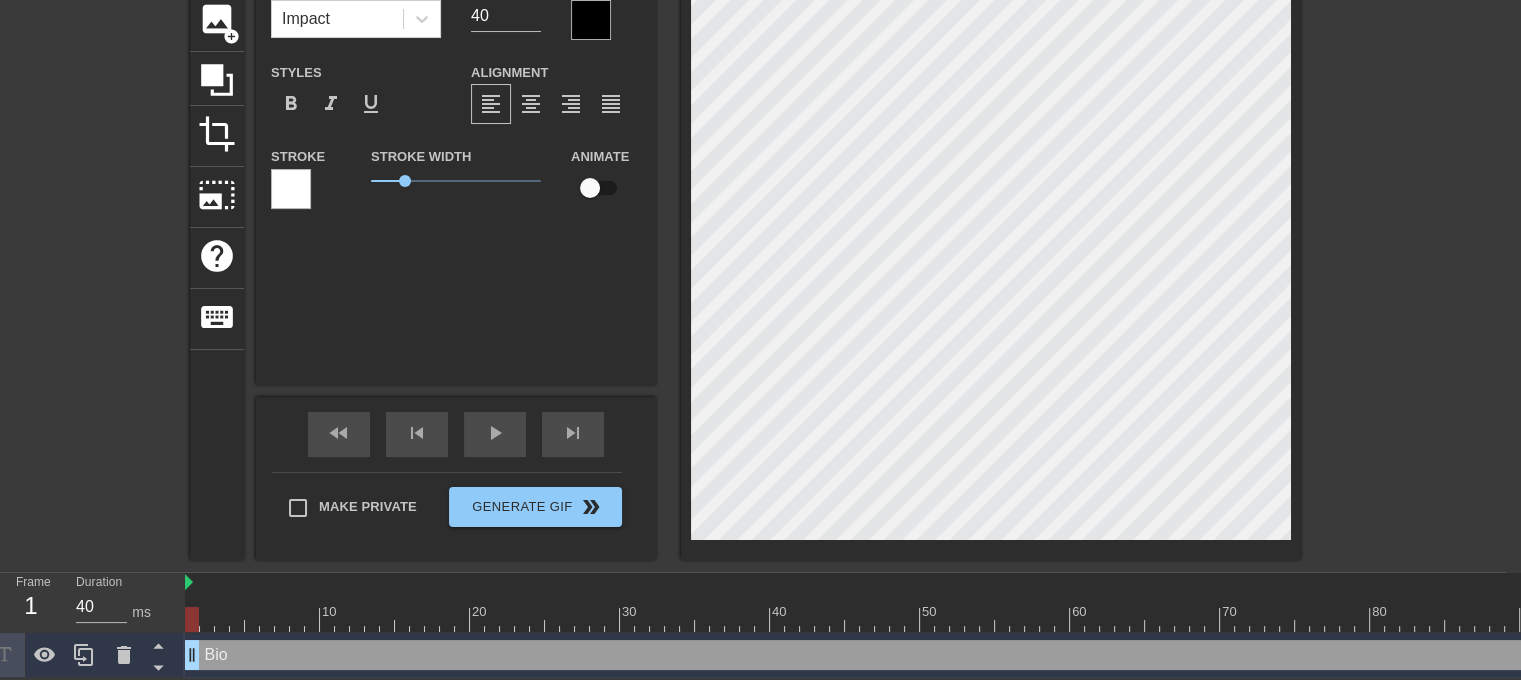 type on "Biod" 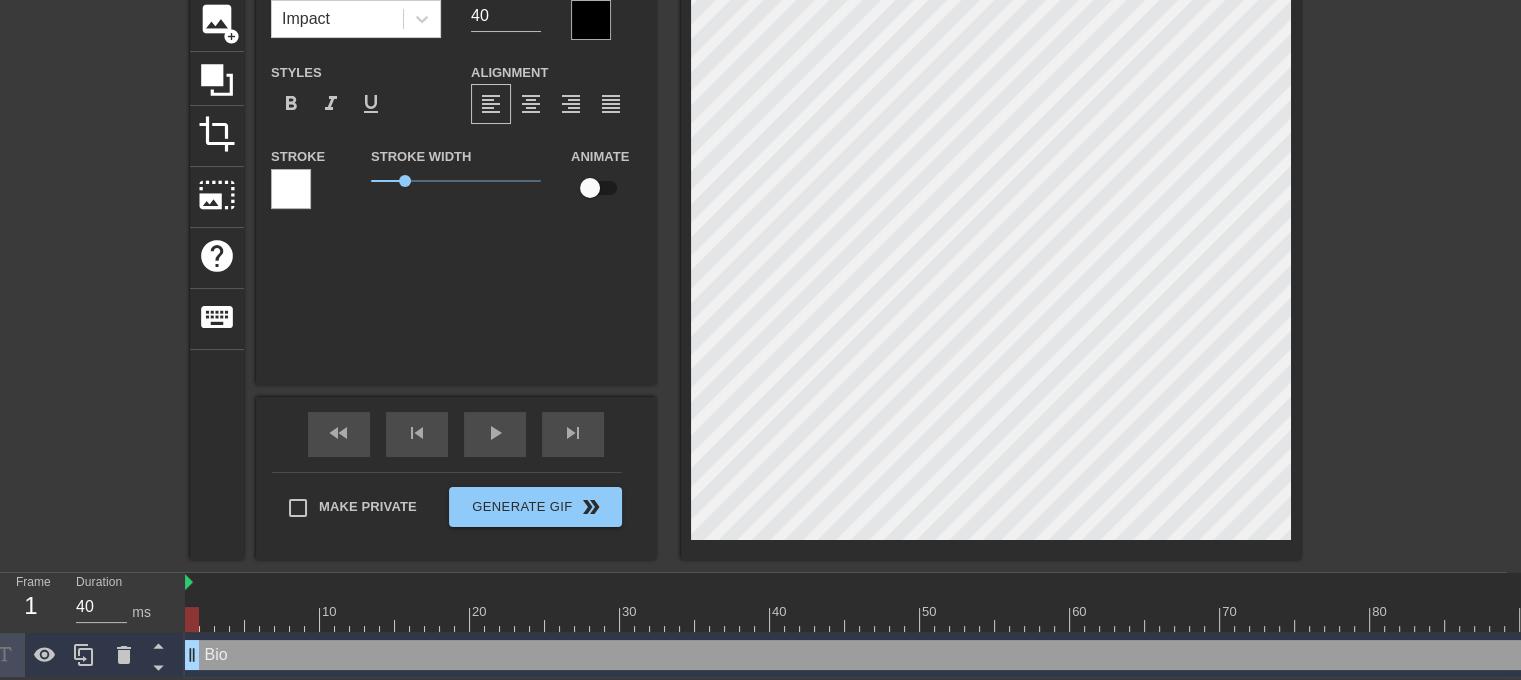type on "Biodi" 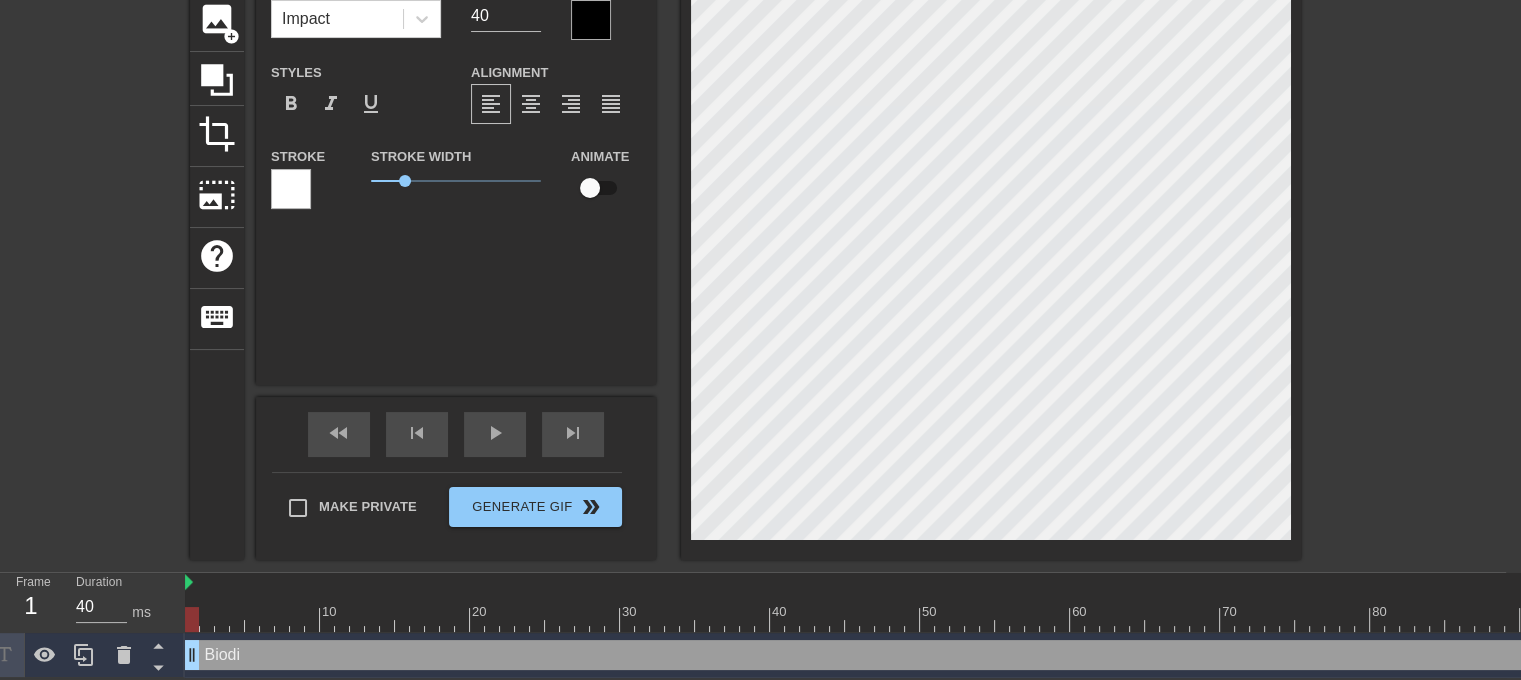 type on "Biodiv" 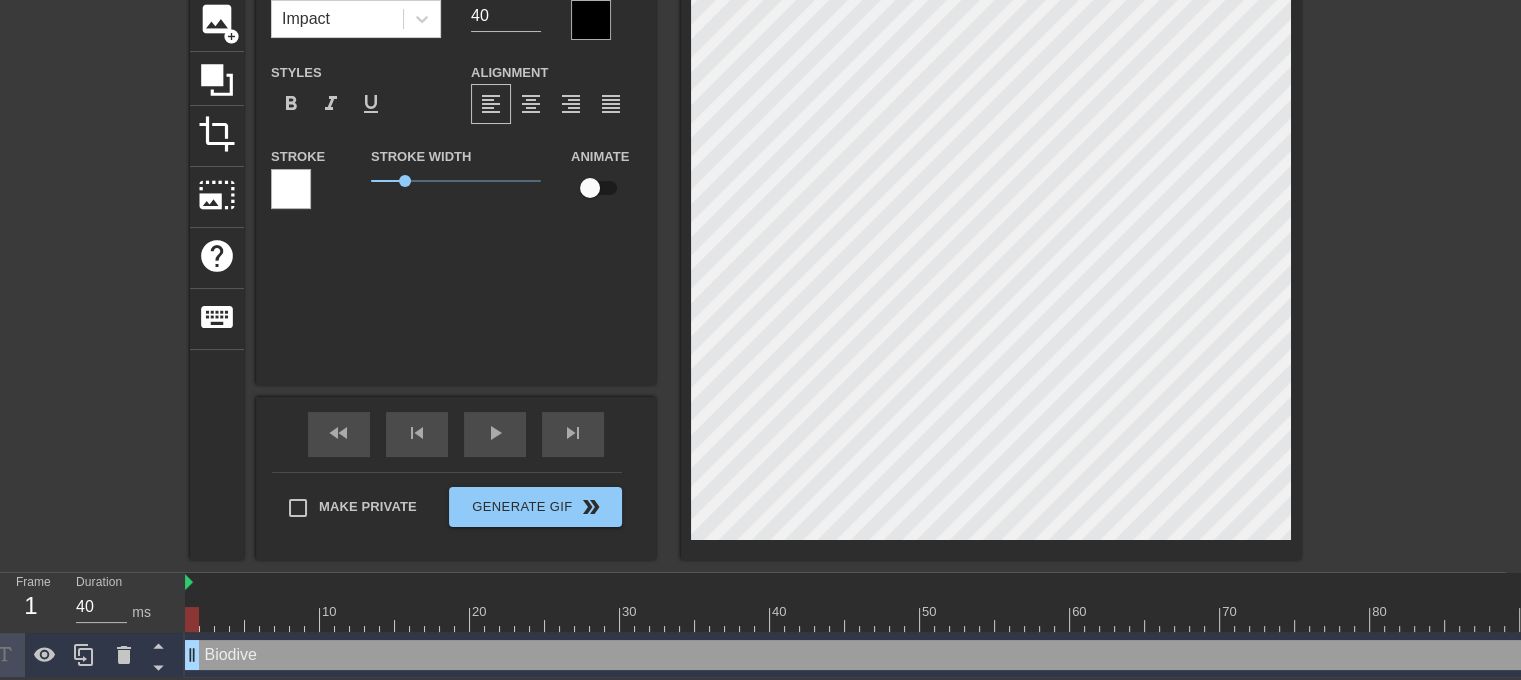 type on "Biodiver" 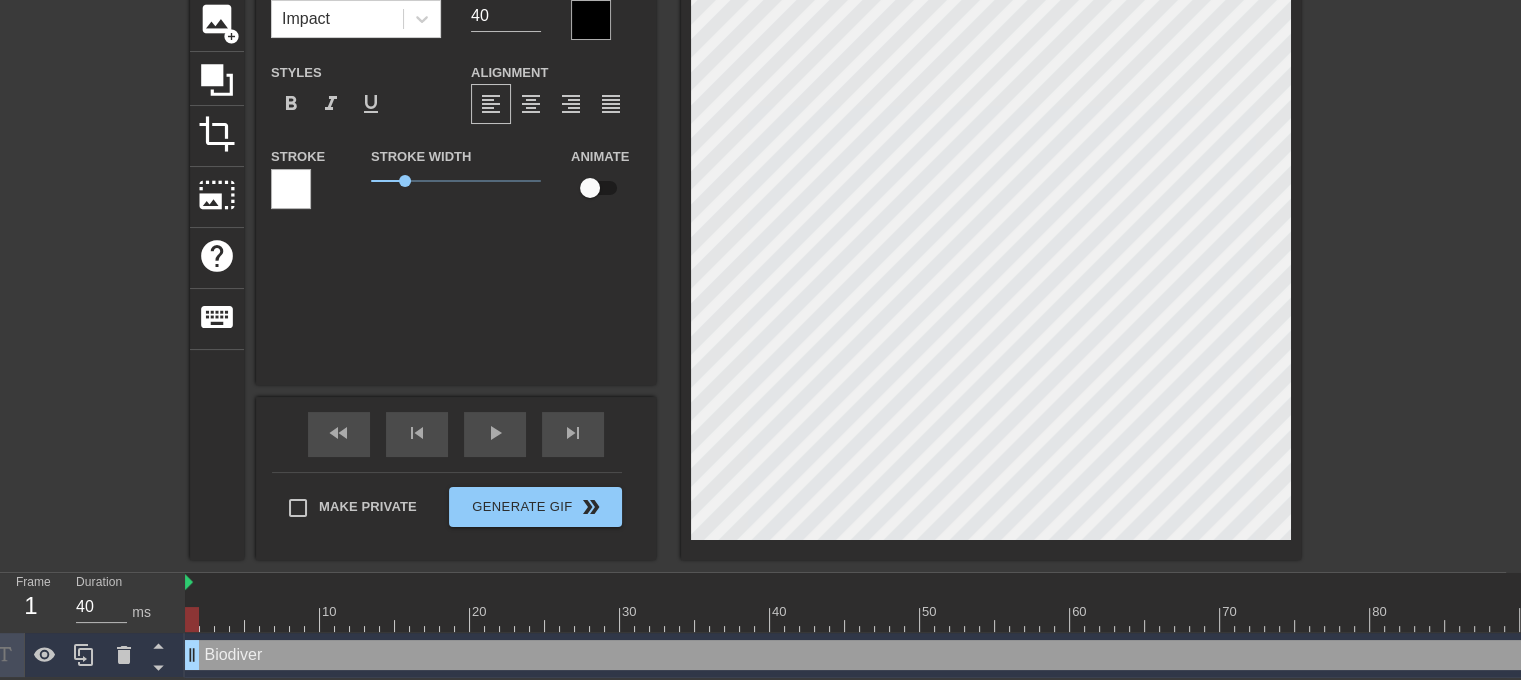 type on "Biodivers" 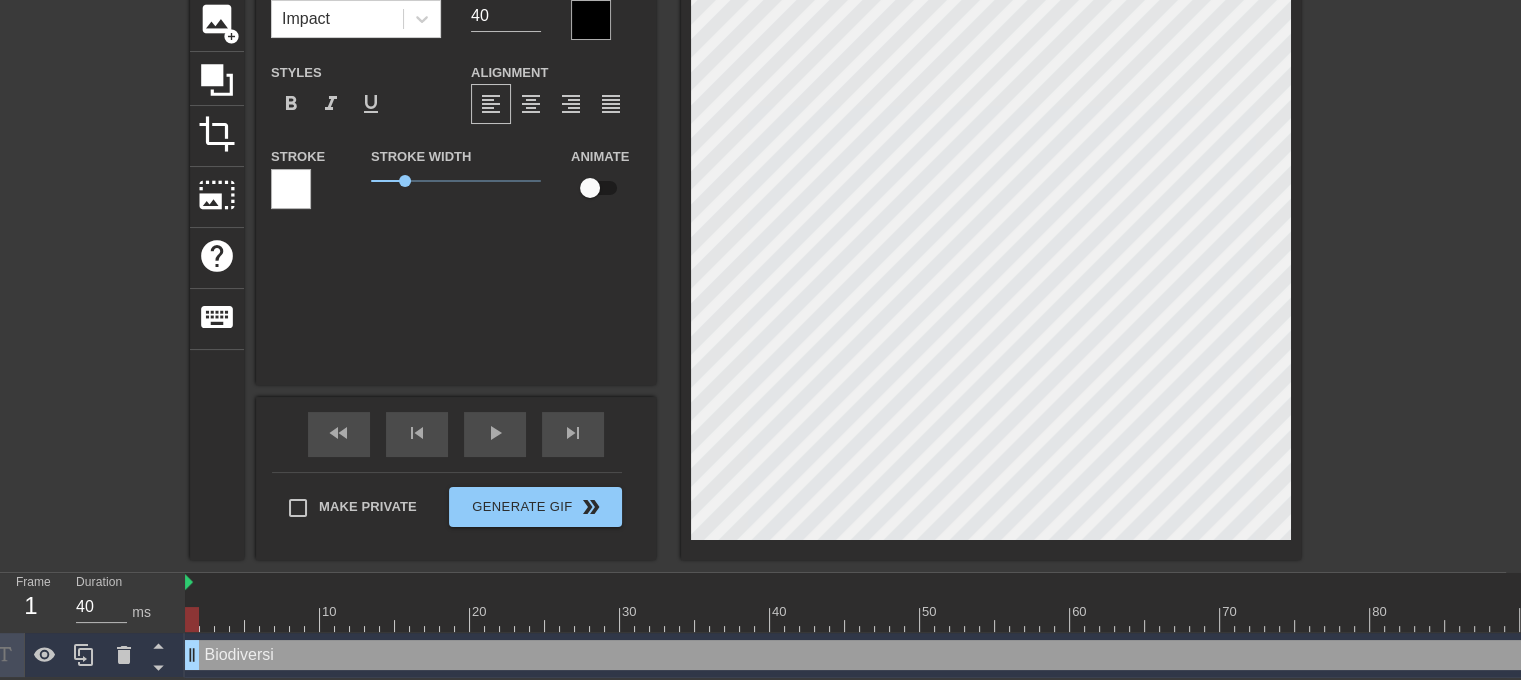 type on "Biodiversit" 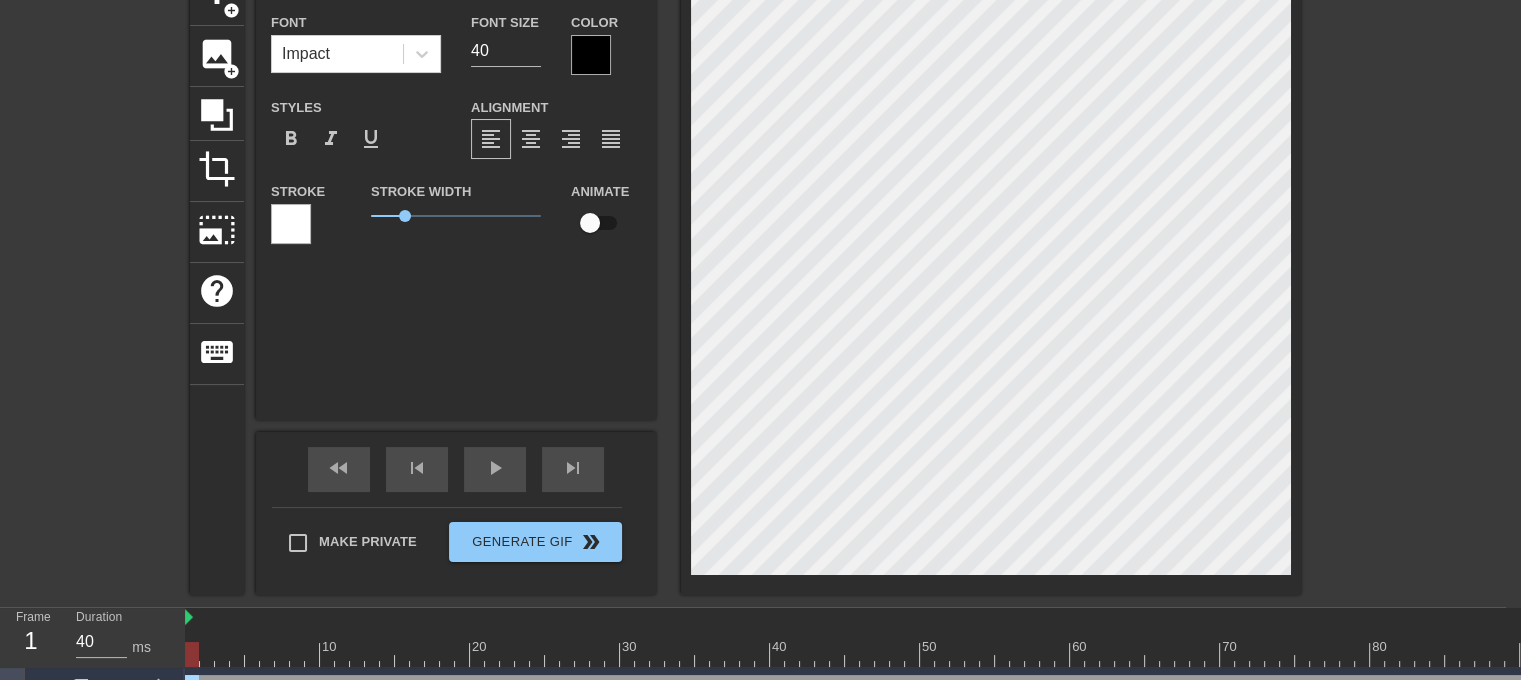scroll, scrollTop: 0, scrollLeft: 15, axis: horizontal 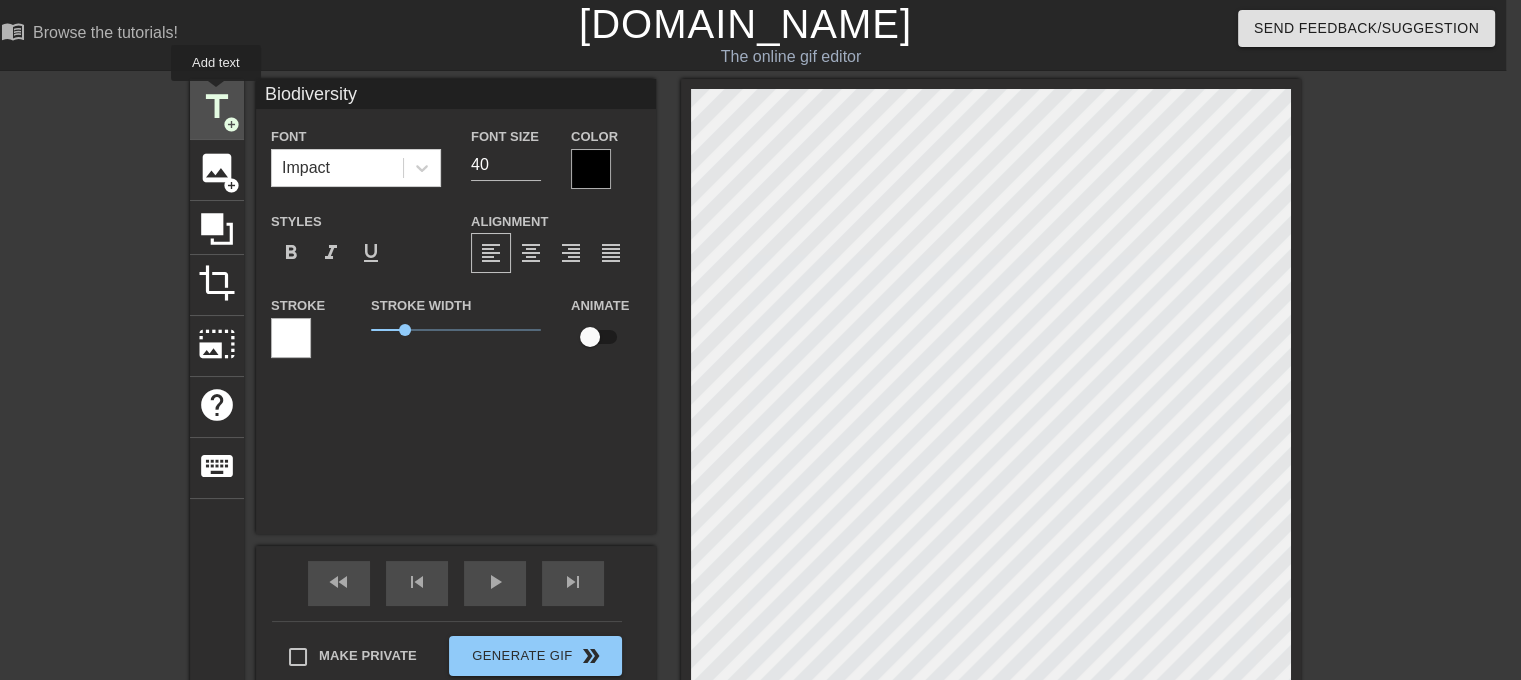 click on "title" at bounding box center (217, 107) 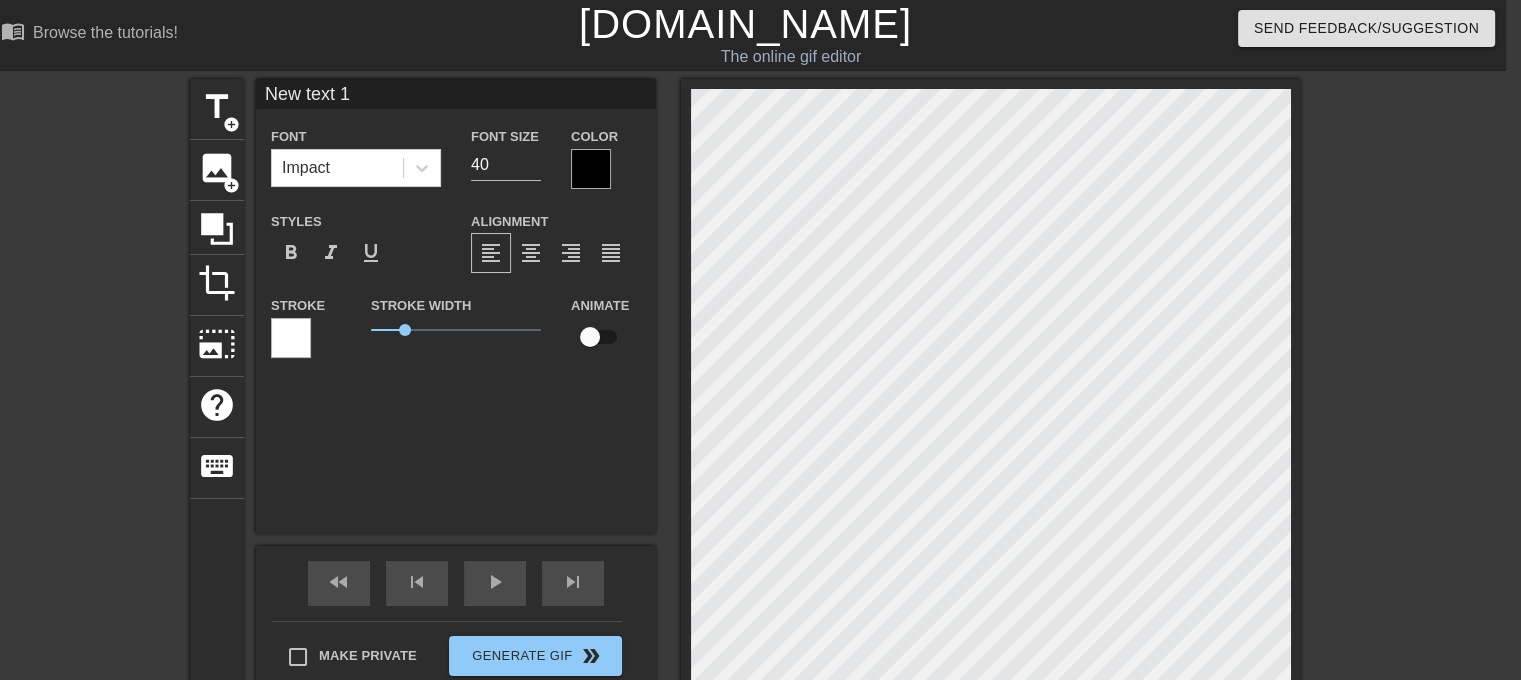 scroll, scrollTop: 2, scrollLeft: 4, axis: both 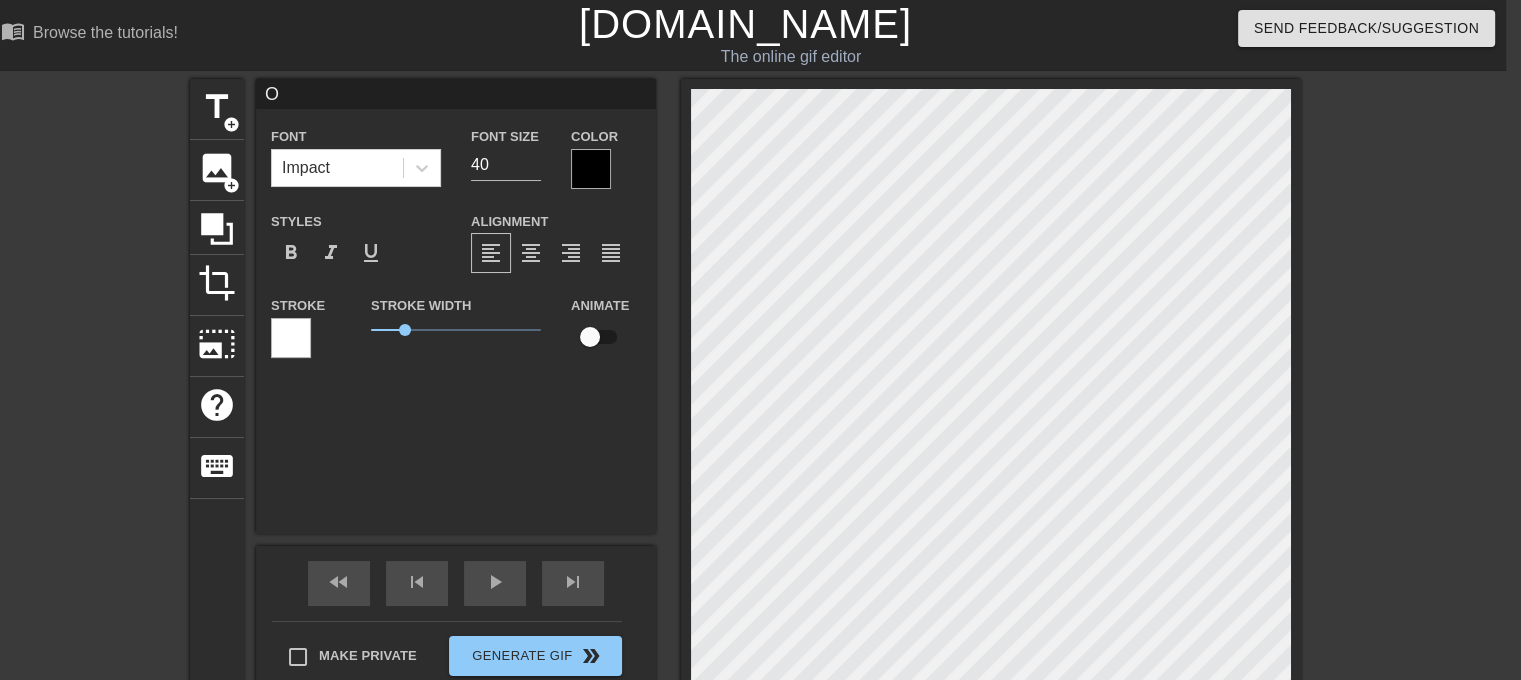 type on "On" 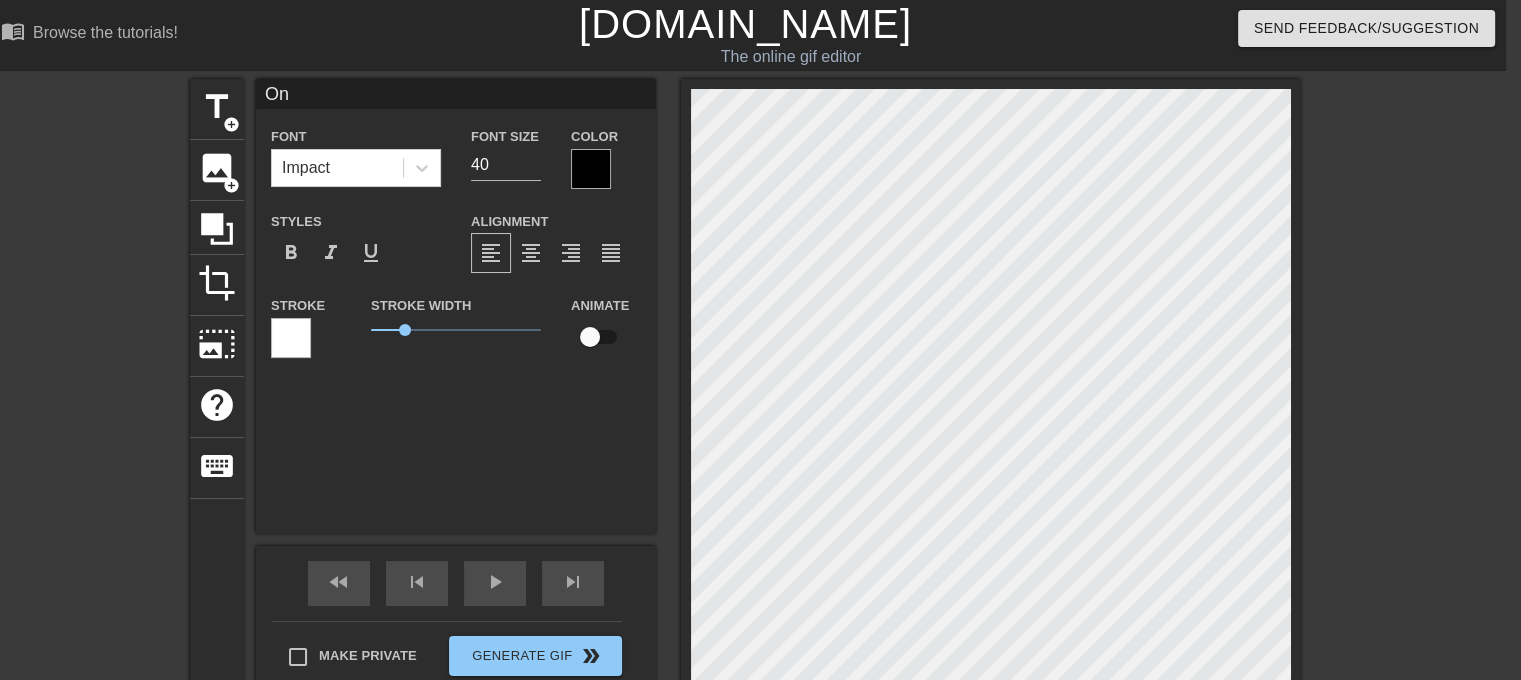 type on "One" 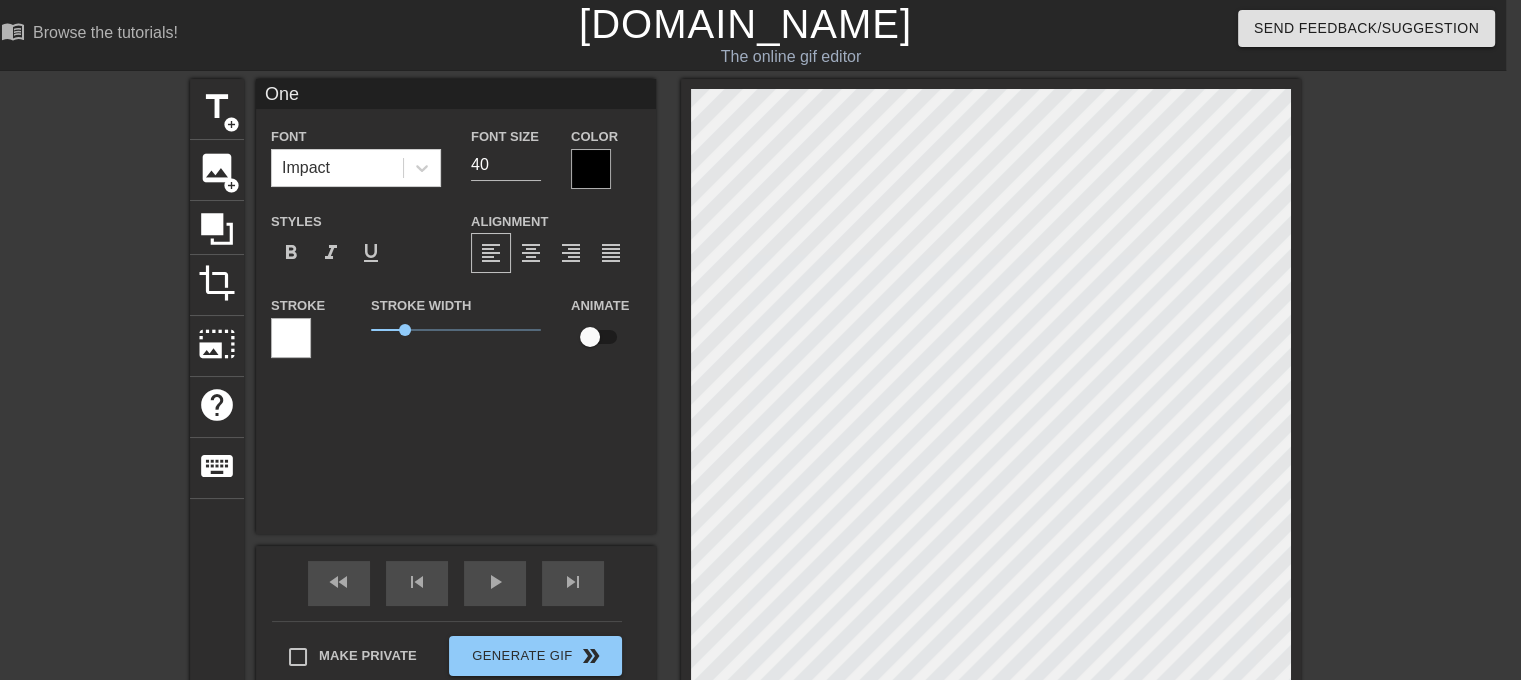 type on "One" 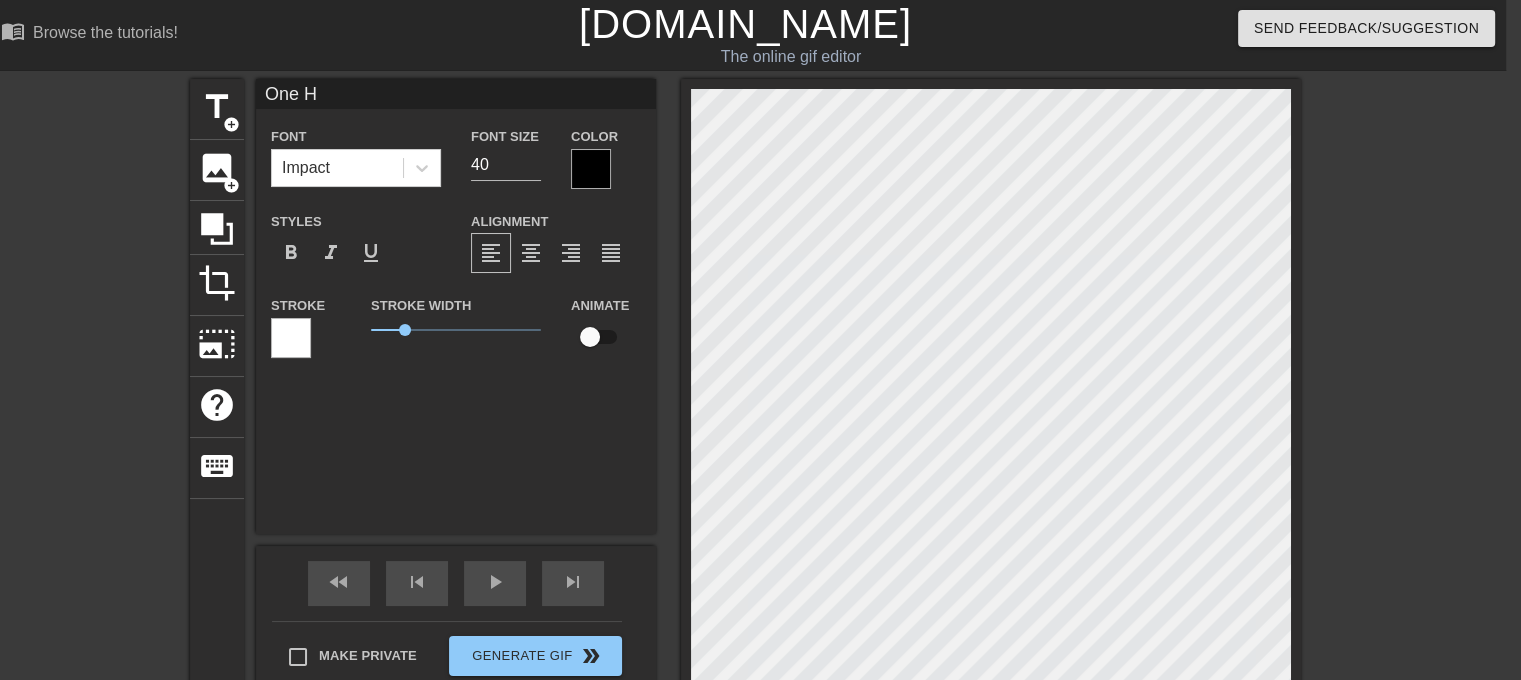 type on "One He" 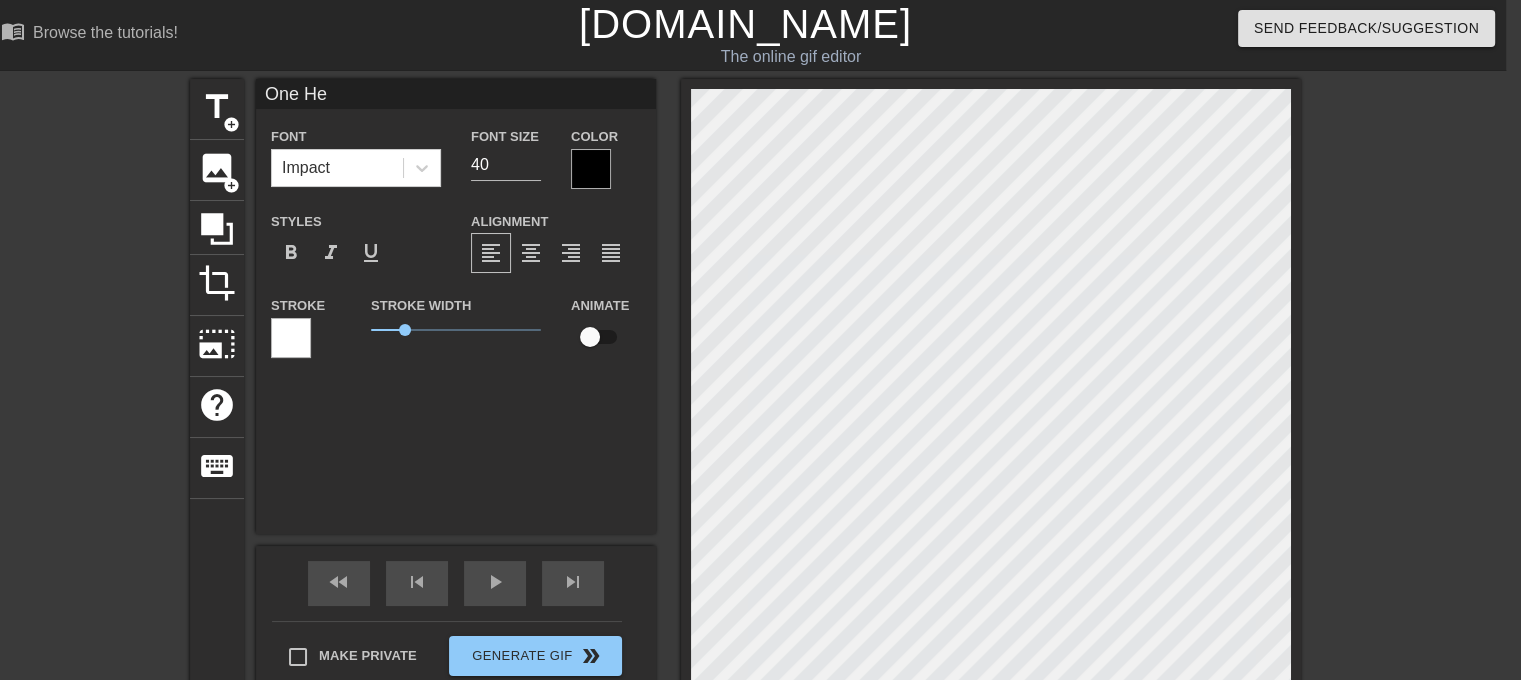 type on "One He" 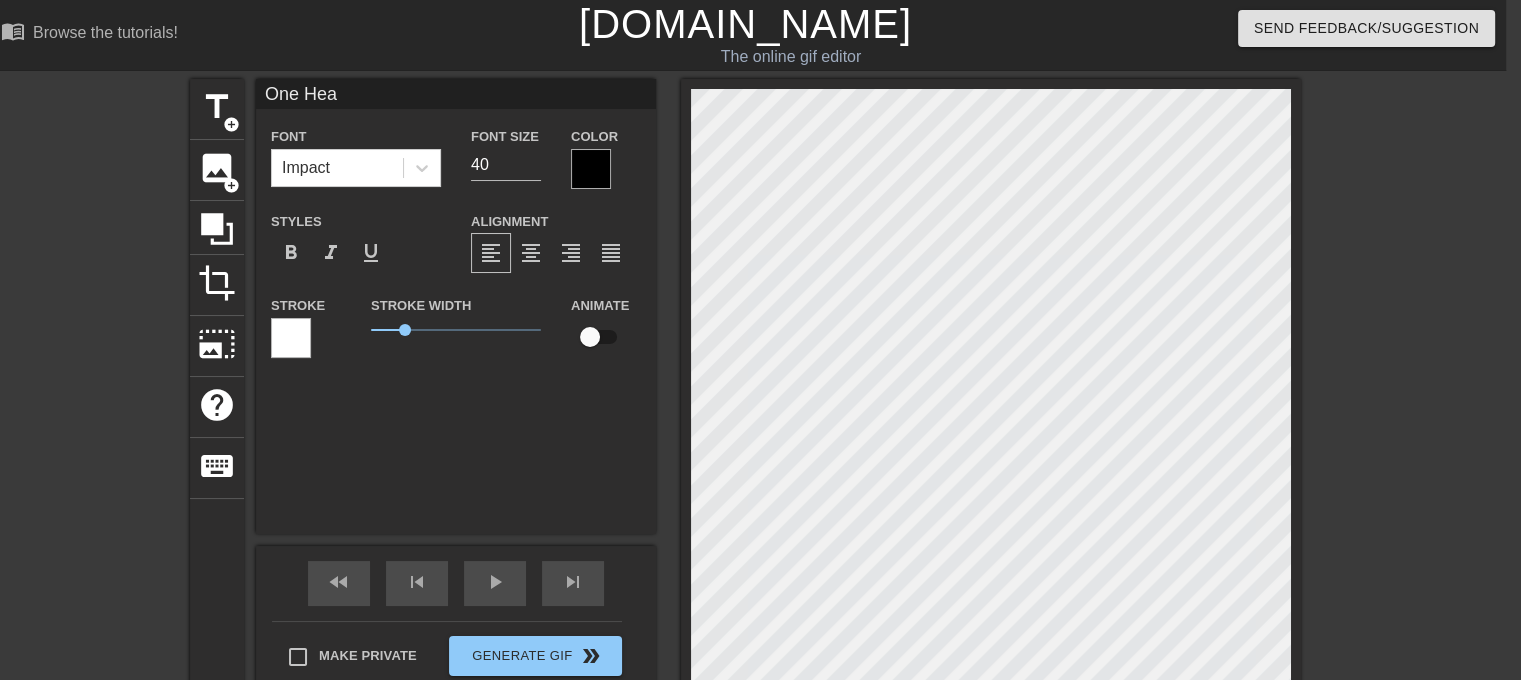 type on "One Heal" 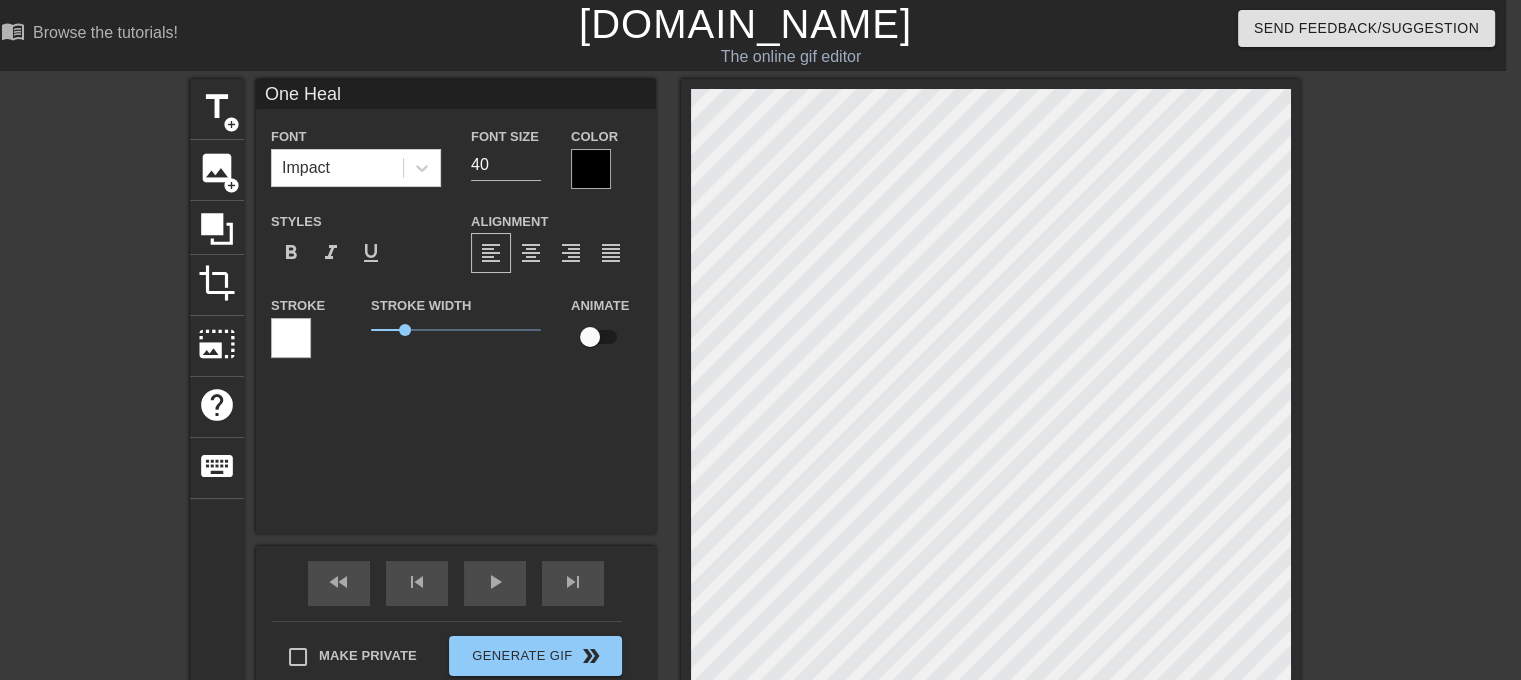 type on "One Healt" 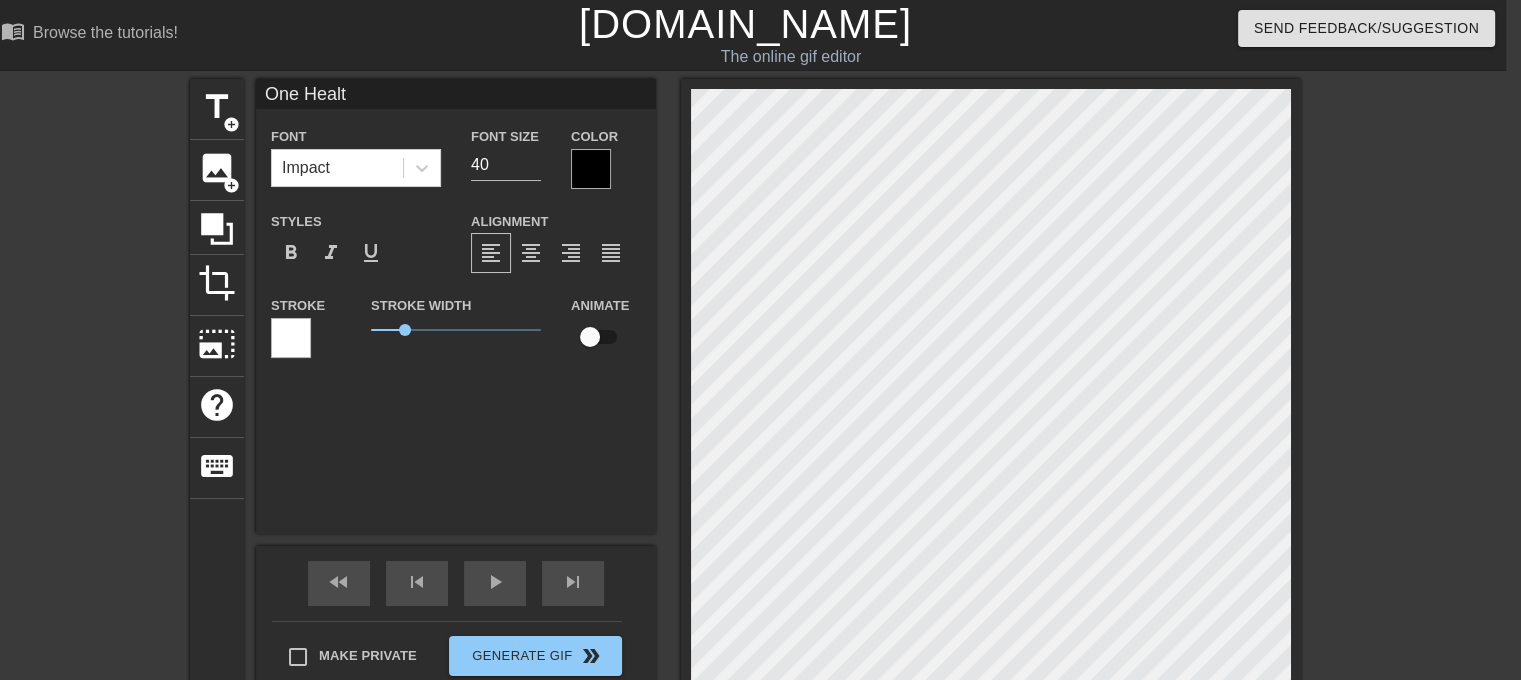 type on "One Health" 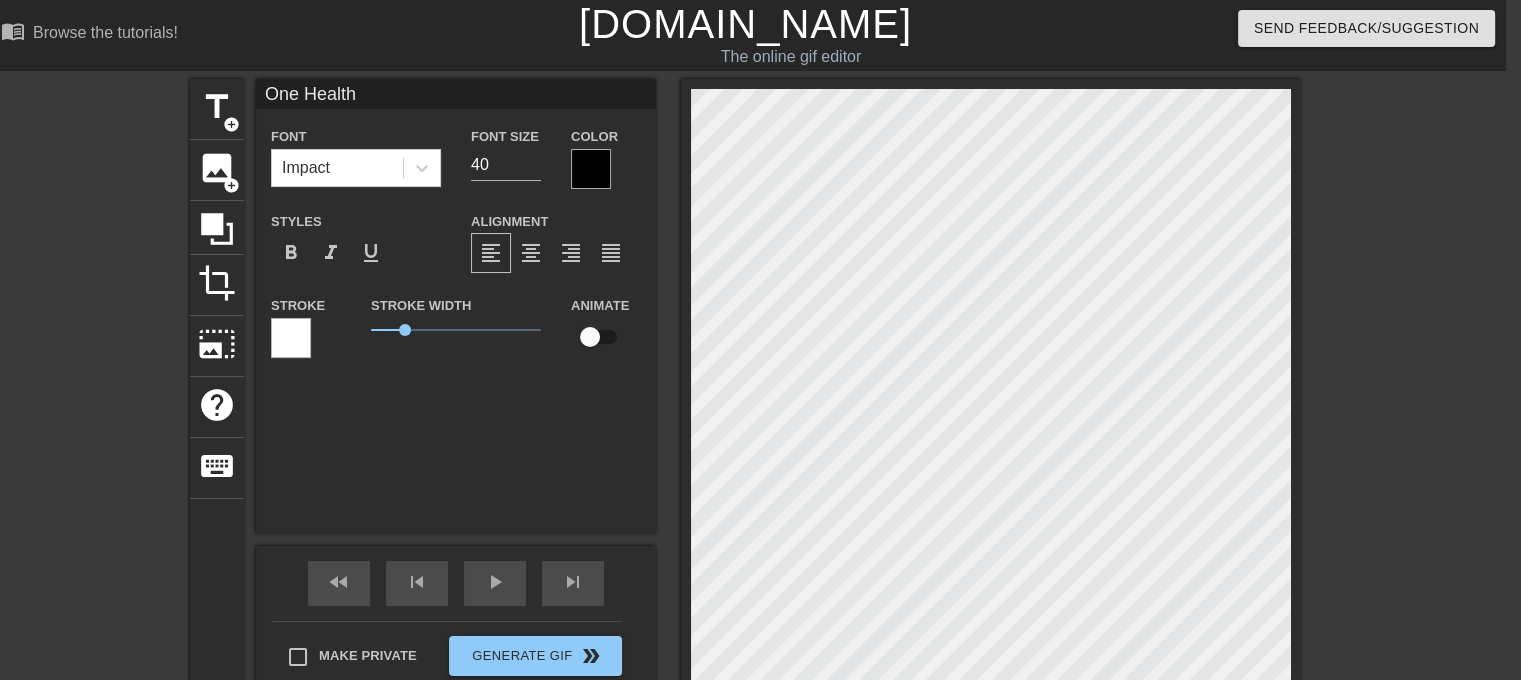 scroll, scrollTop: 2, scrollLeft: 5, axis: both 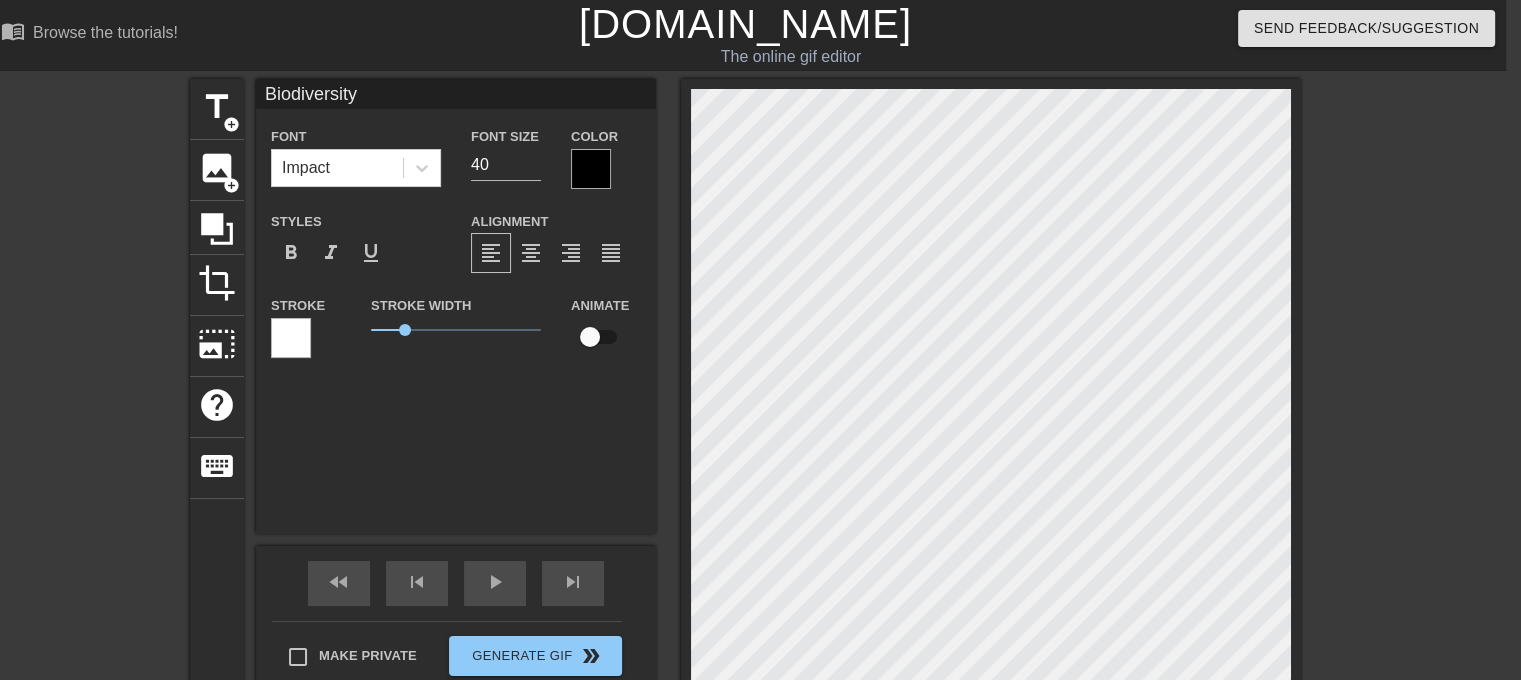 type on "C" 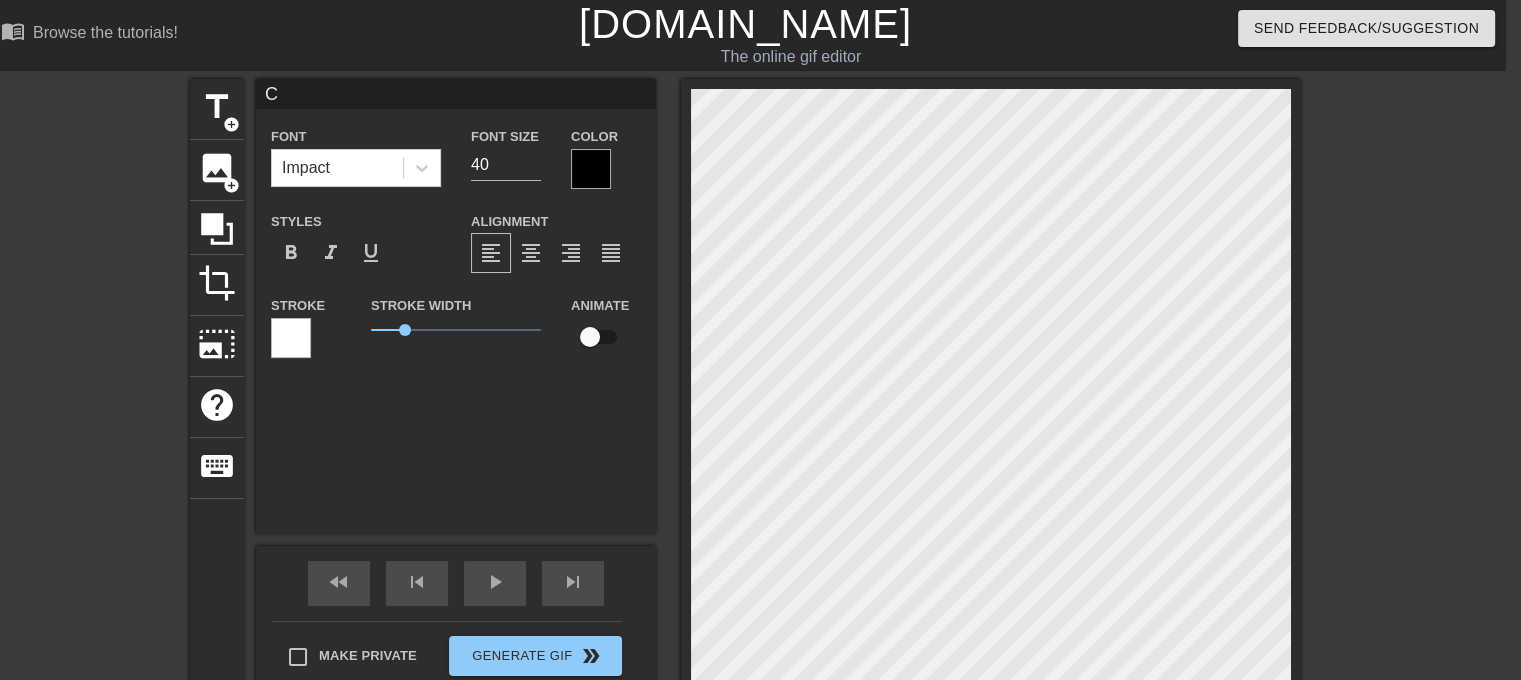 type on "CB" 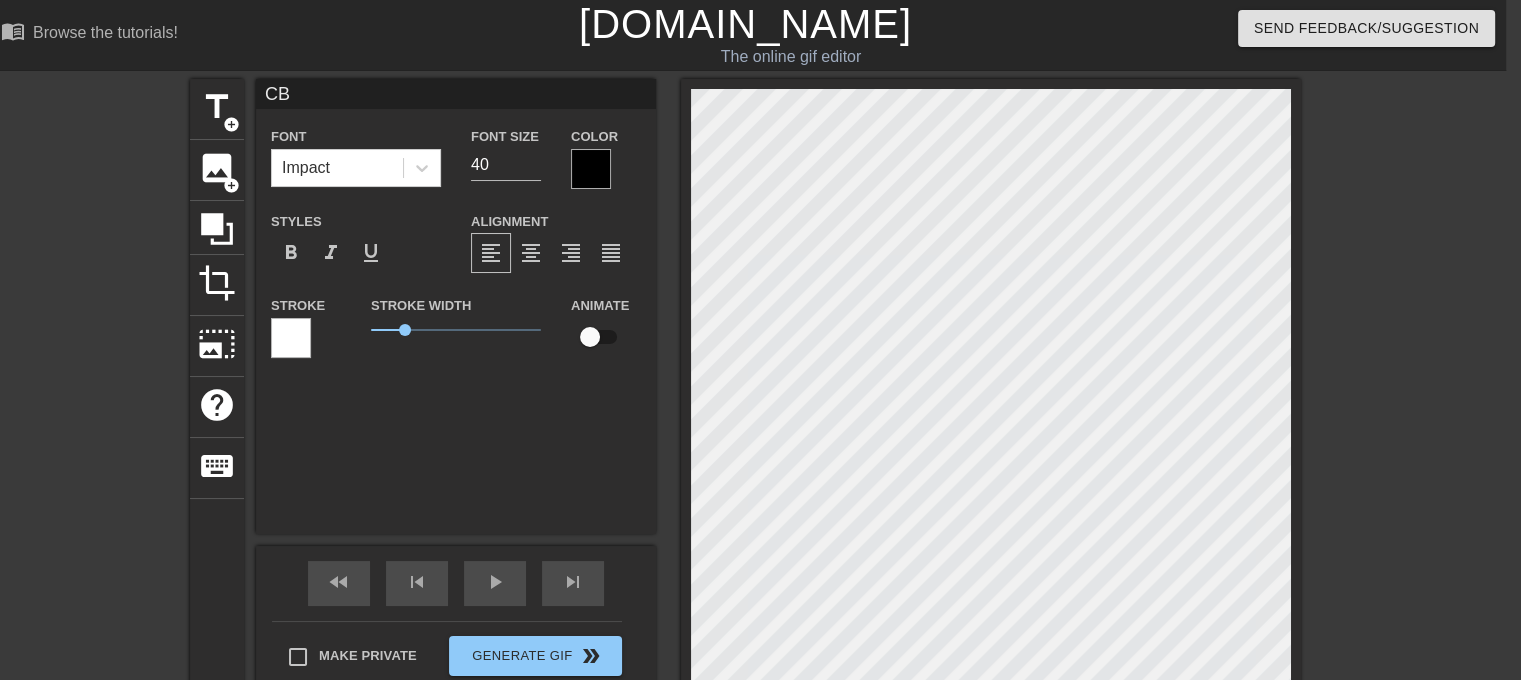 type on "CBD" 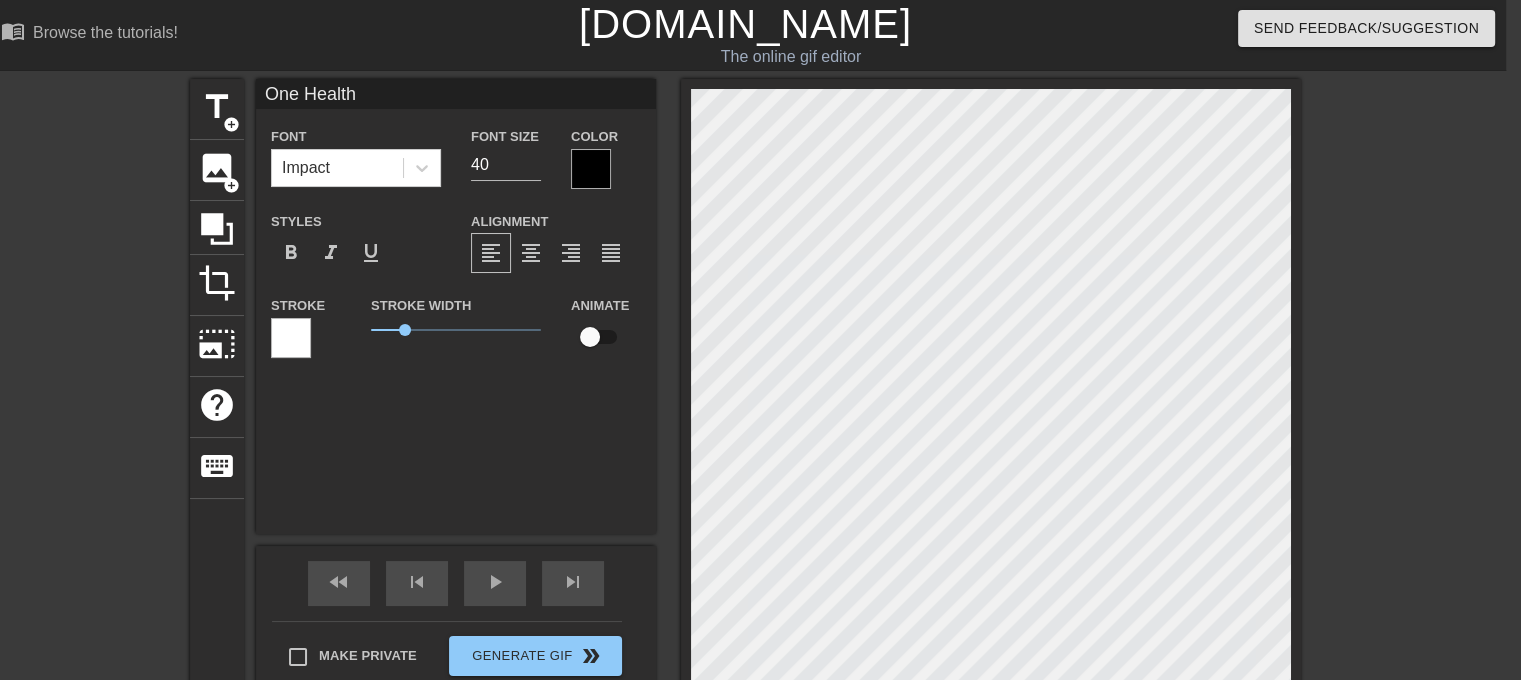 scroll, scrollTop: 2, scrollLeft: 4, axis: both 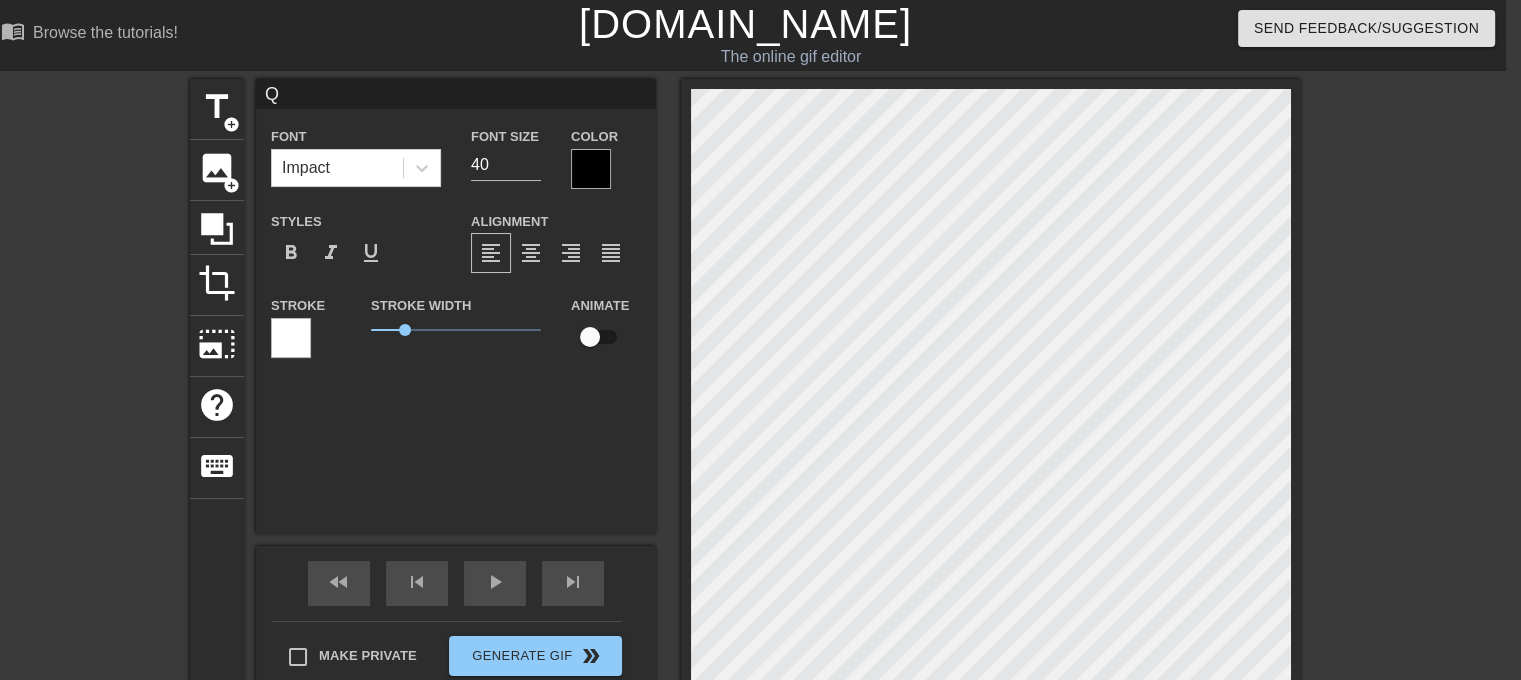 type on "Qu" 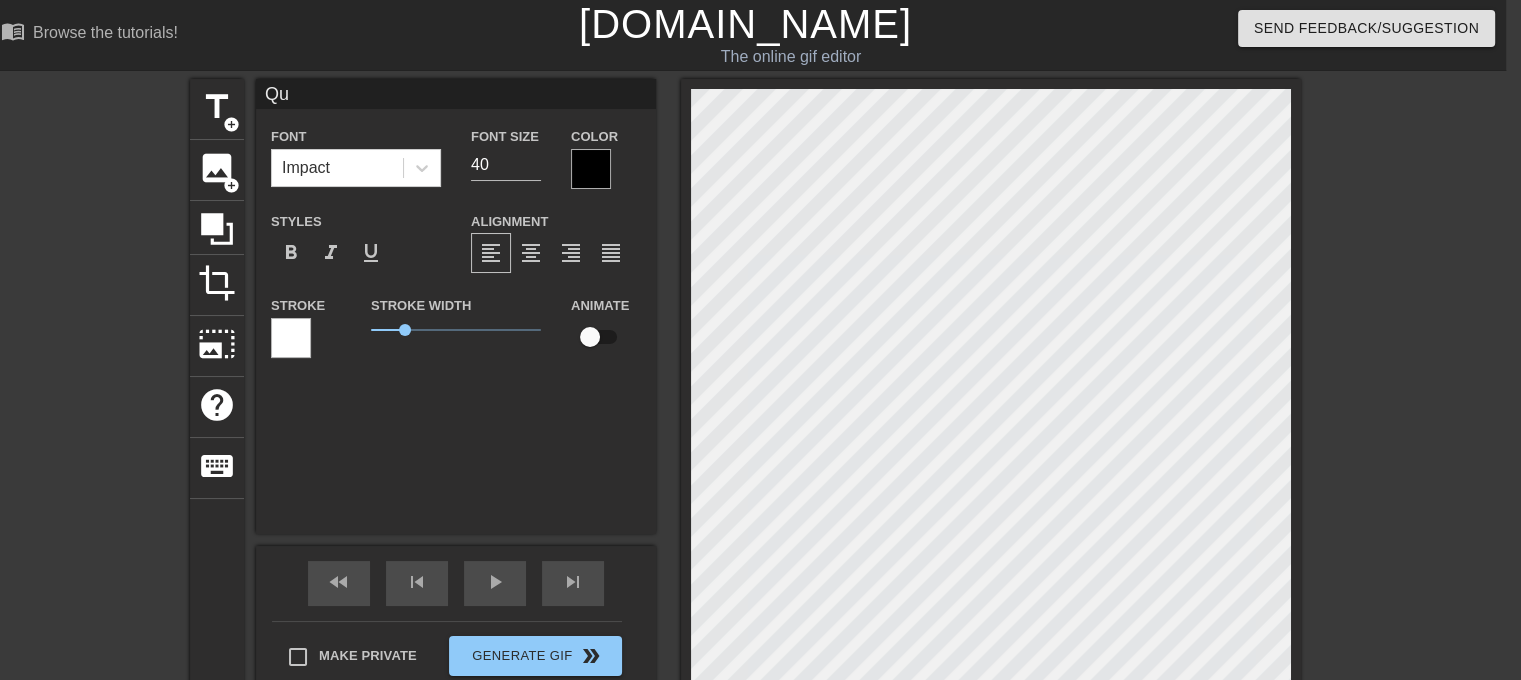 type on "Qua" 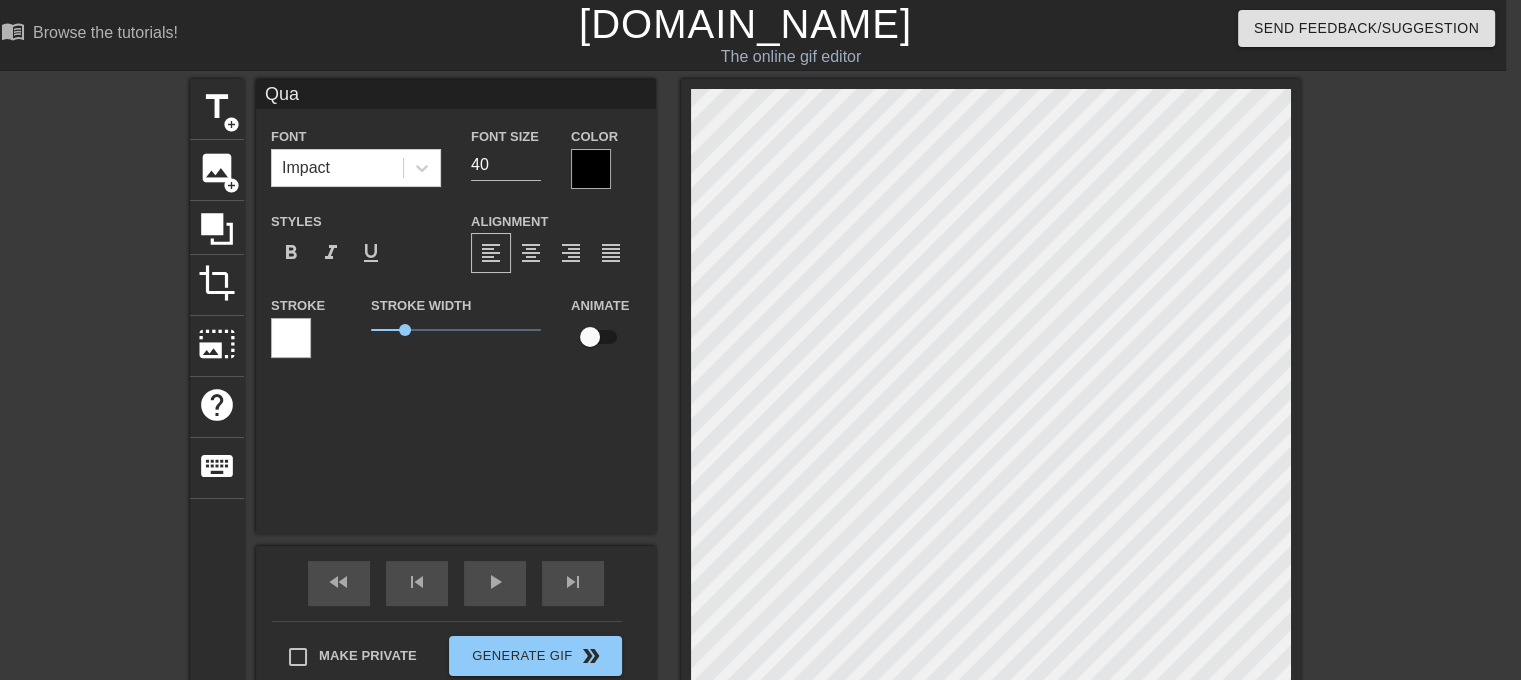type on "Quad" 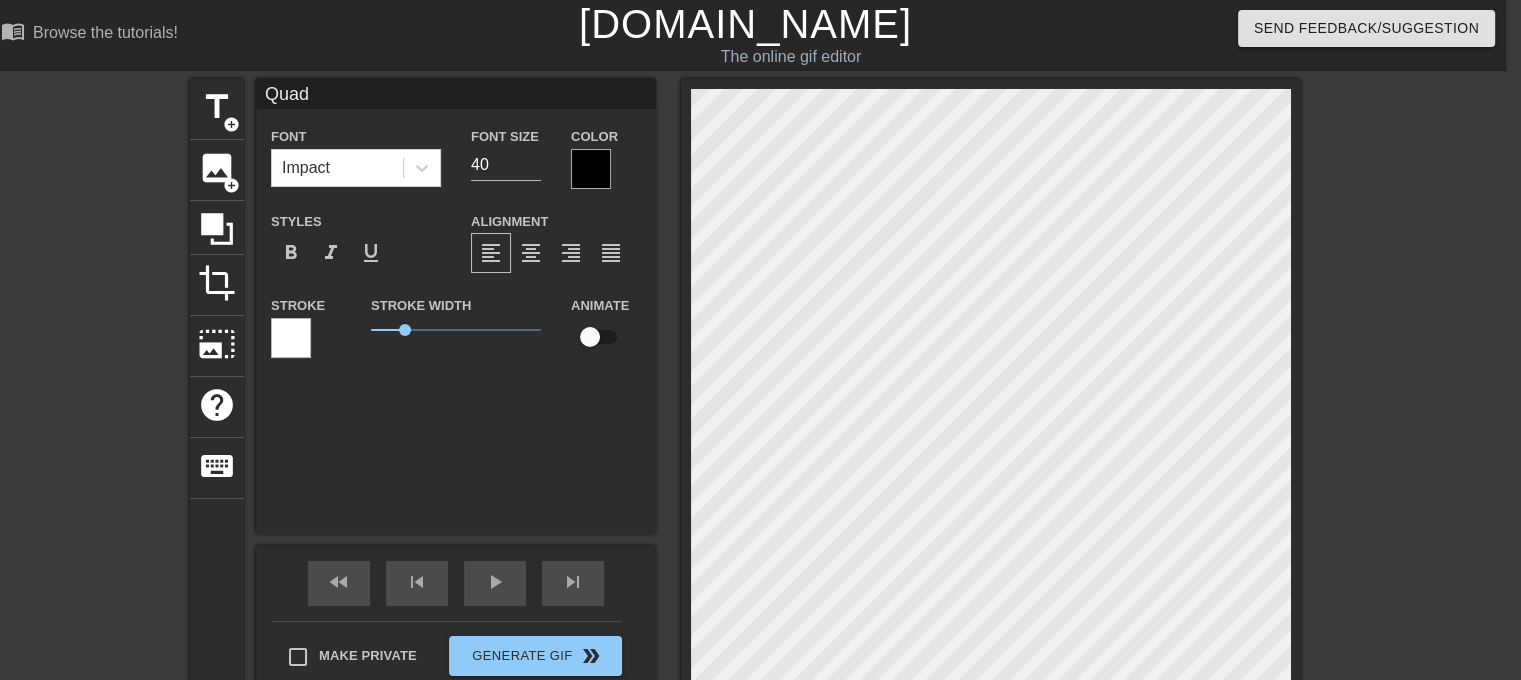 type on "Quadi" 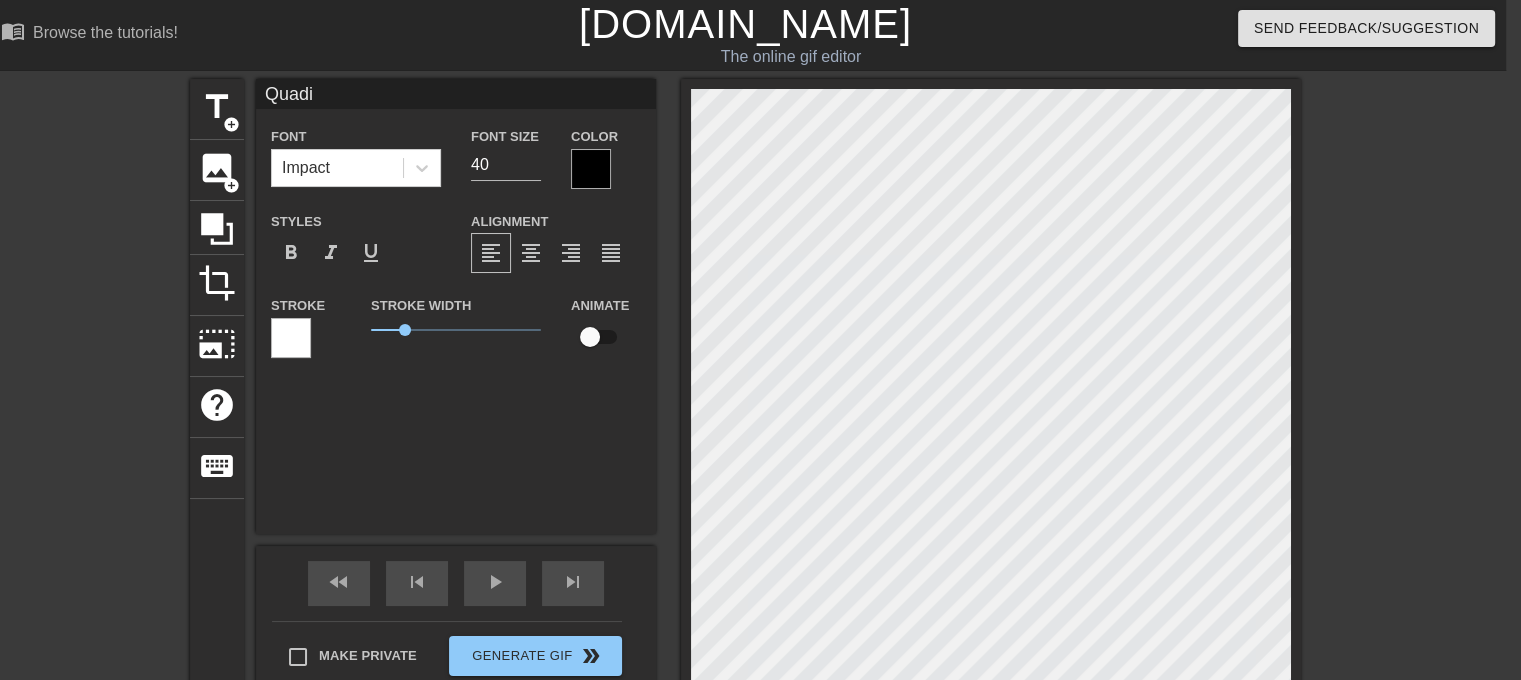 type on "Quad" 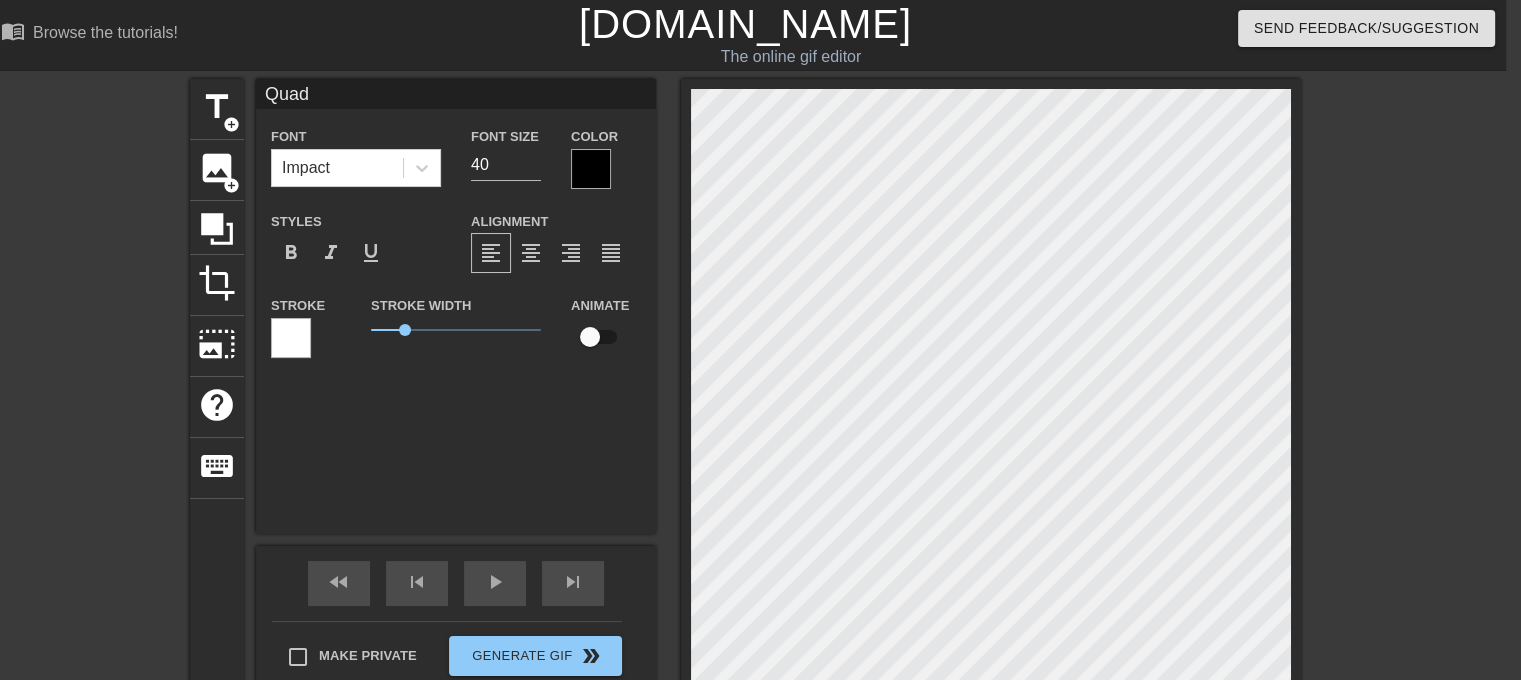 type on "Quadr" 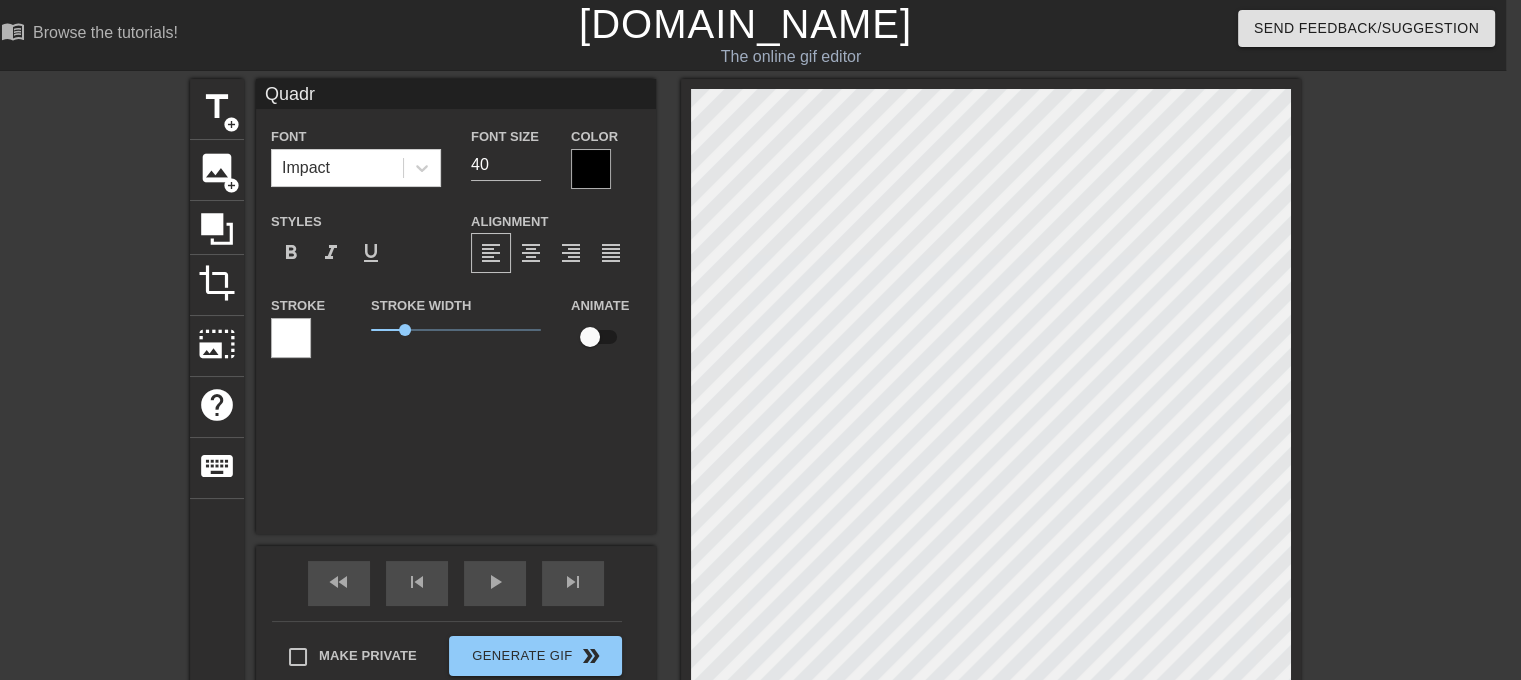 type on "Quadri" 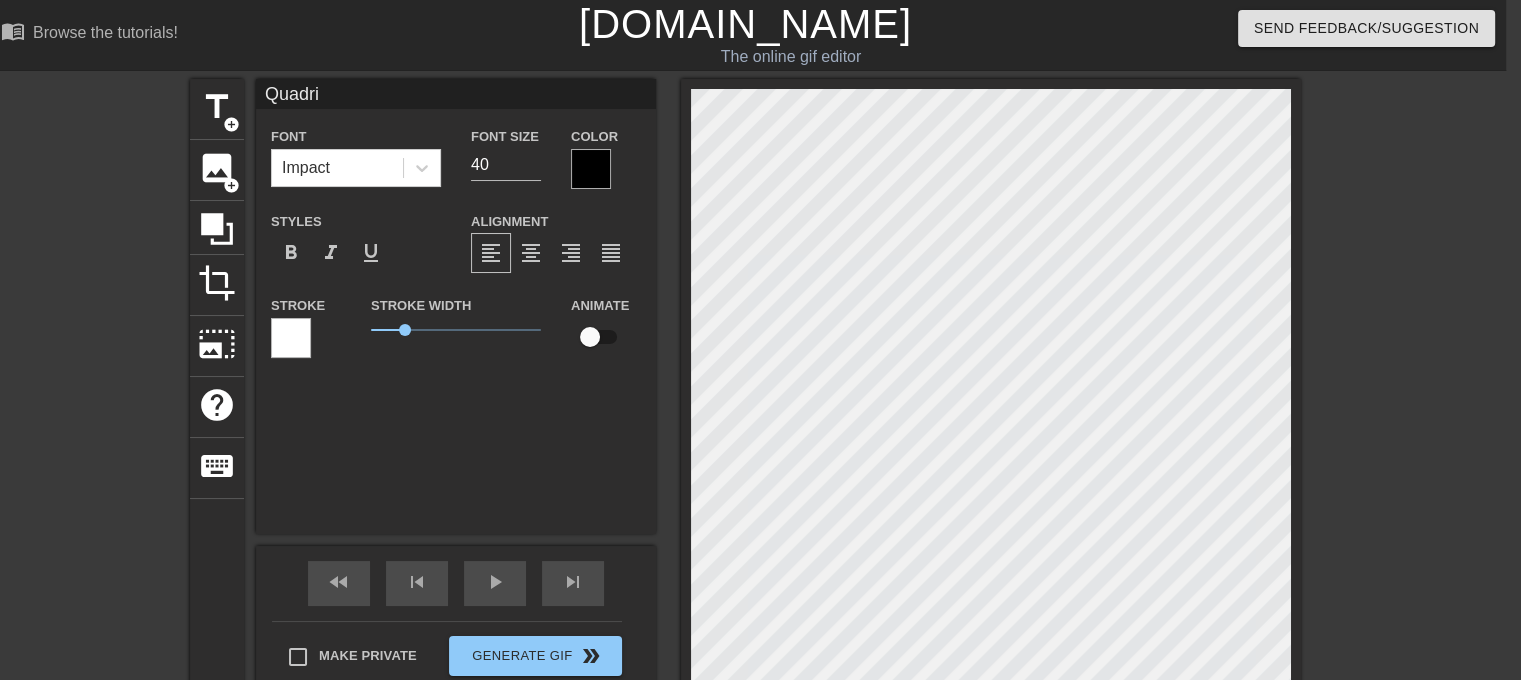 type on "Quadrip" 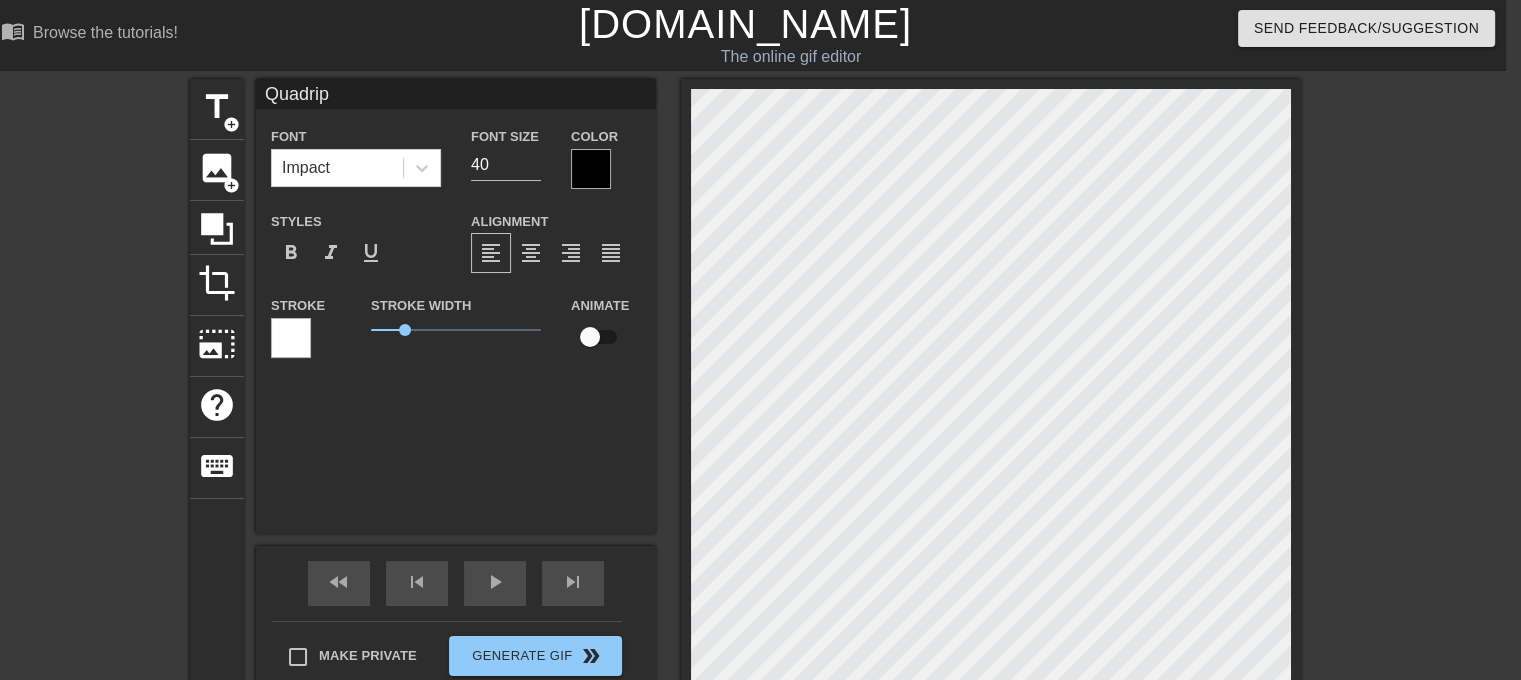 type on "Quadripa" 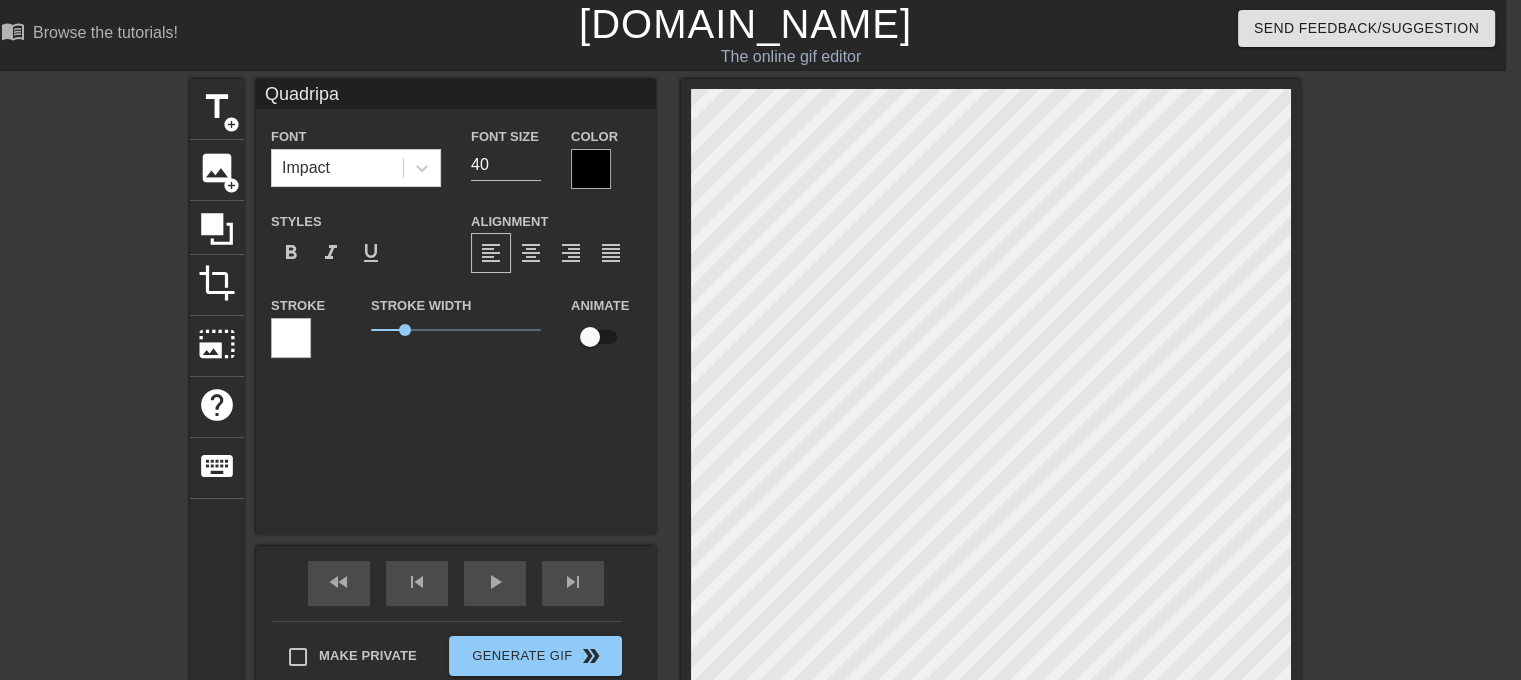 type on "Quadripa" 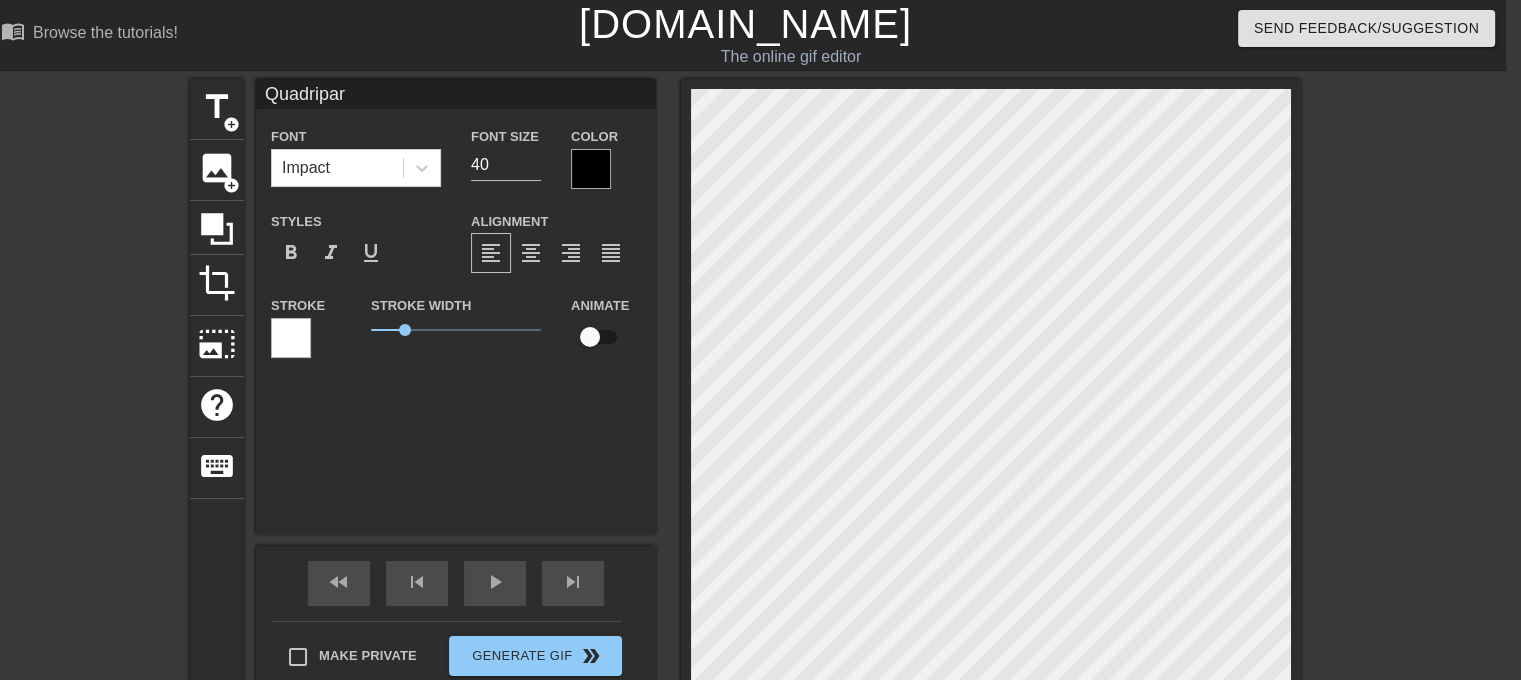 type on "Quadripart" 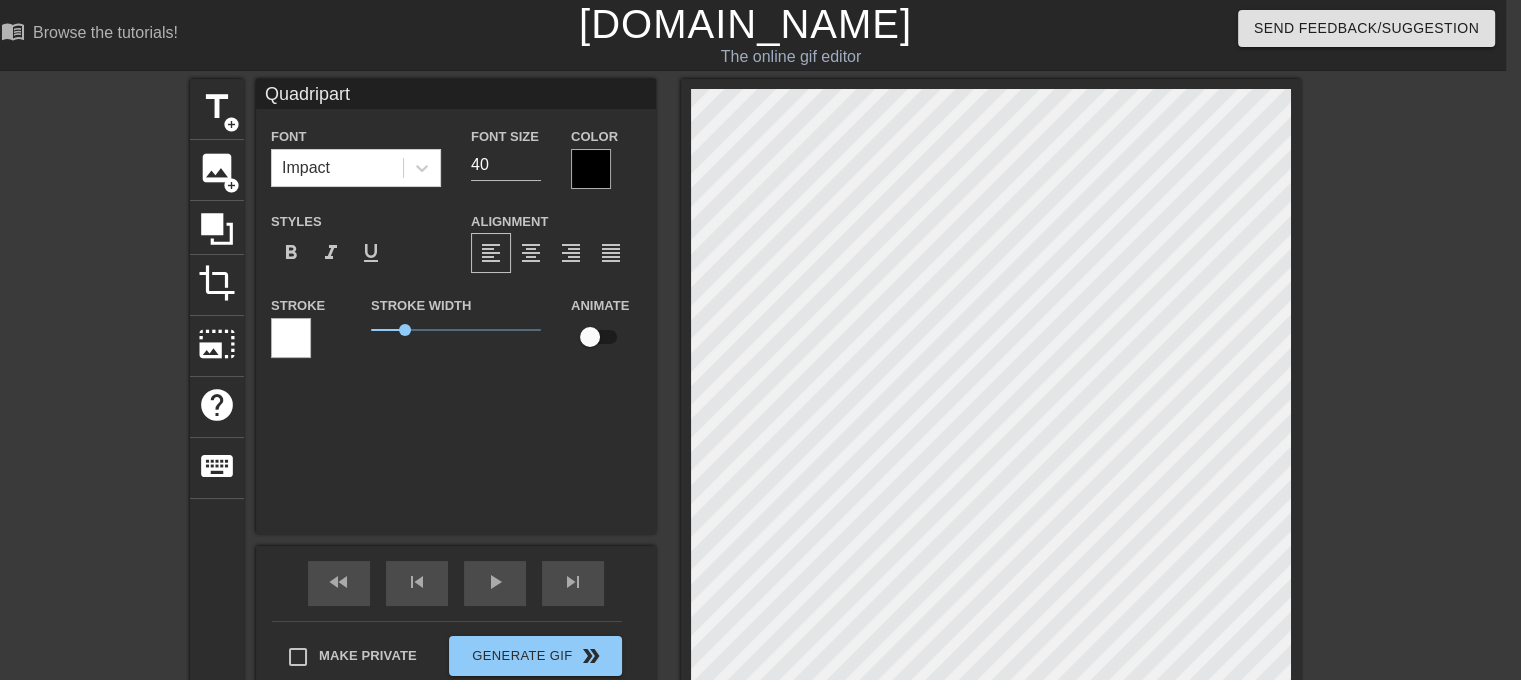 type on "Quadriparti" 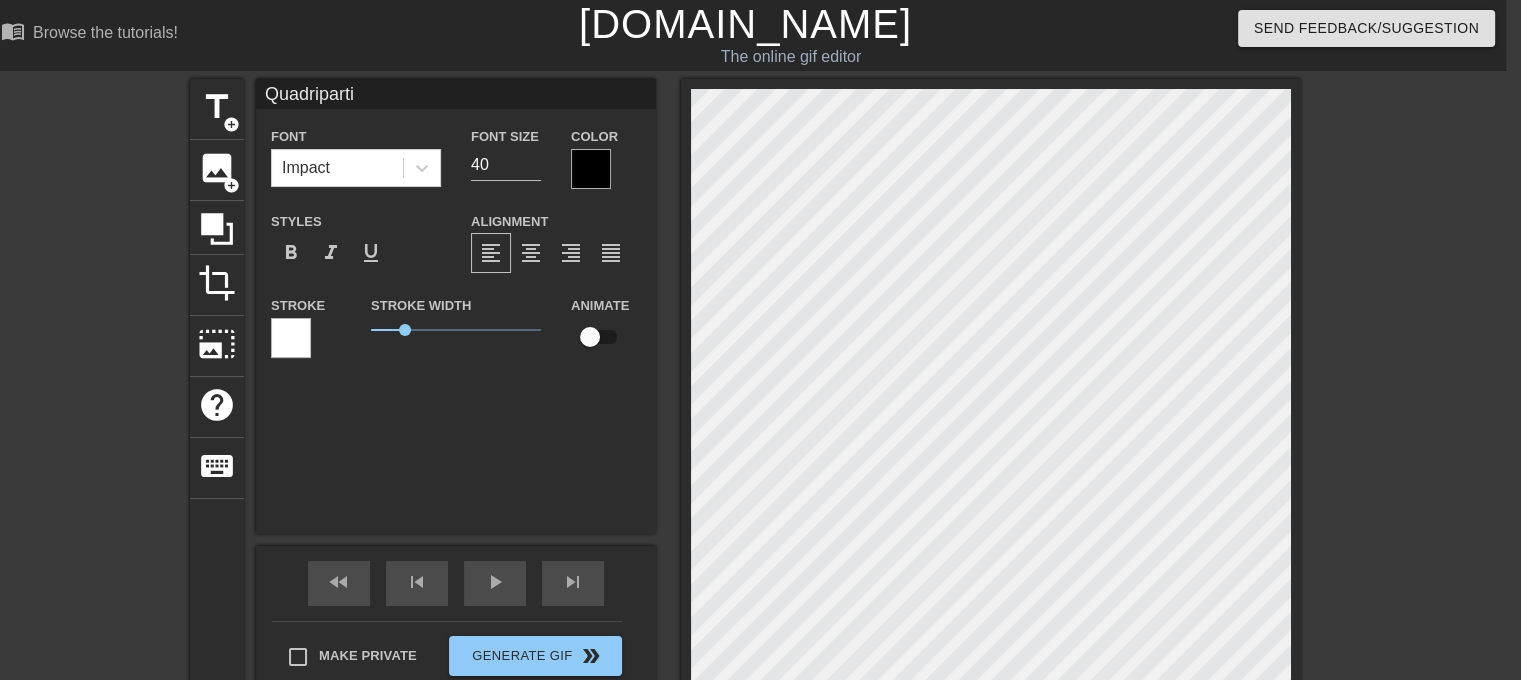 type on "Quadripartit" 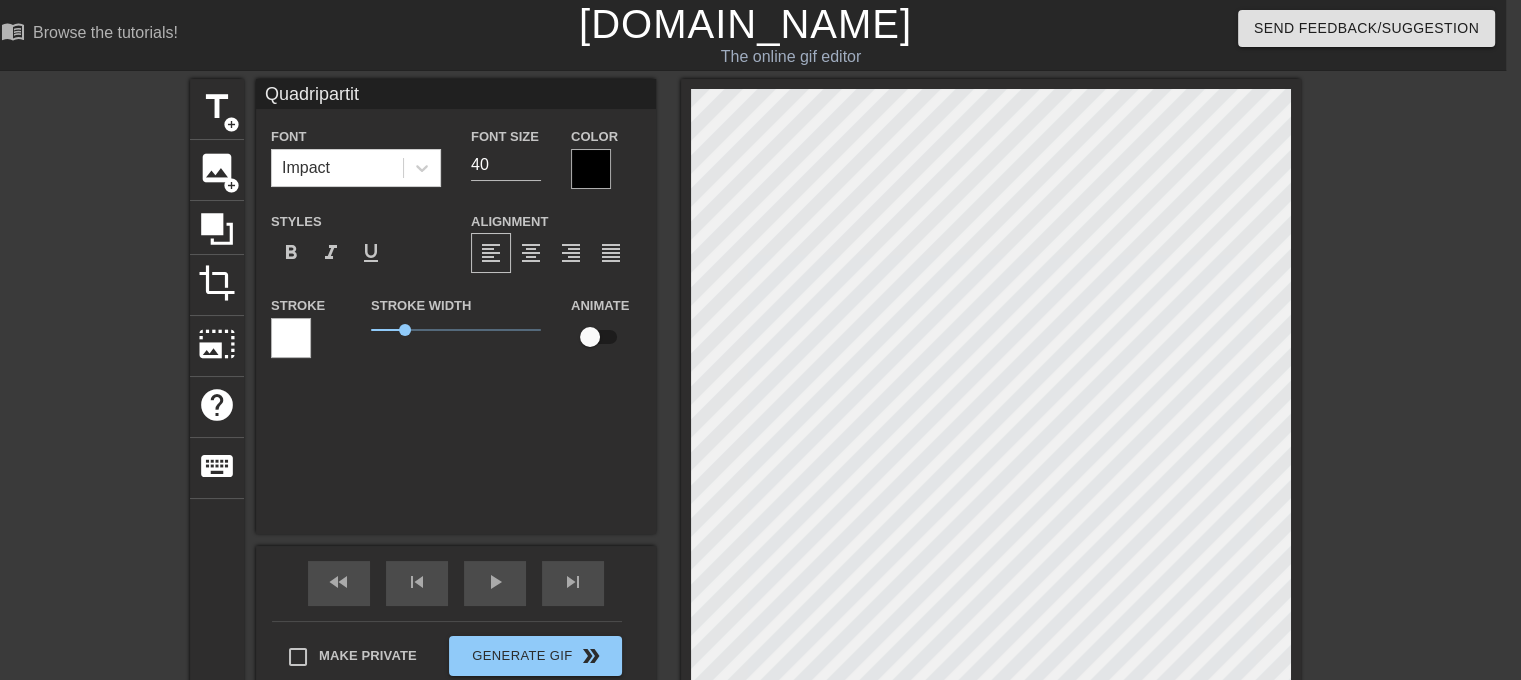 type on "Quadripartite" 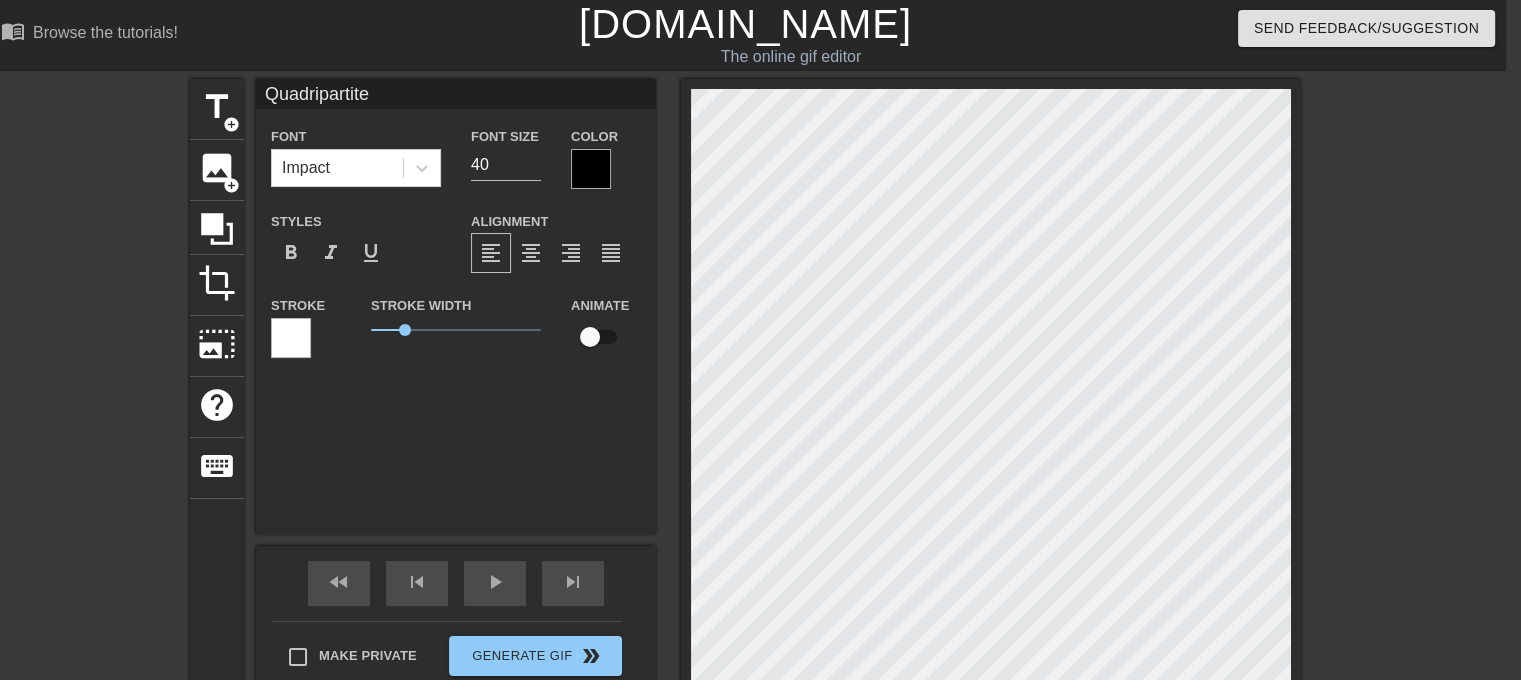 scroll, scrollTop: 2, scrollLeft: 6, axis: both 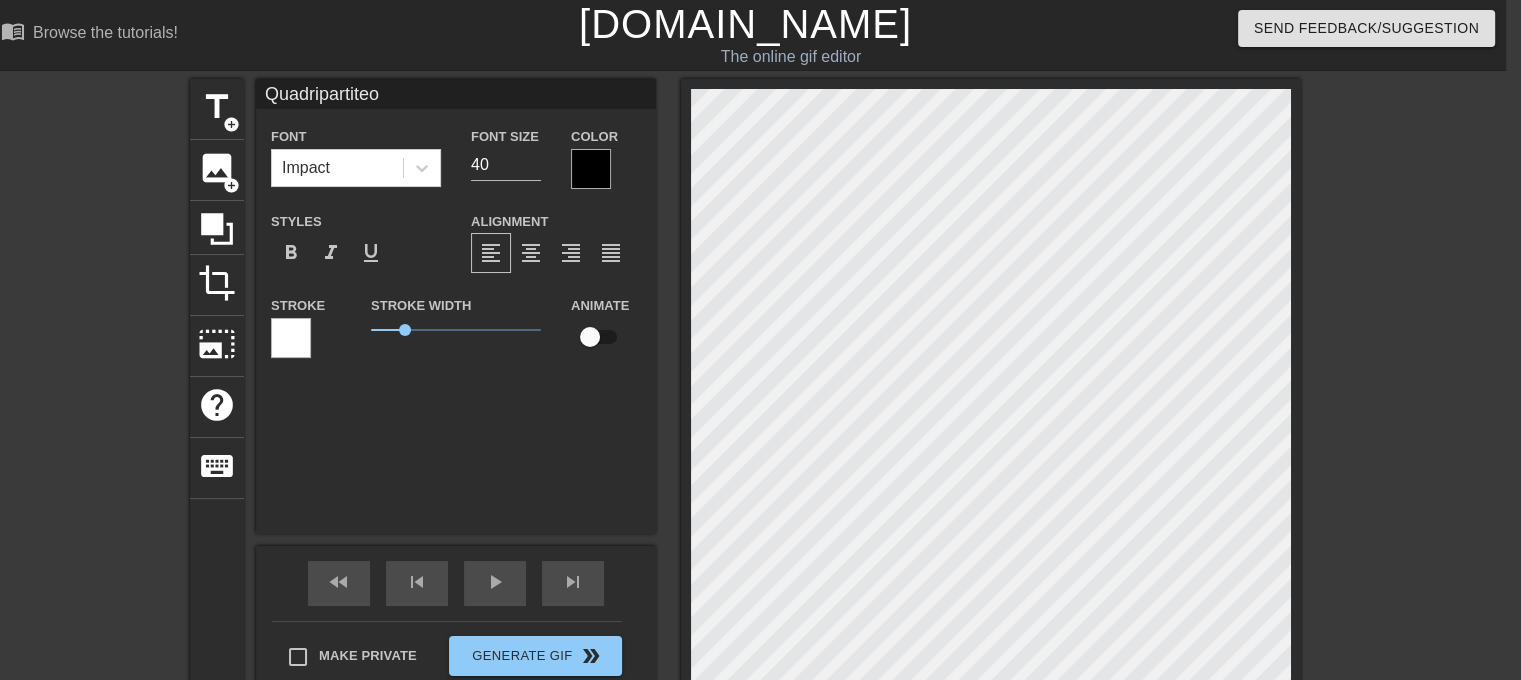 type on "Quadripartiteor" 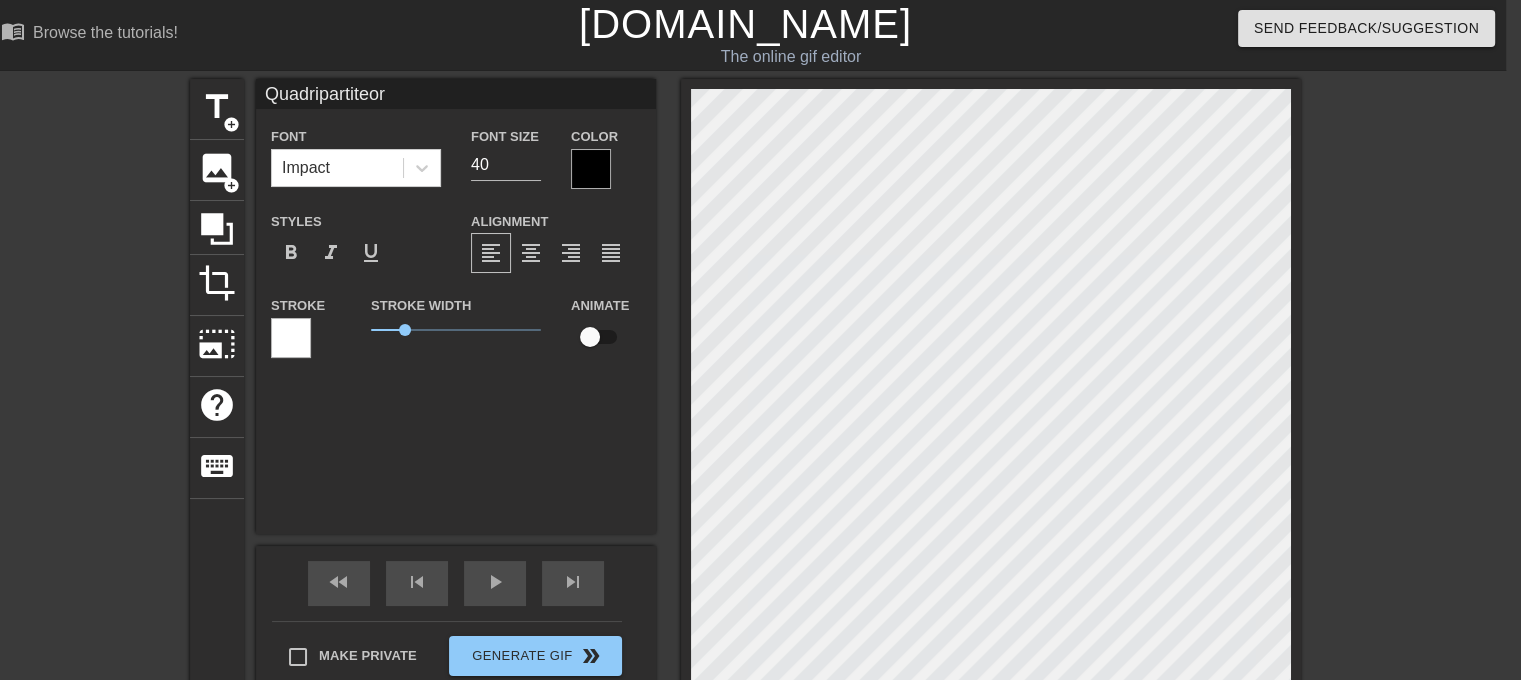 type on "Quadripartiteorg" 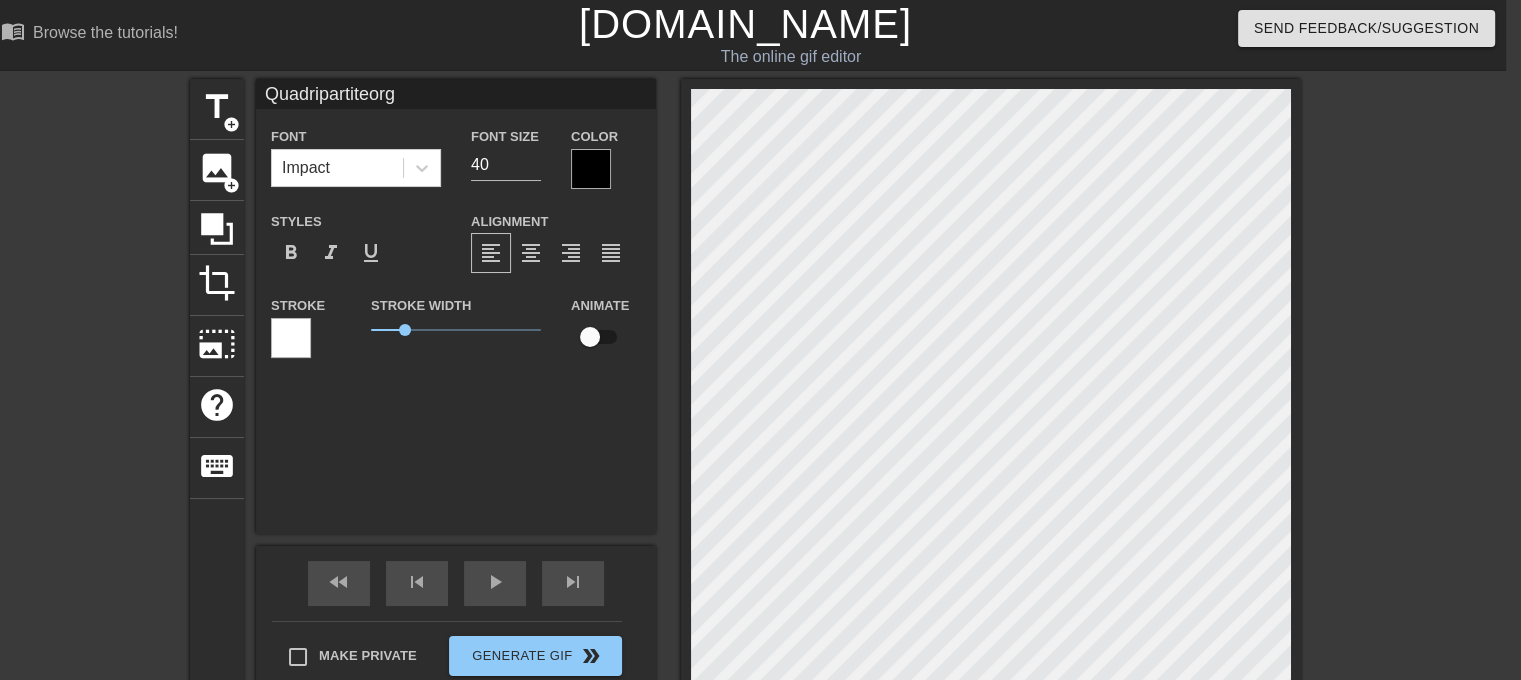 type on "Quadripartiteorga" 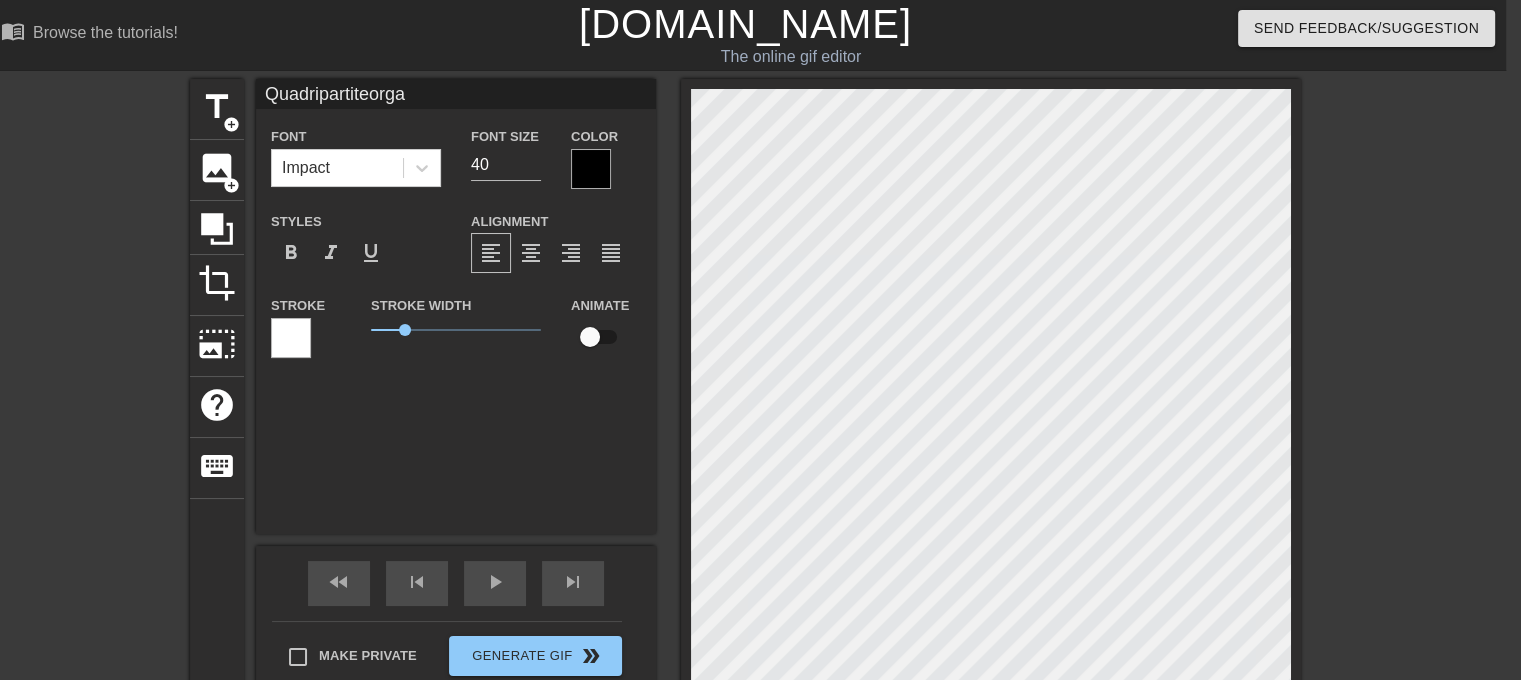 type on "Quadripartiteorgan" 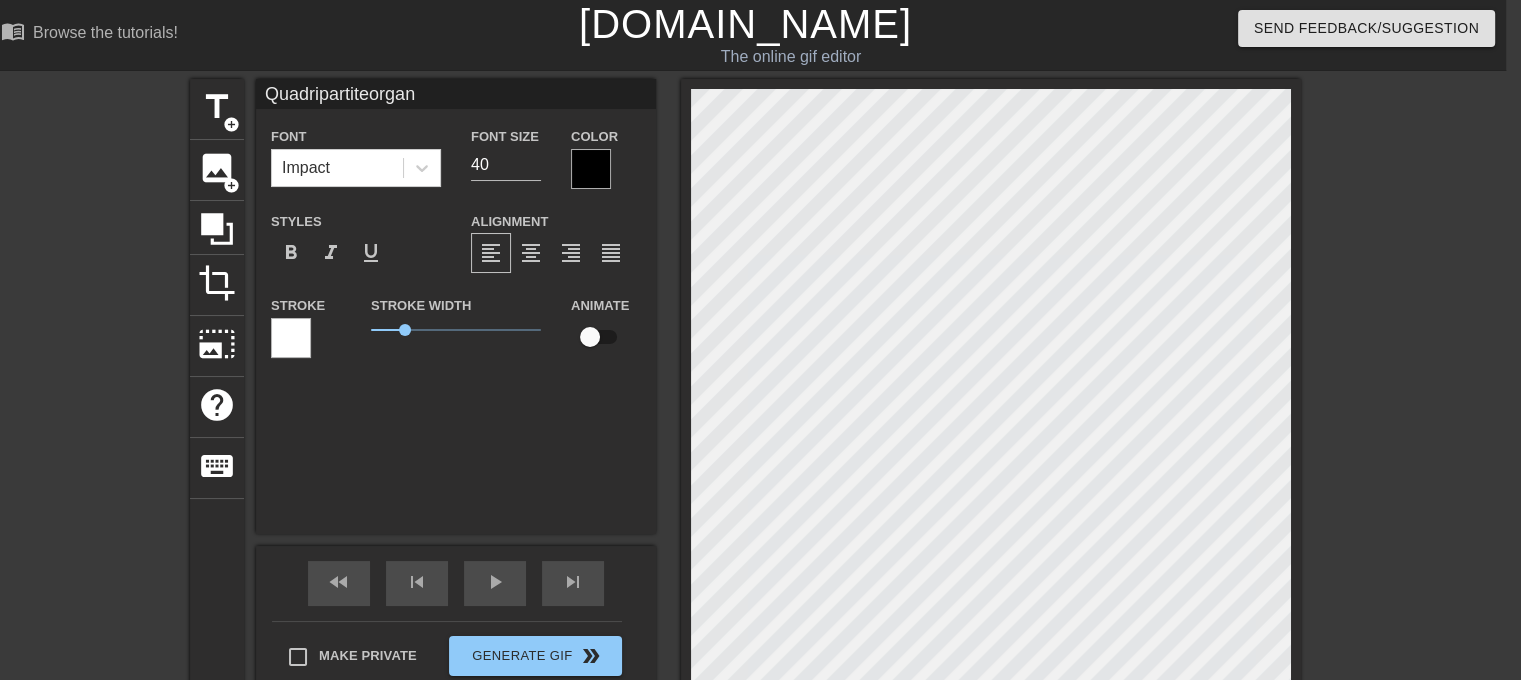 type on "Quadripartiteorgani" 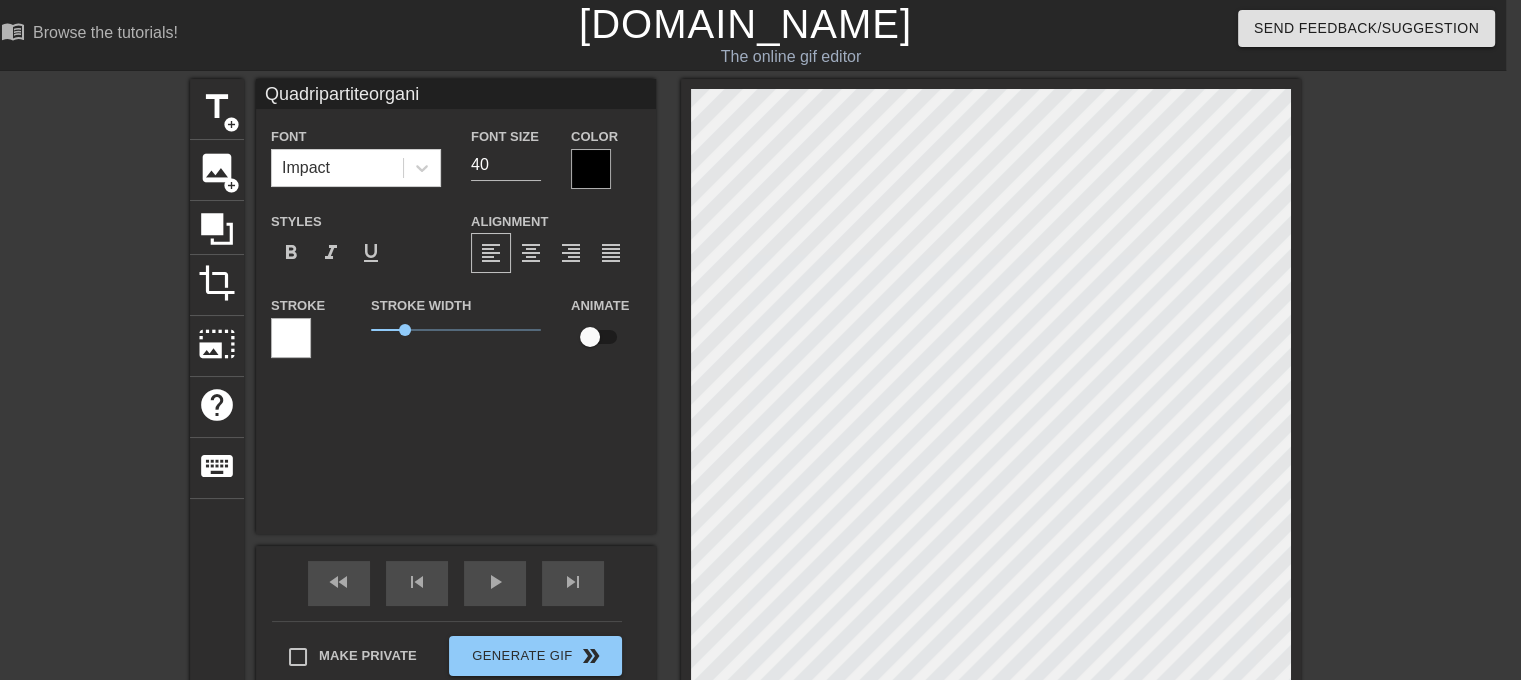 type on "Quadripartiteorganiz" 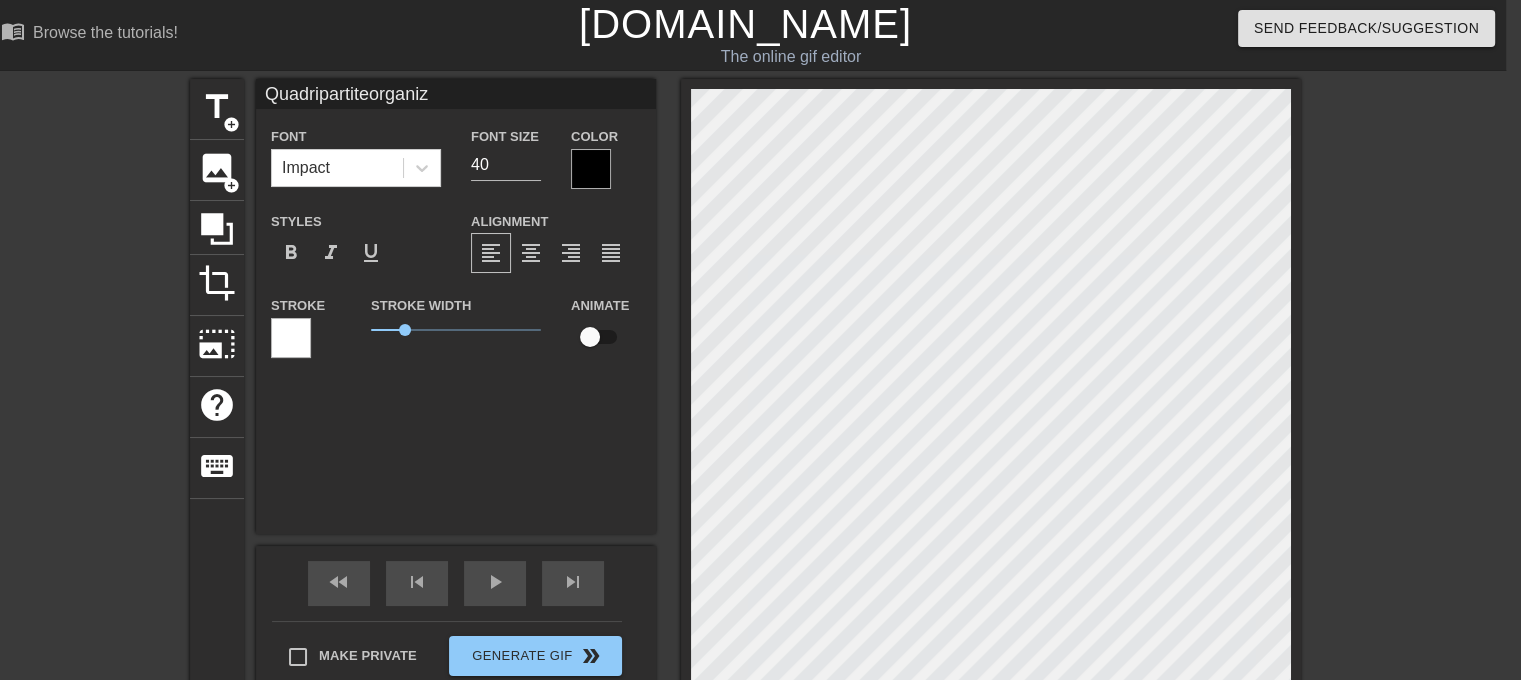 type on "Quadripartiteorganiza" 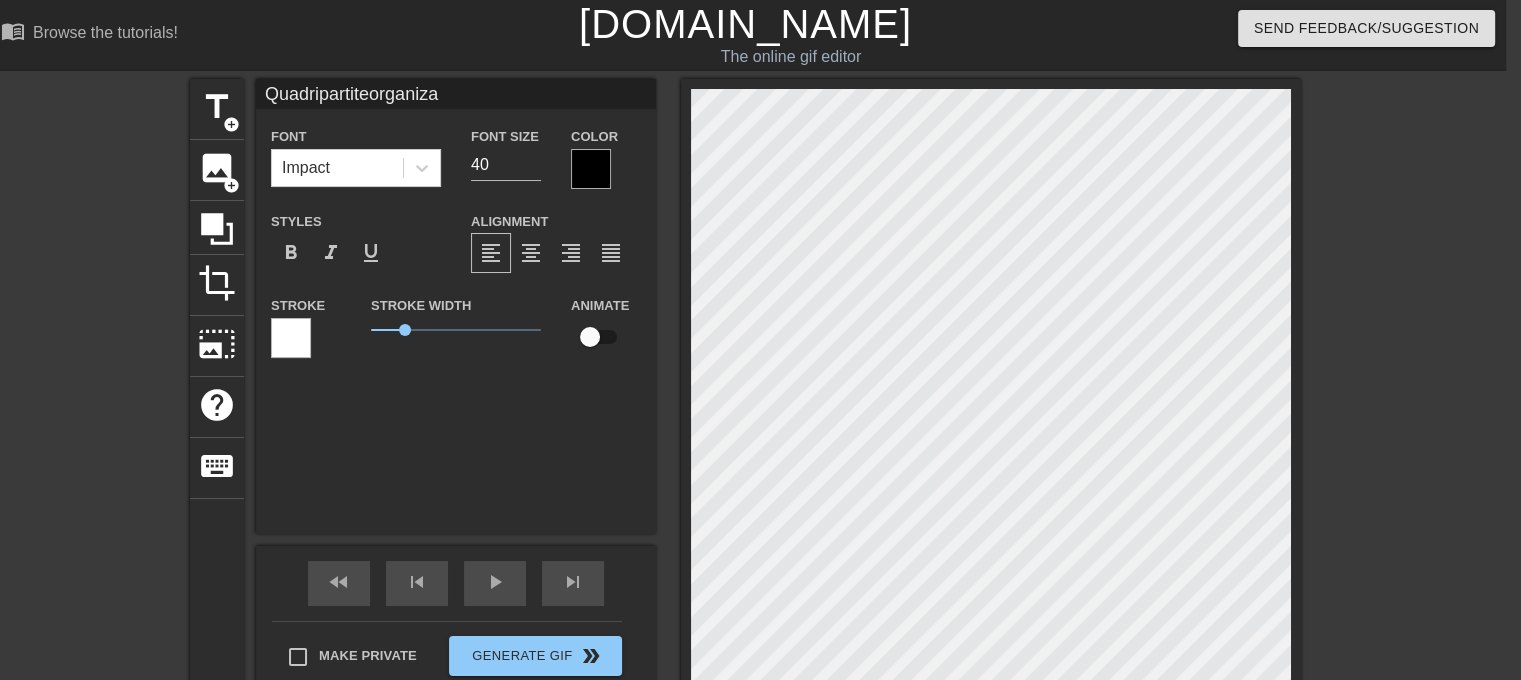 type on "Quadripartite
organiza" 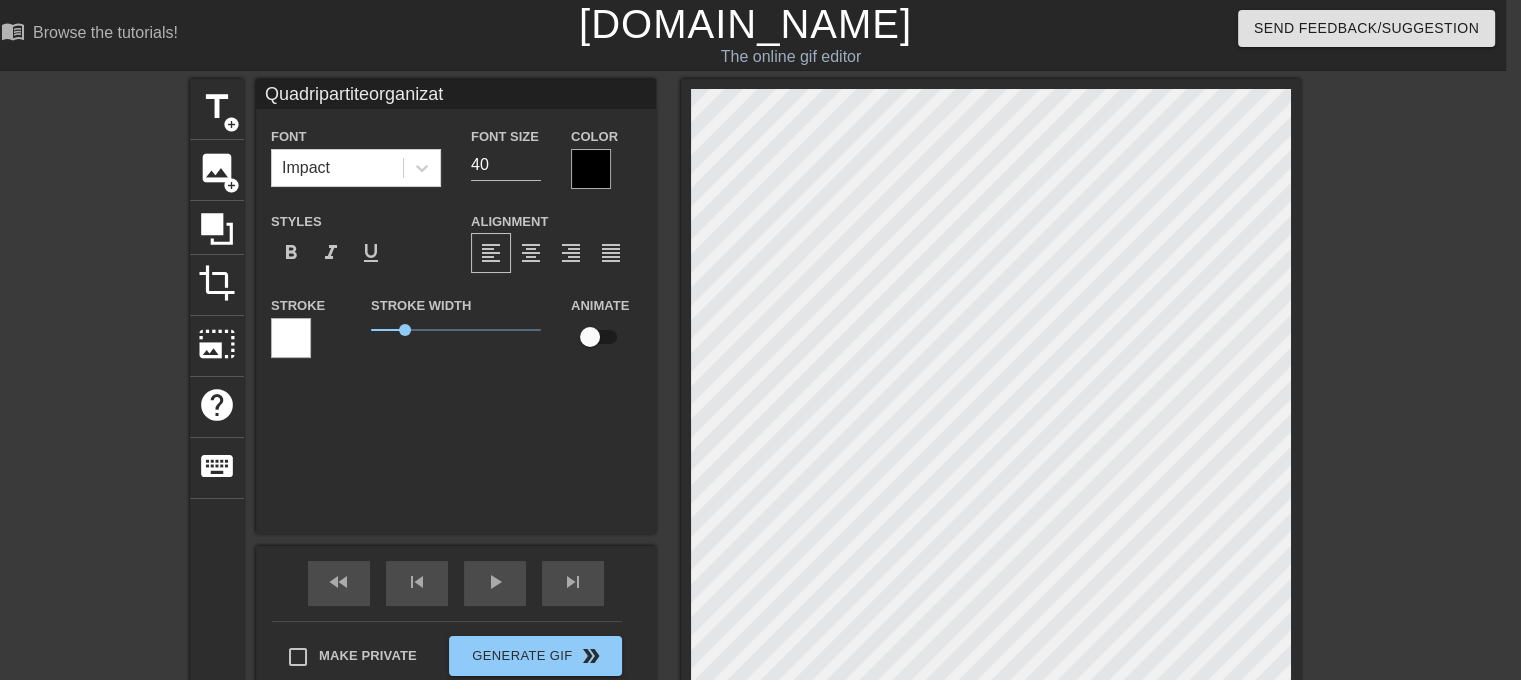 type on "Quadripartiteorganizati" 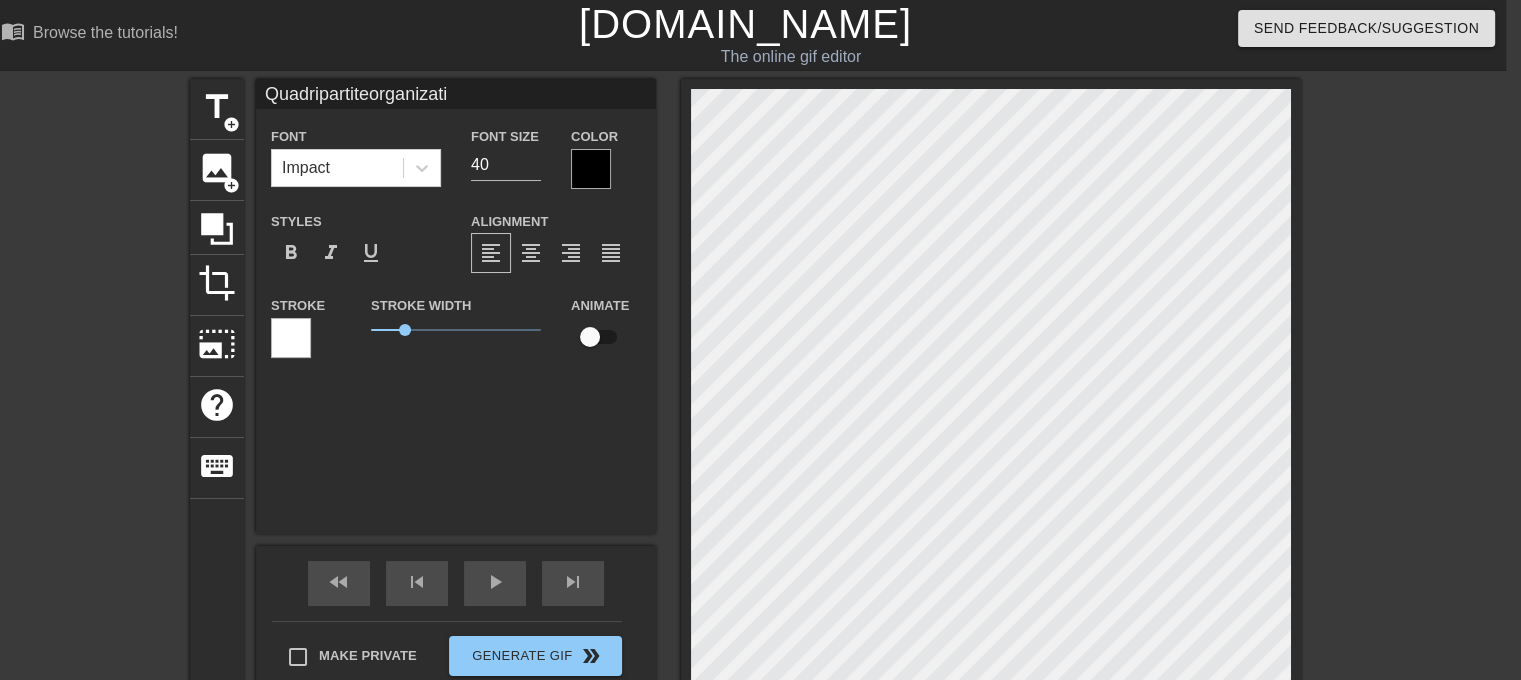 type on "Quadripartiteorganizatio" 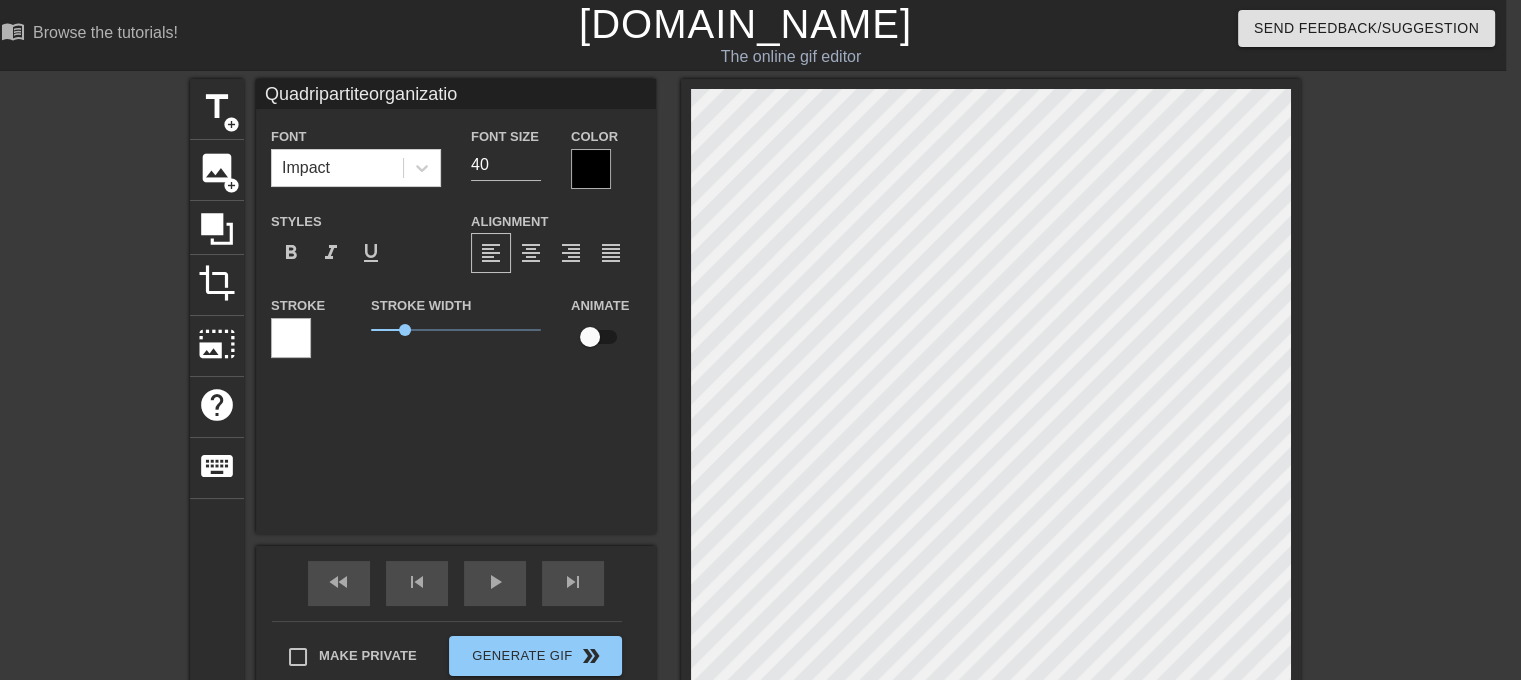 type on "Quadripartiteorganization" 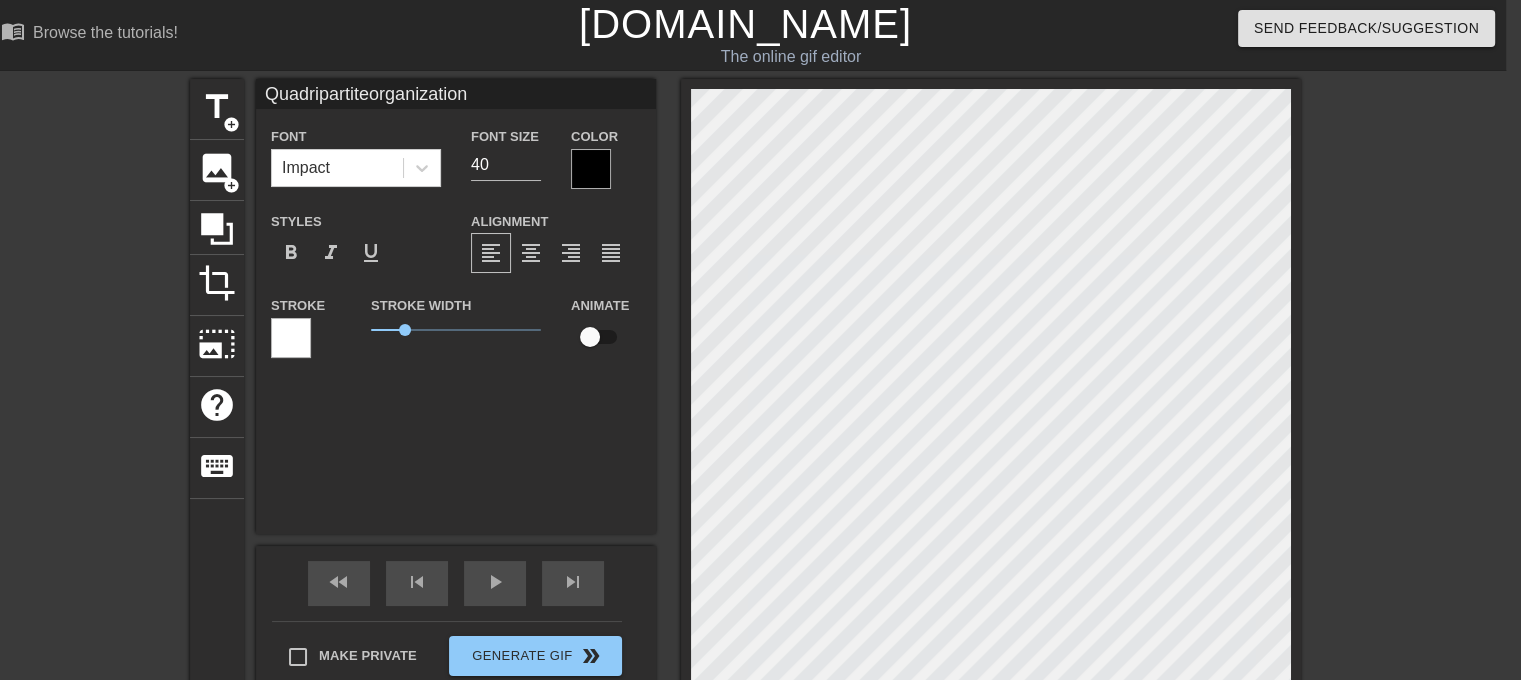 type on "Quadripartiteorganizations" 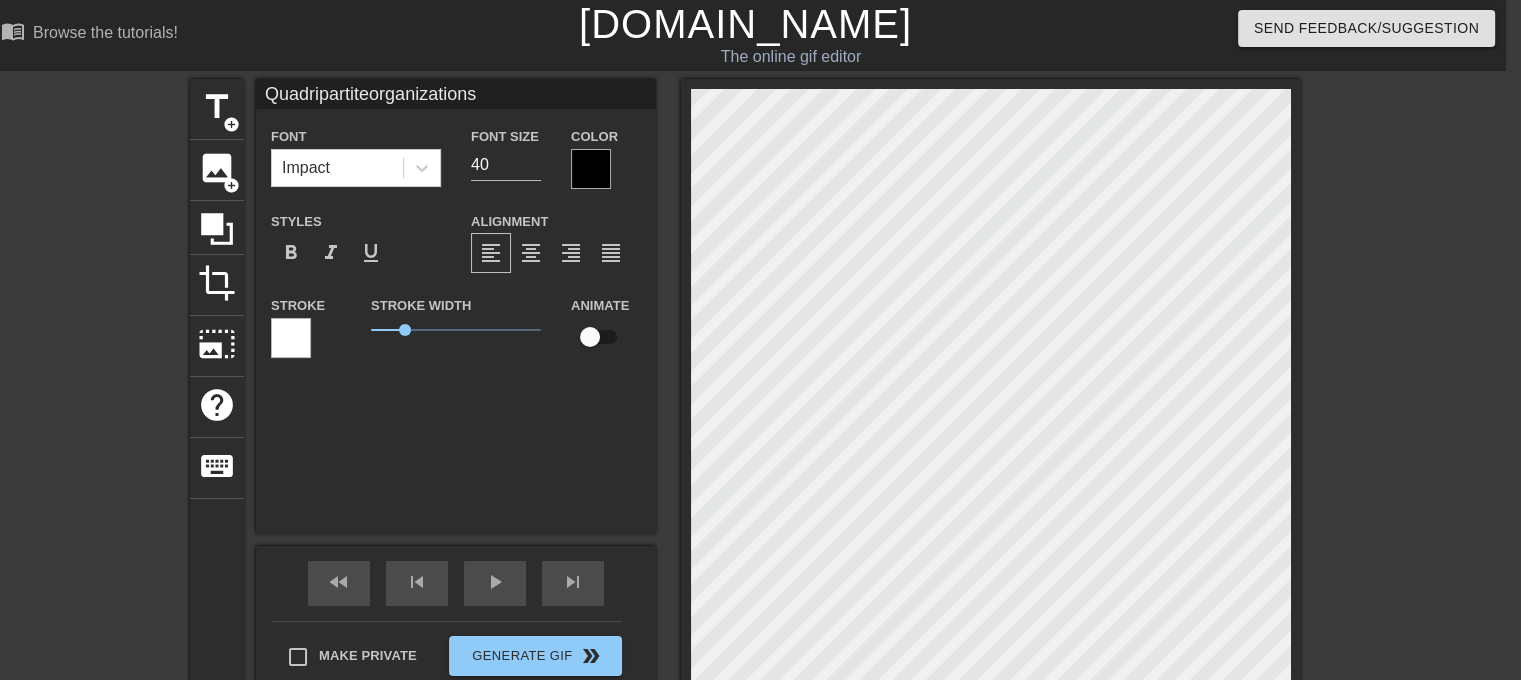 scroll, scrollTop: 3, scrollLeft: 6, axis: both 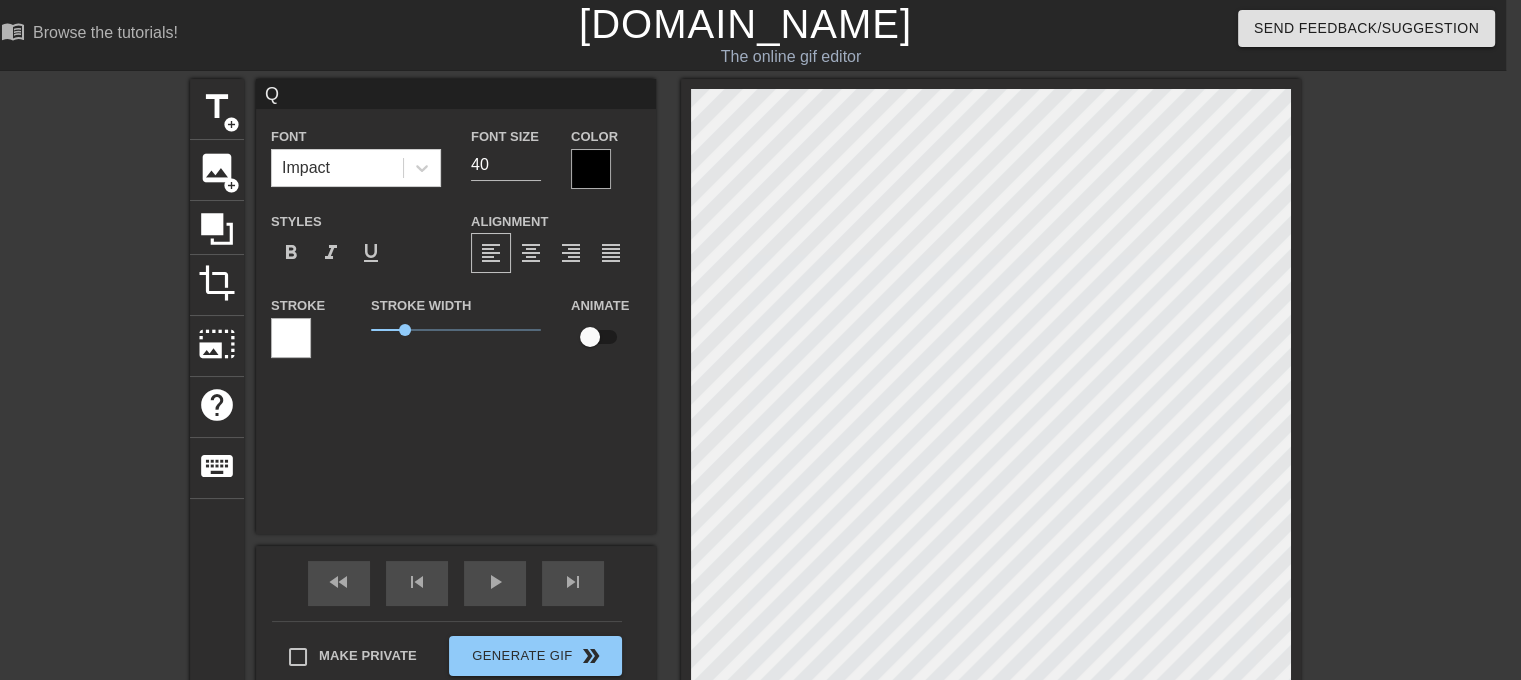 type 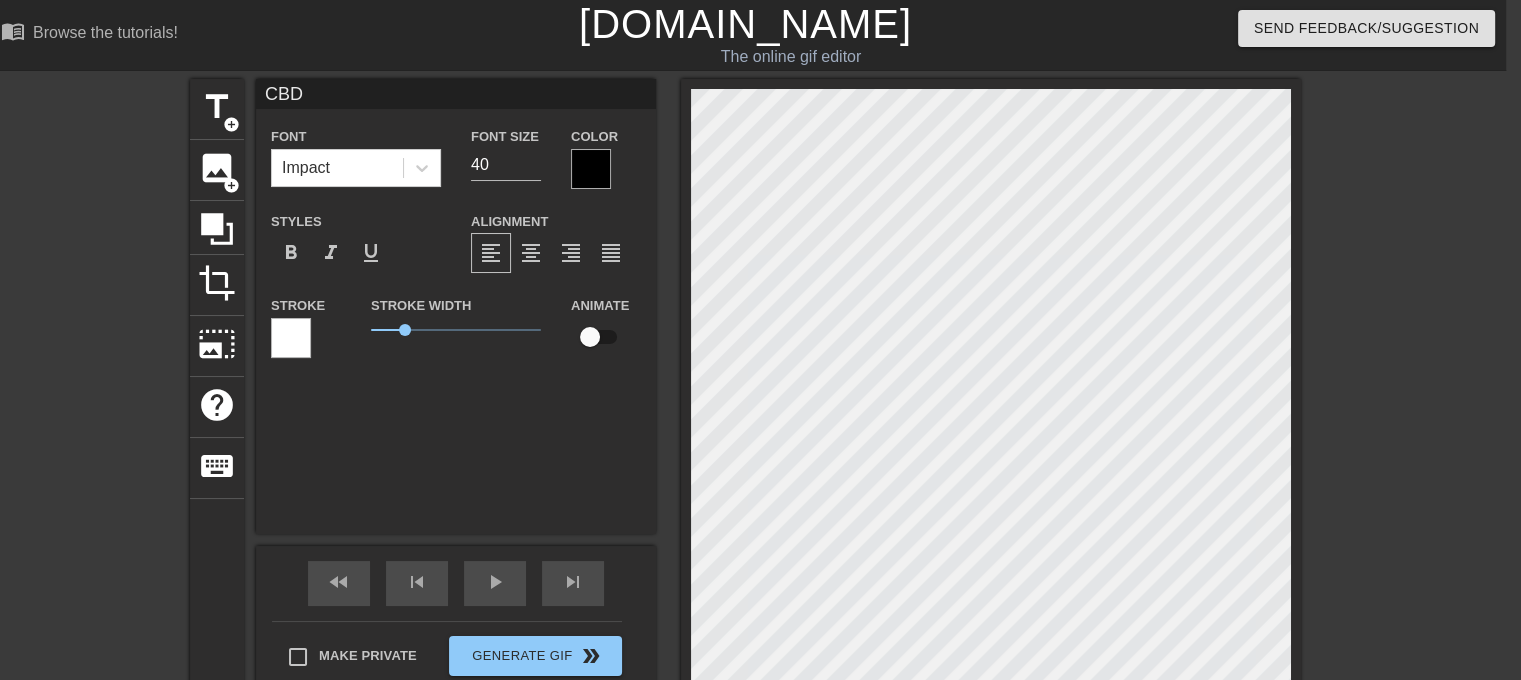 scroll, scrollTop: 2, scrollLeft: 2, axis: both 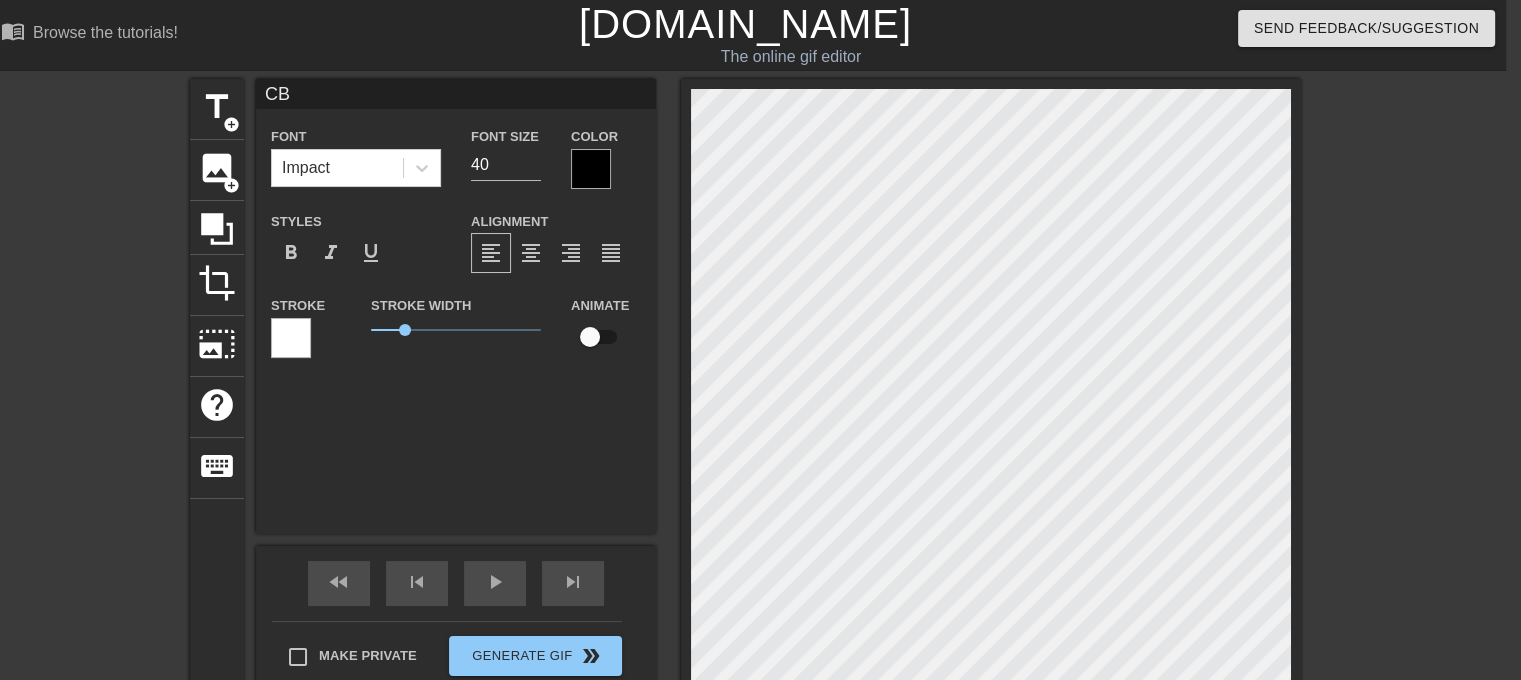 type on "C" 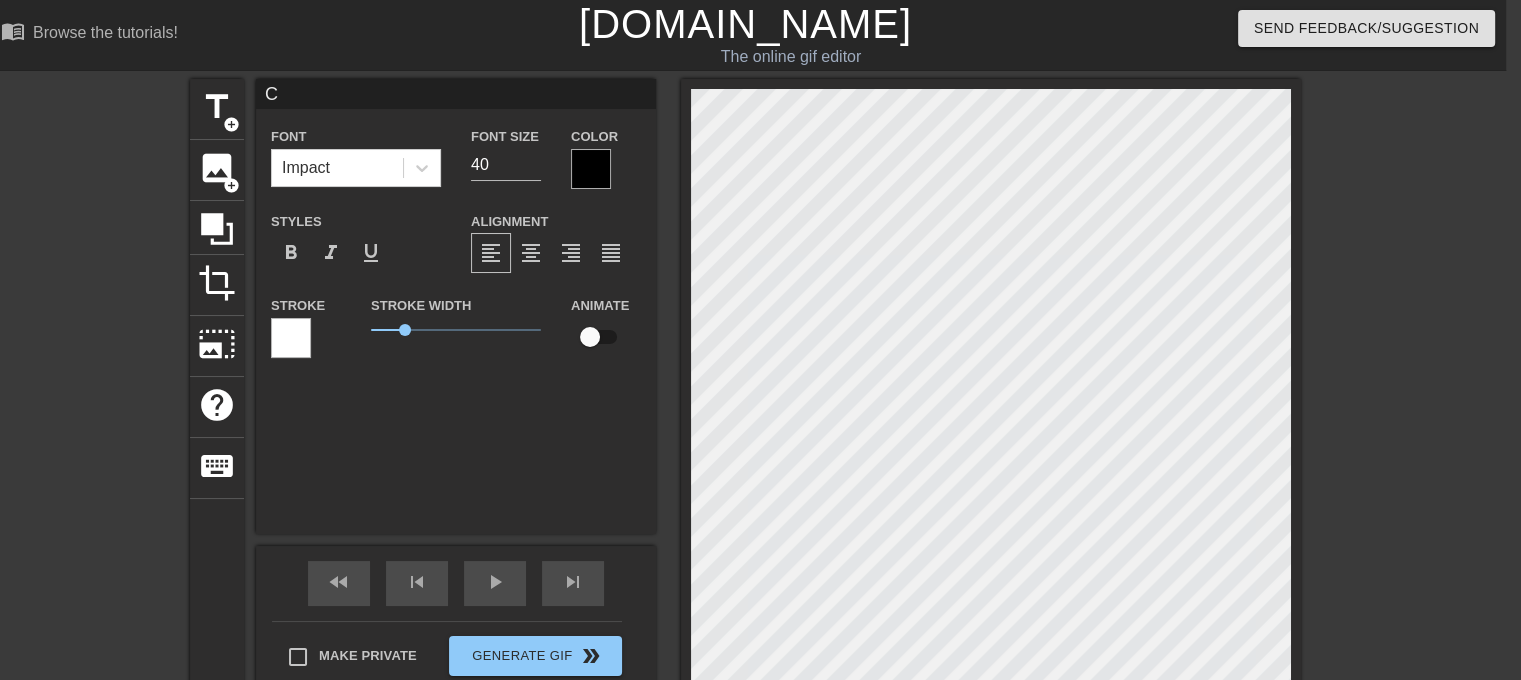 type 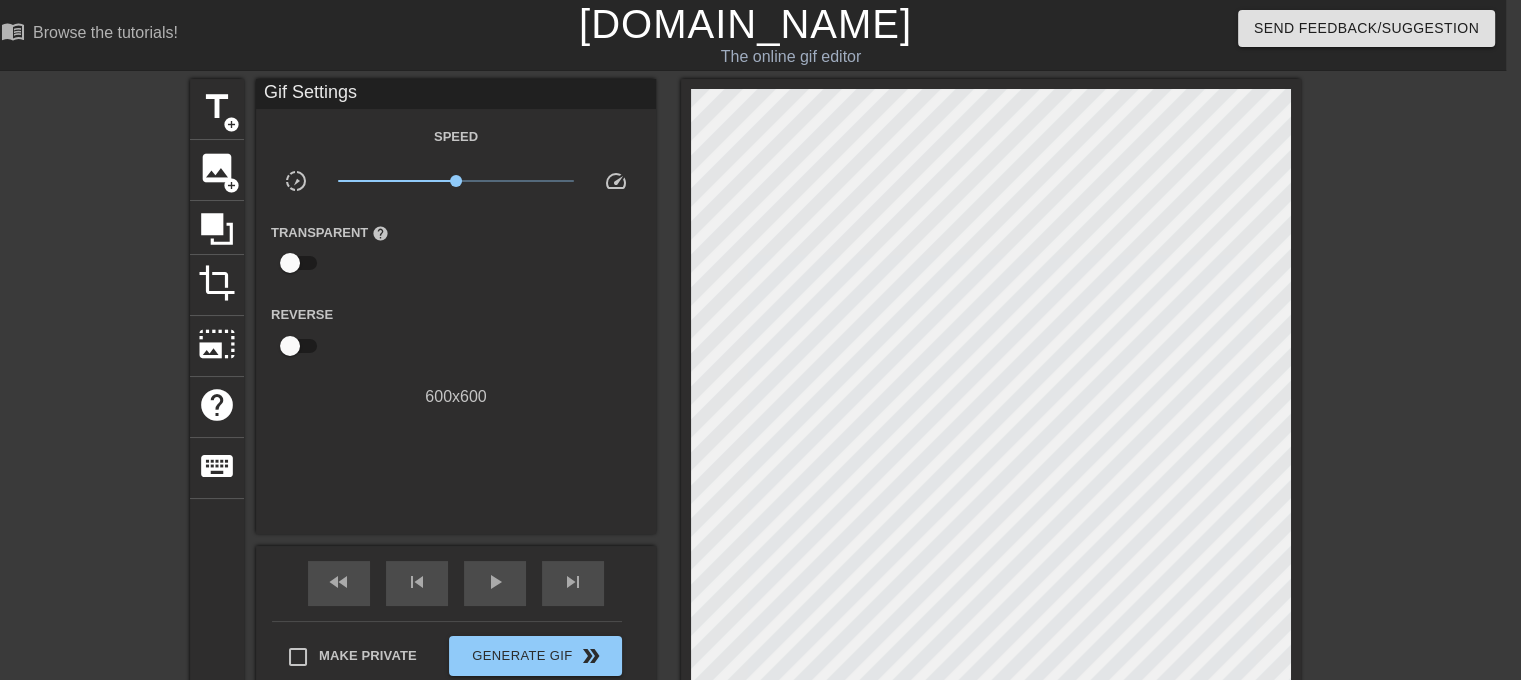 click on "title add_circle image add_circle crop photo_size_select_large help keyboard Gif Settings Speed slow_motion_video x1.00 speed Transparent help Reverse 600  x  600 fast_rewind skip_previous play_arrow skip_next Make Private Generate Gif double_arrow" at bounding box center [745, 394] 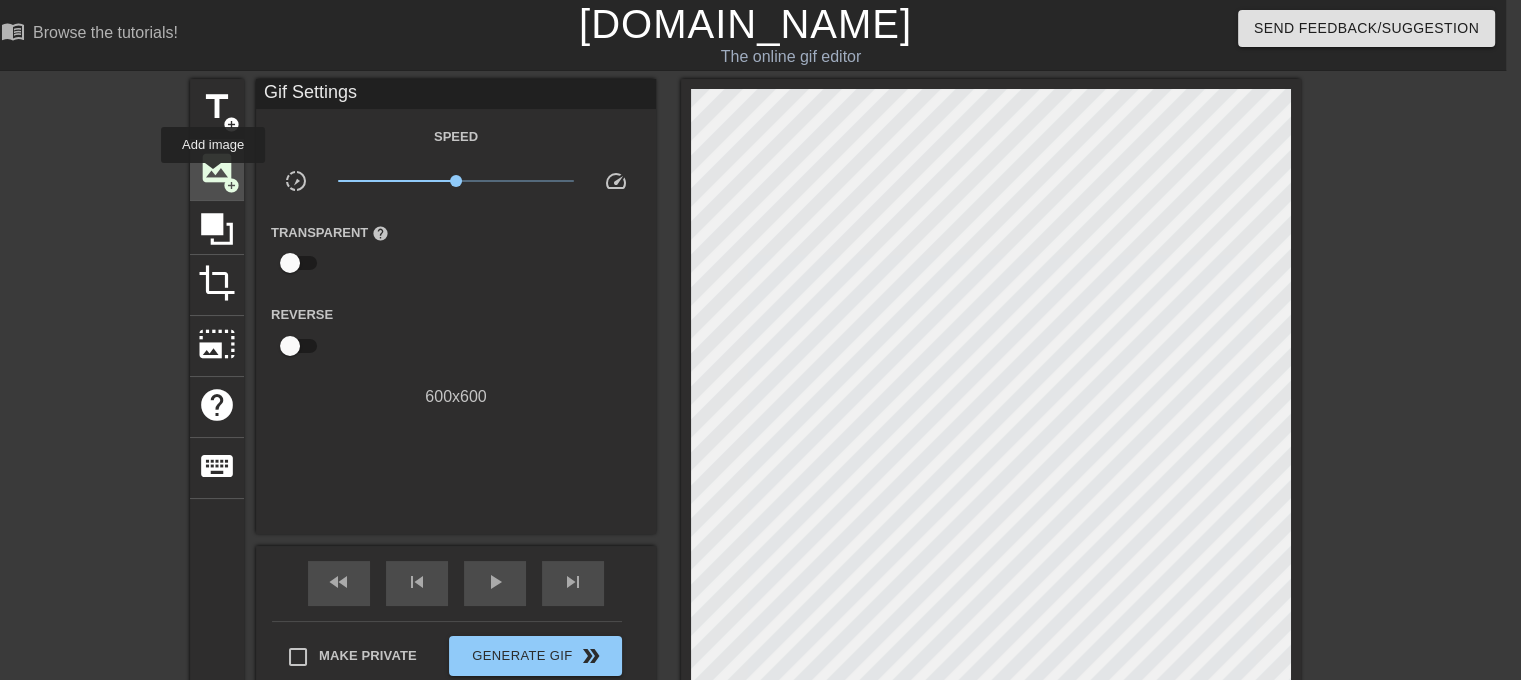 click on "add_circle" at bounding box center [231, 185] 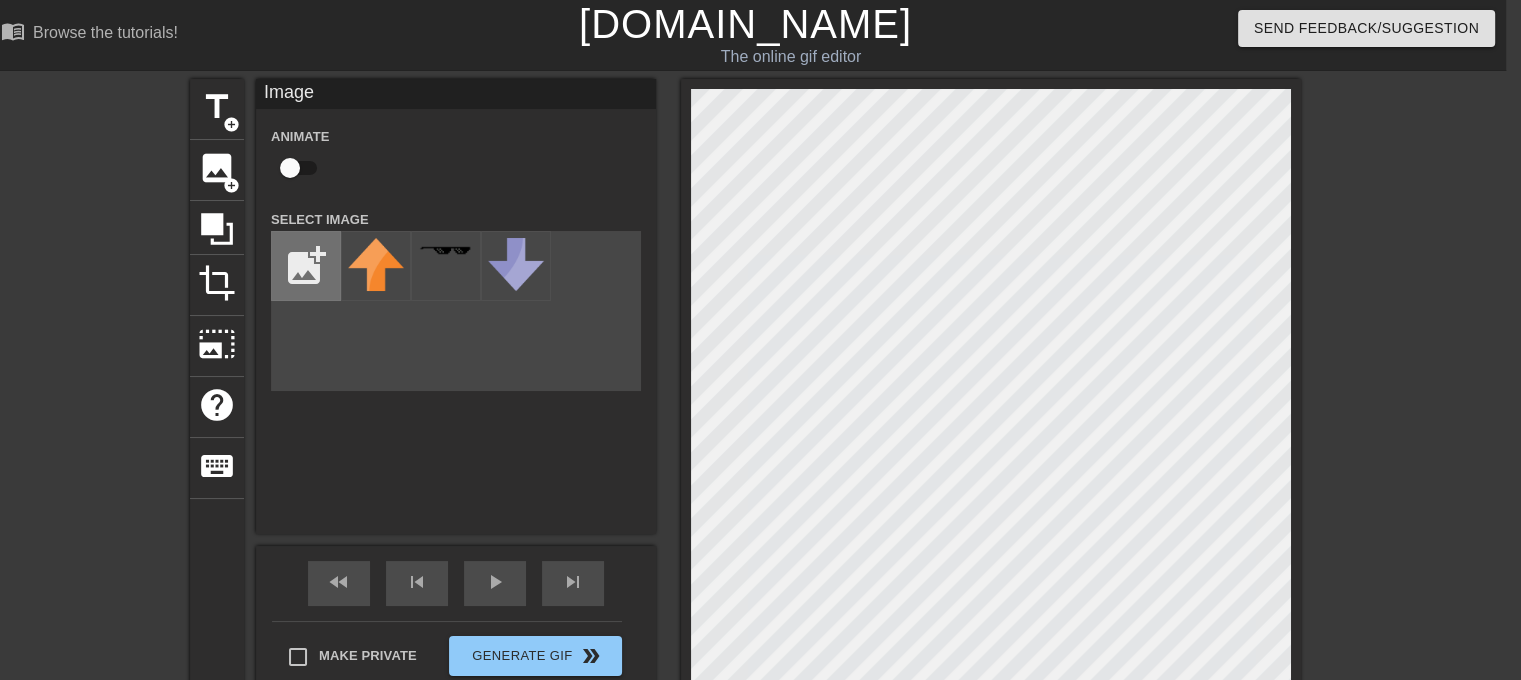 click at bounding box center [306, 266] 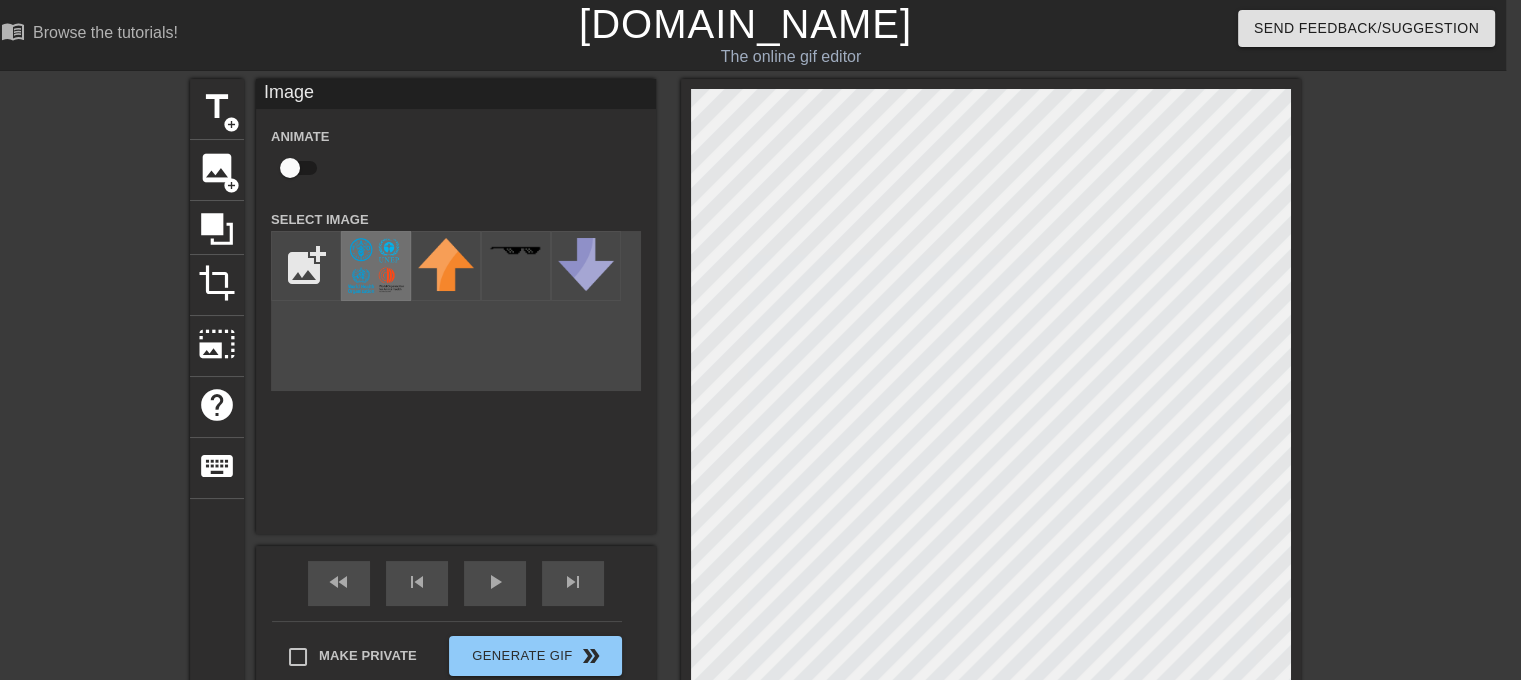 click at bounding box center (376, 266) 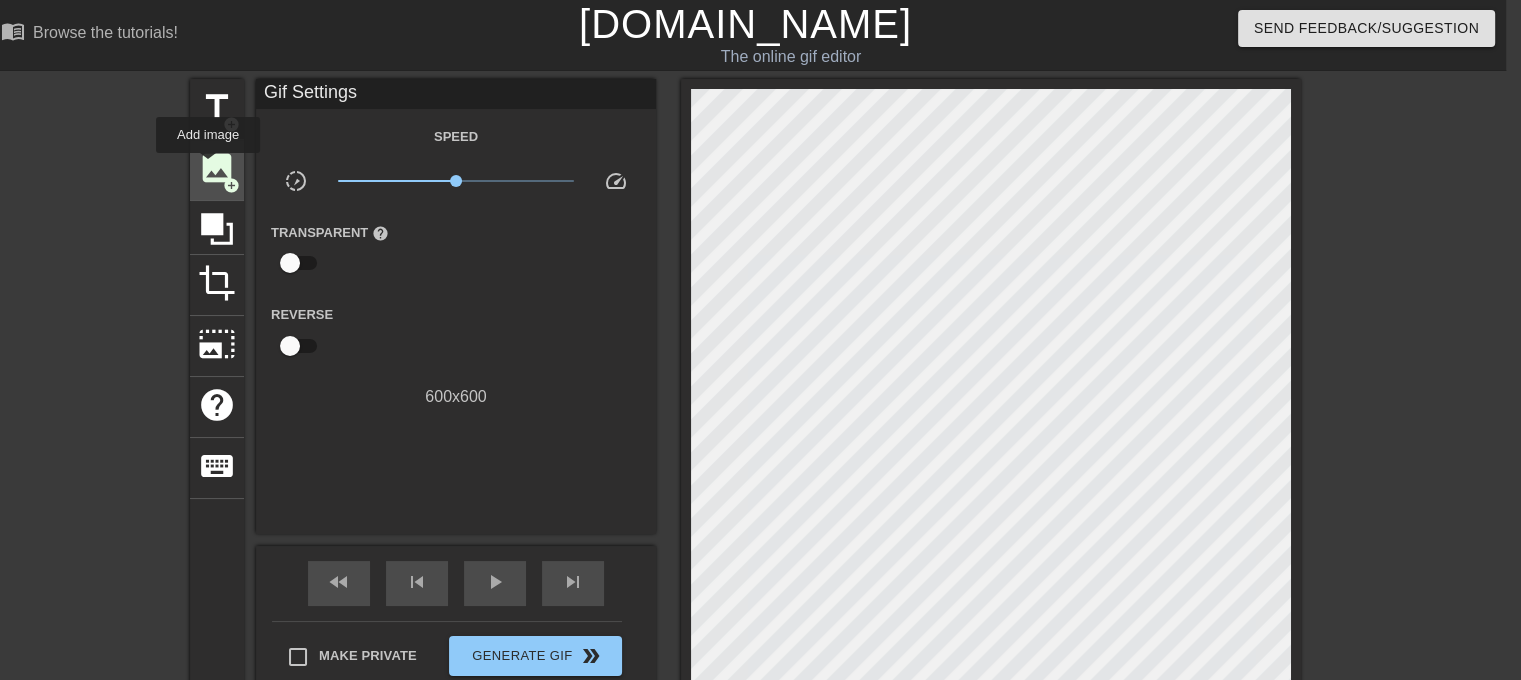 click on "image" at bounding box center [217, 168] 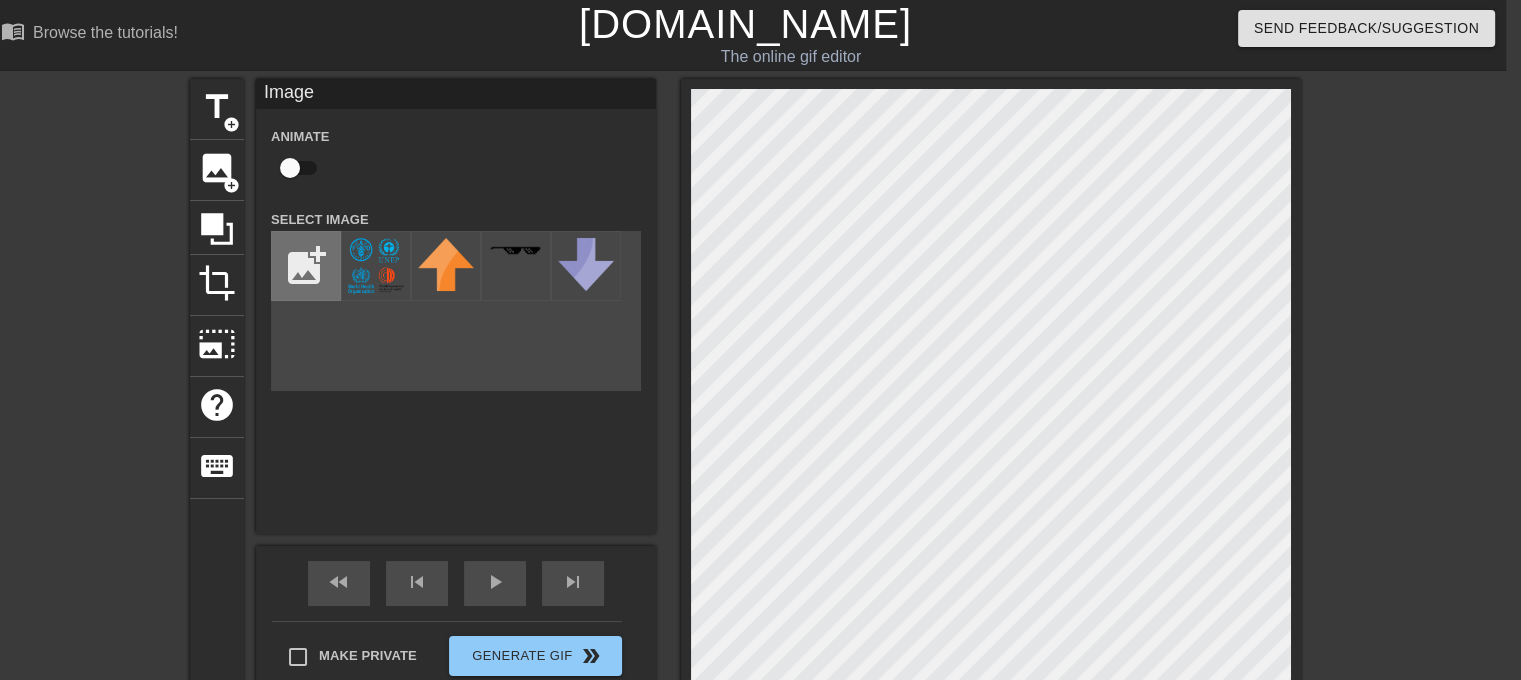 click at bounding box center [306, 266] 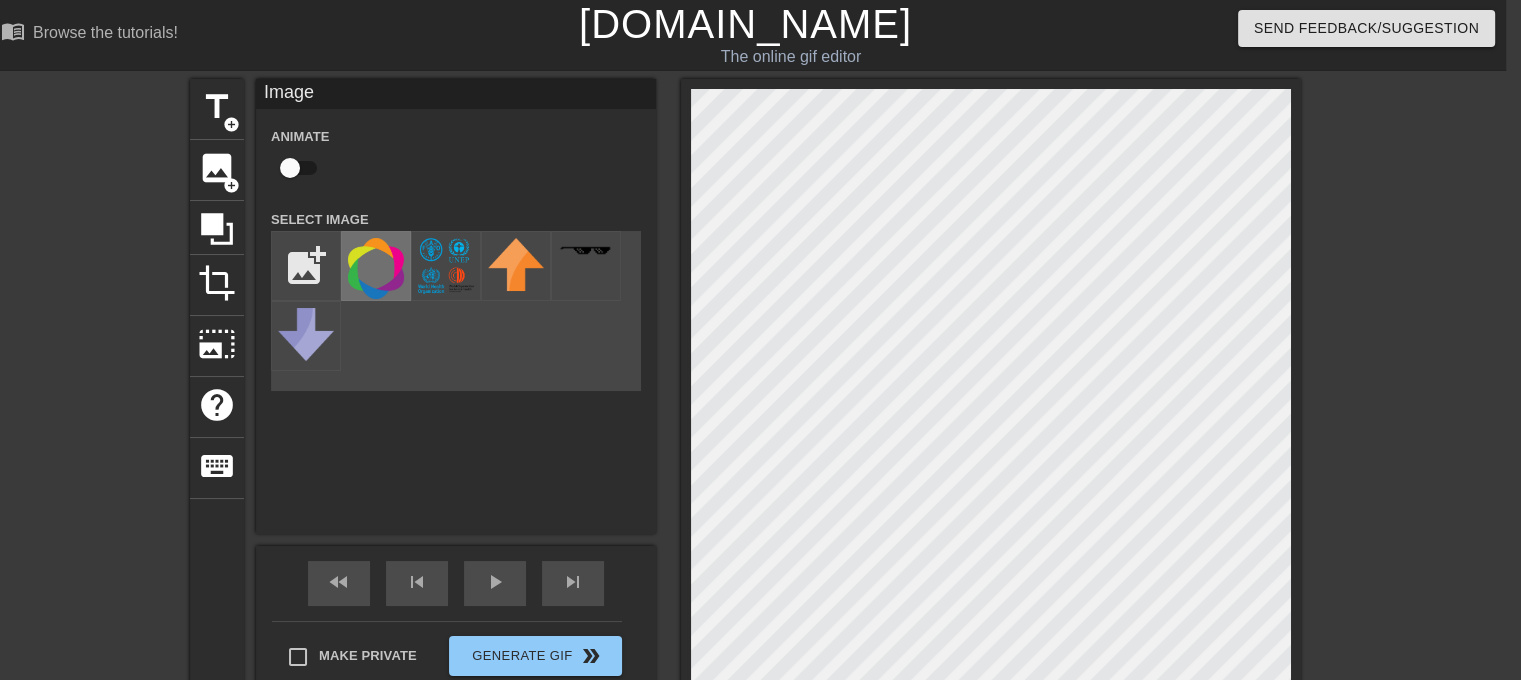 click at bounding box center [376, 268] 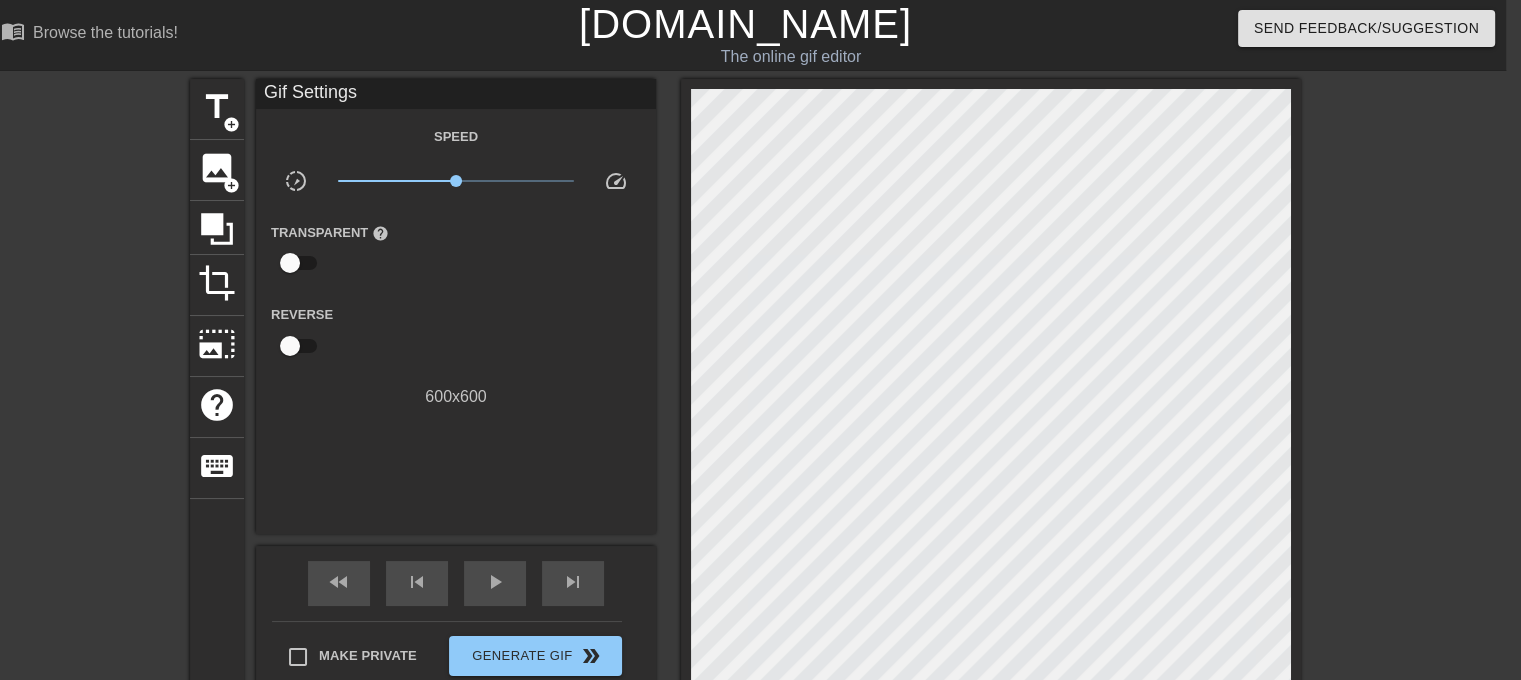 click on "title add_circle image add_circle crop photo_size_select_large help keyboard Gif Settings Speed slow_motion_video x1.00 speed Transparent help Reverse 600  x  600 fast_rewind skip_previous play_arrow skip_next Make Private Generate Gif double_arrow" at bounding box center [745, 394] 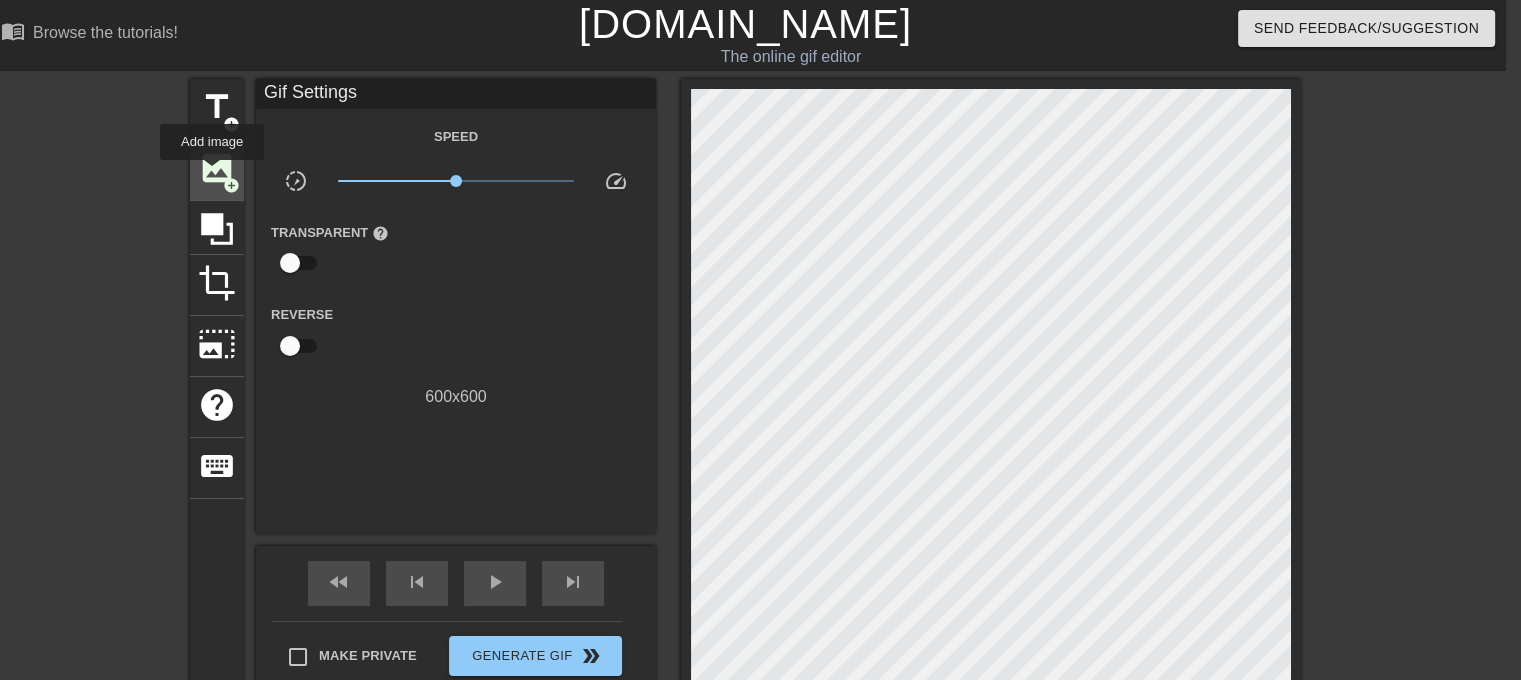 click on "add_circle" at bounding box center [231, 185] 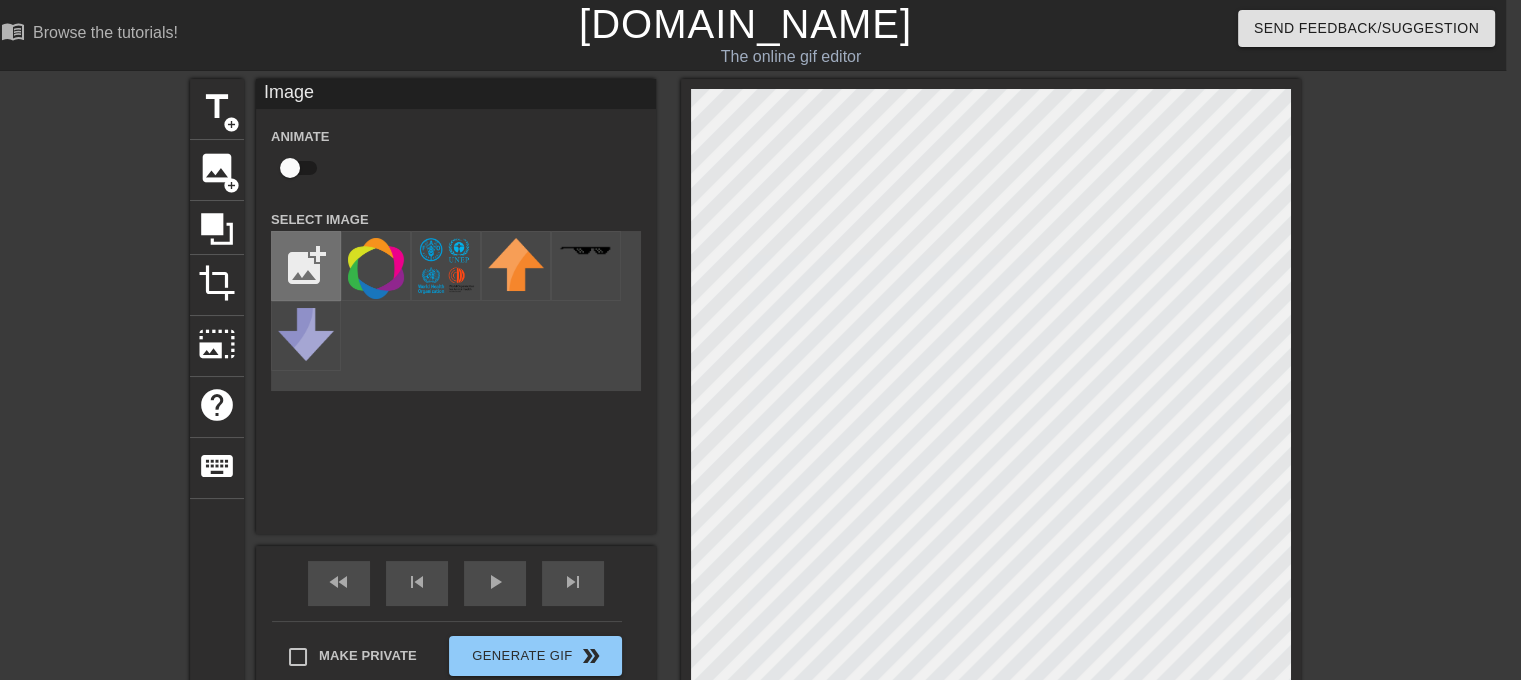 click at bounding box center [306, 266] 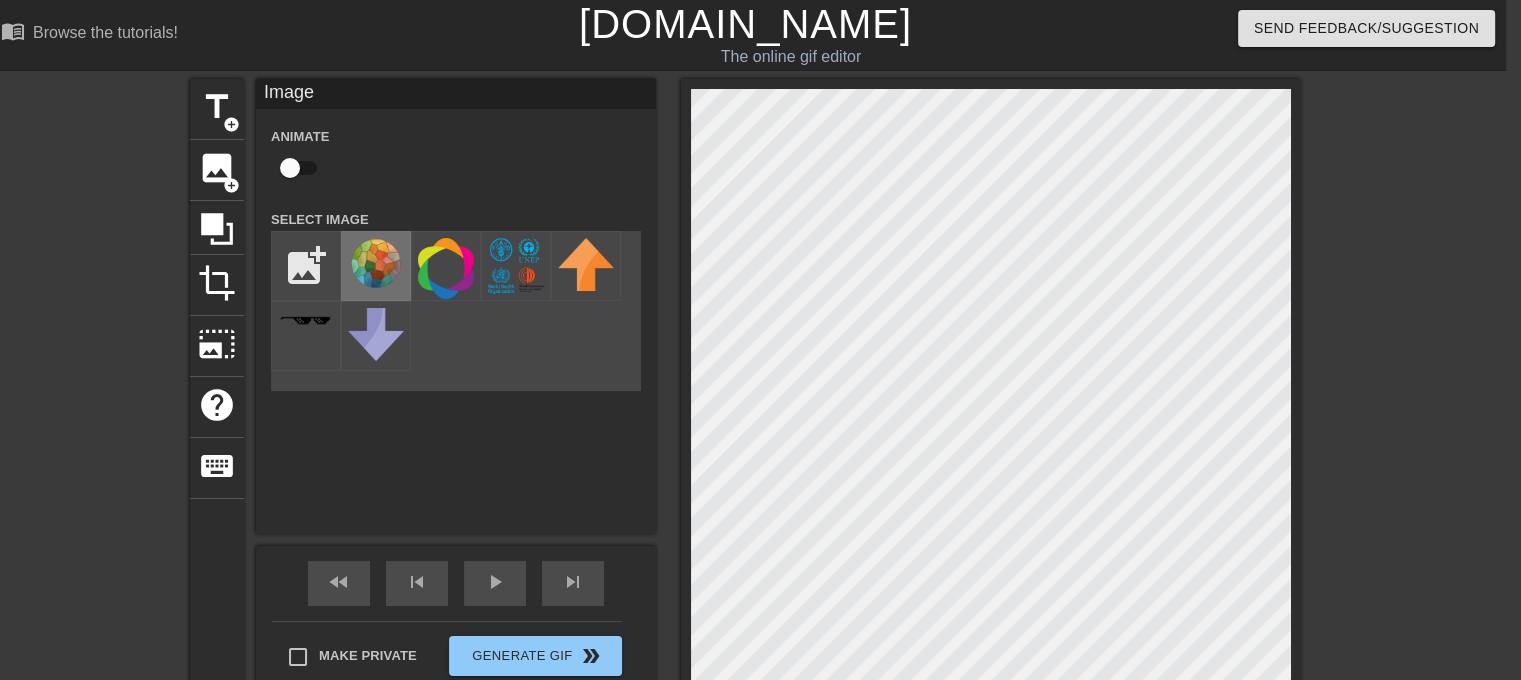 click at bounding box center (376, 264) 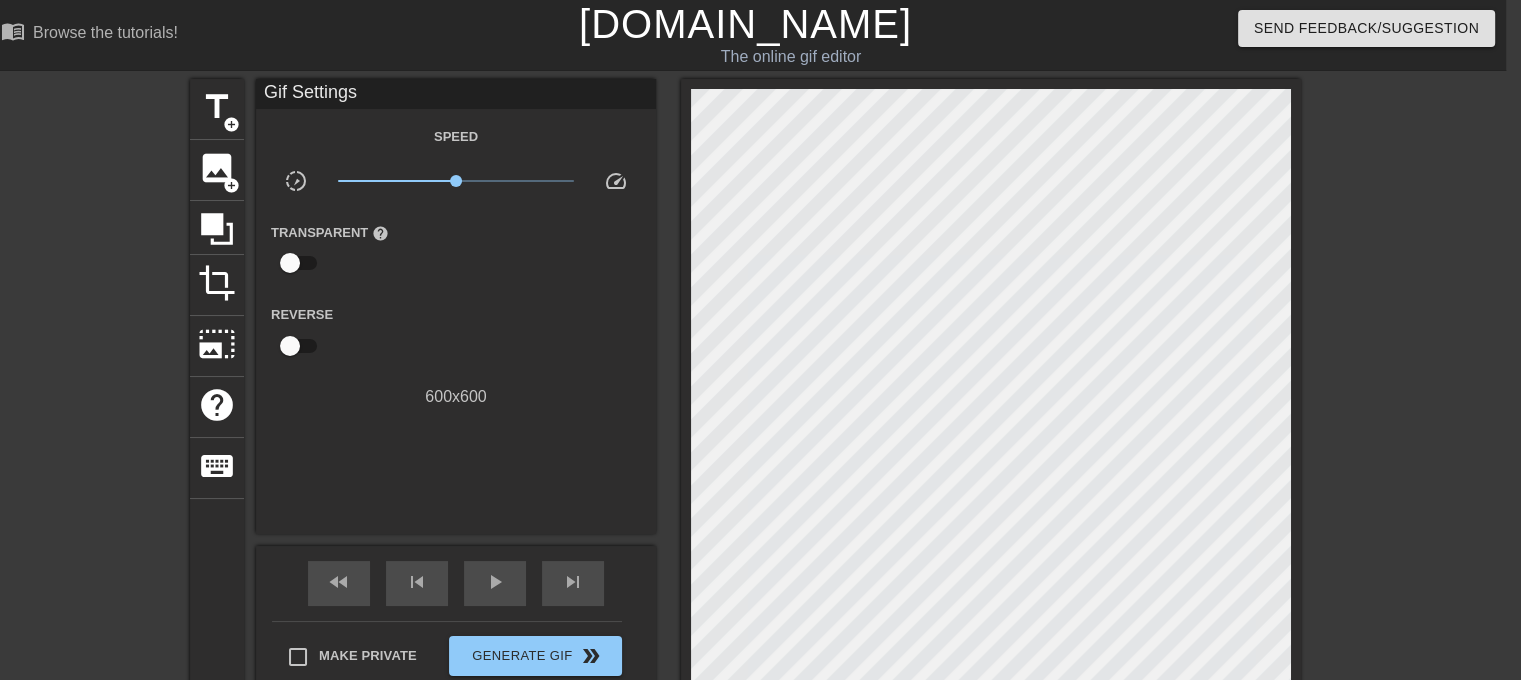 click on "title add_circle image add_circle crop photo_size_select_large help keyboard Gif Settings Speed slow_motion_video x1.00 speed Transparent help Reverse 600  x  600 fast_rewind skip_previous play_arrow skip_next Make Private Generate Gif double_arrow" at bounding box center (745, 394) 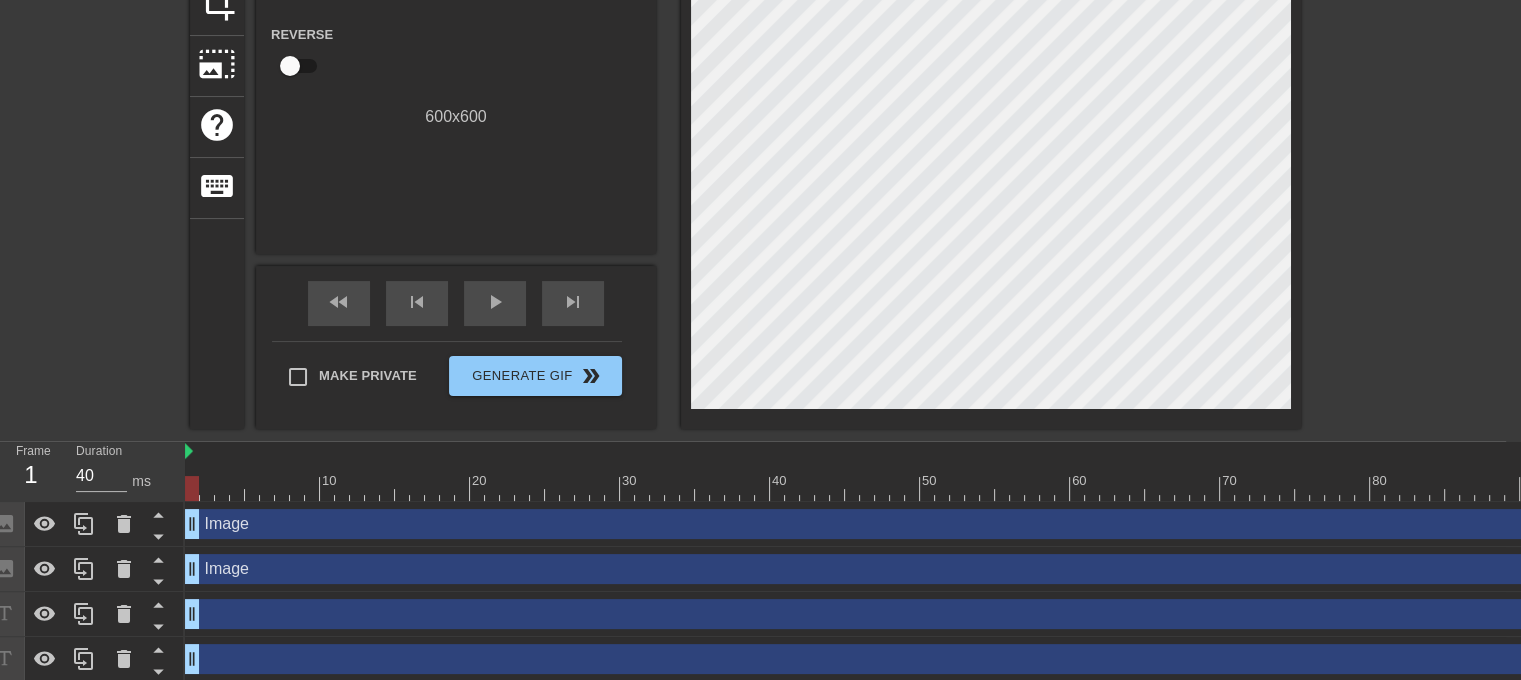 scroll, scrollTop: 285, scrollLeft: 15, axis: both 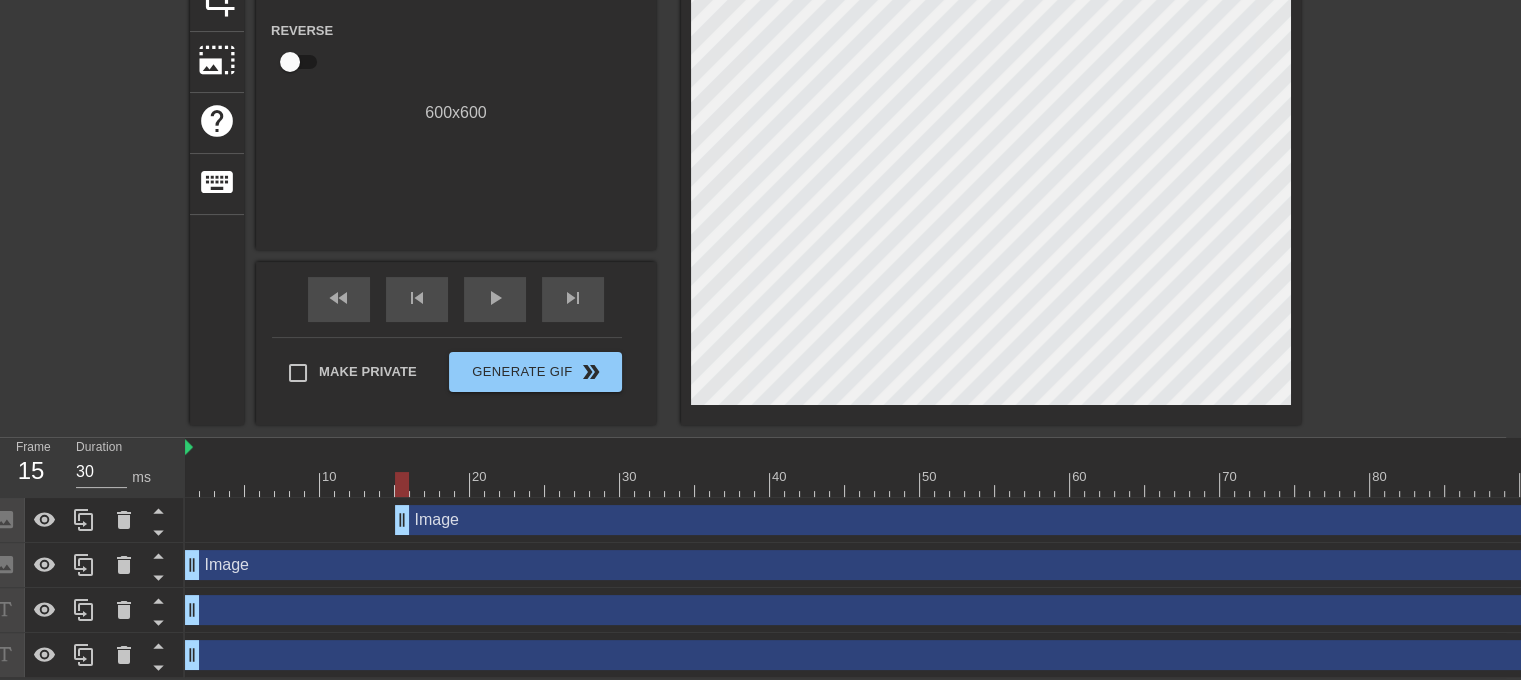 drag, startPoint x: 192, startPoint y: 524, endPoint x: 398, endPoint y: 529, distance: 206.06067 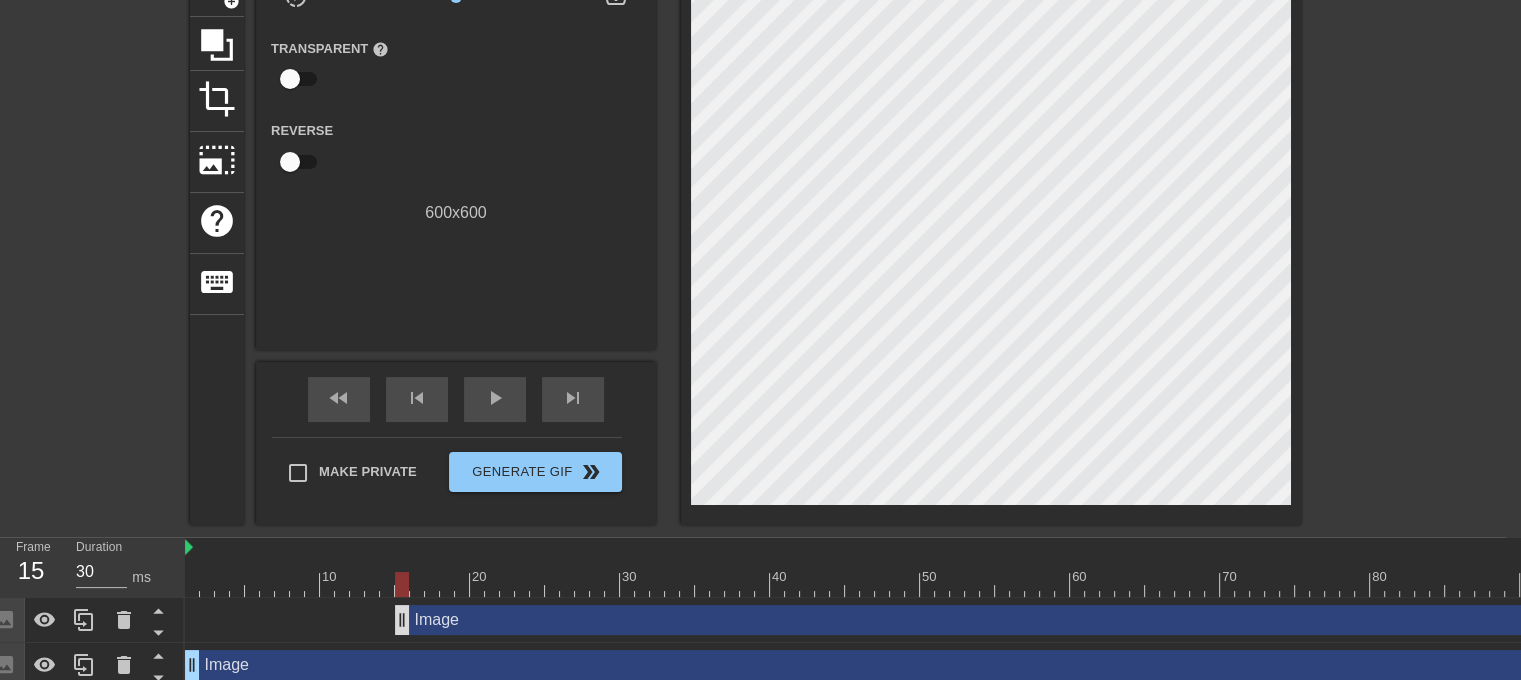 scroll, scrollTop: 176, scrollLeft: 15, axis: both 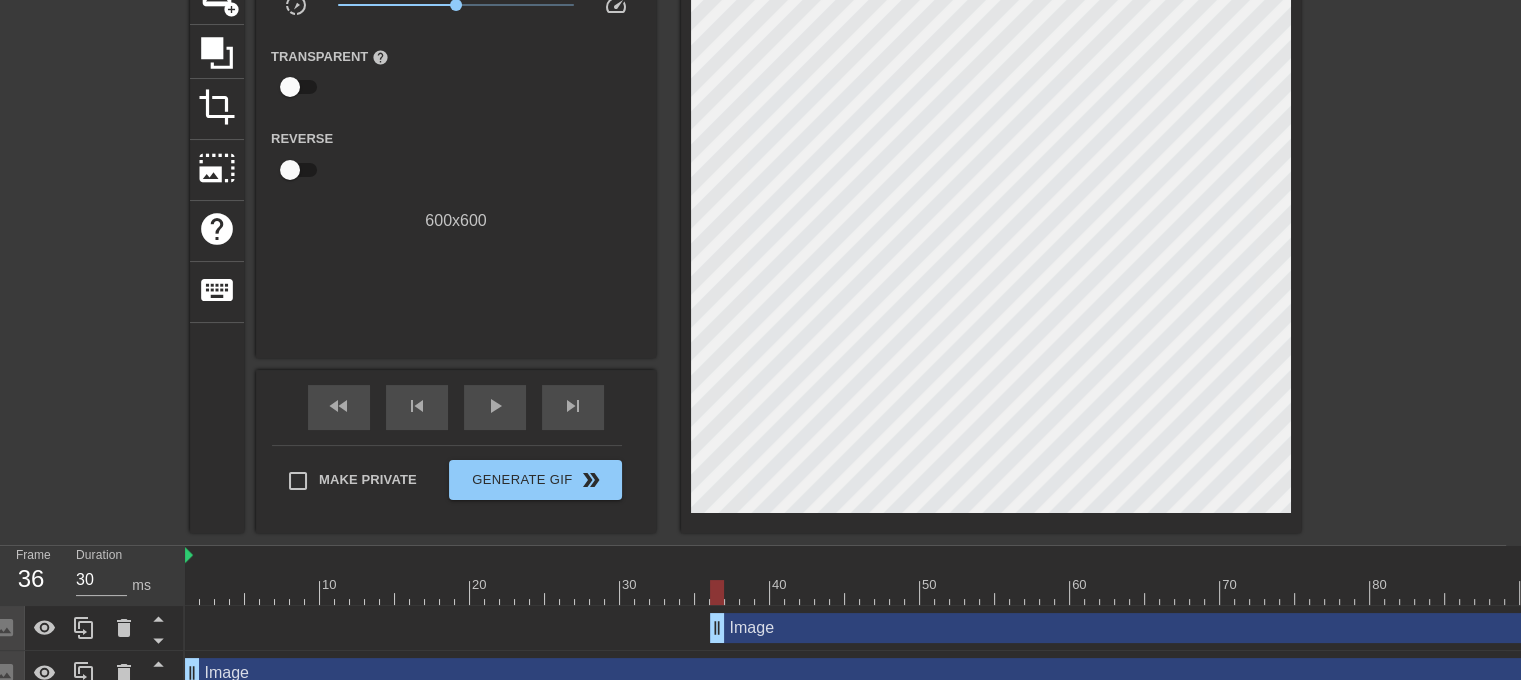 drag, startPoint x: 404, startPoint y: 617, endPoint x: 742, endPoint y: 644, distance: 339.0767 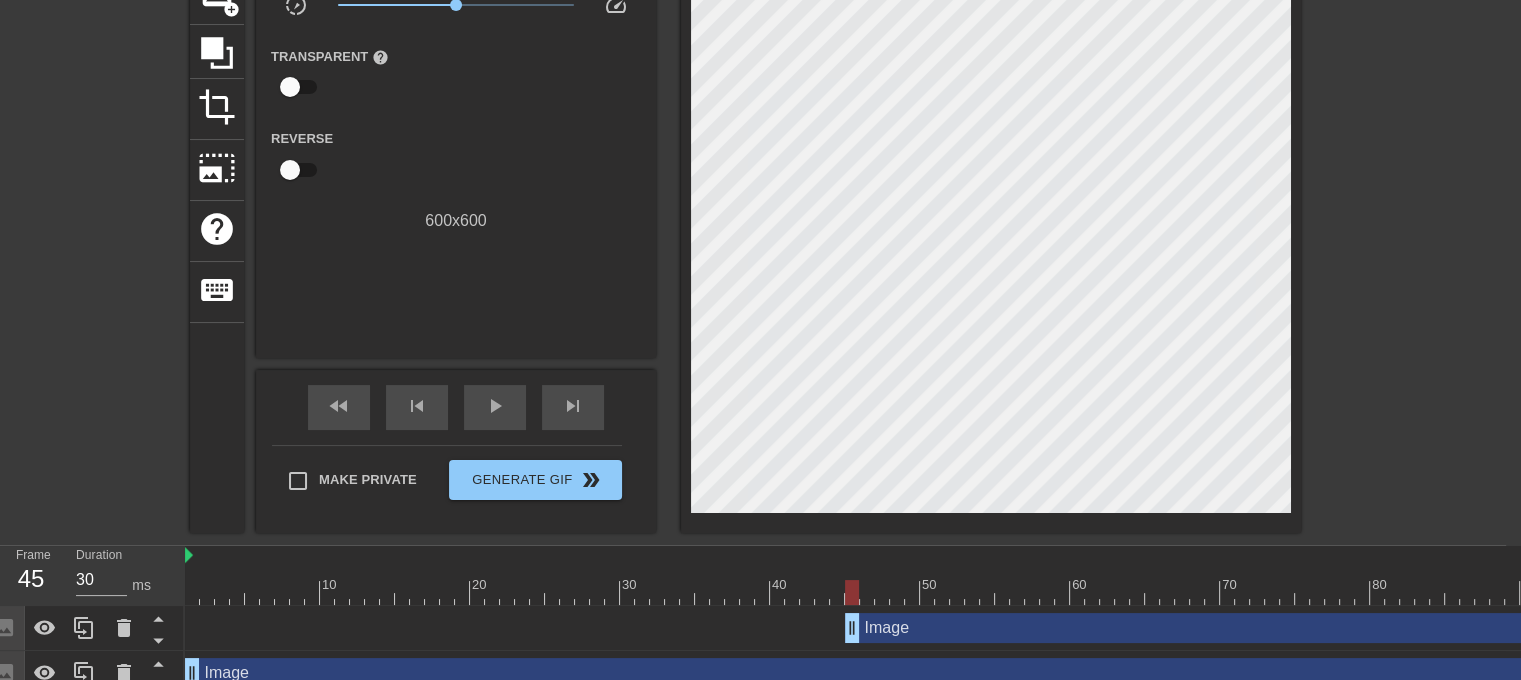 drag, startPoint x: 747, startPoint y: 637, endPoint x: 855, endPoint y: 642, distance: 108.11568 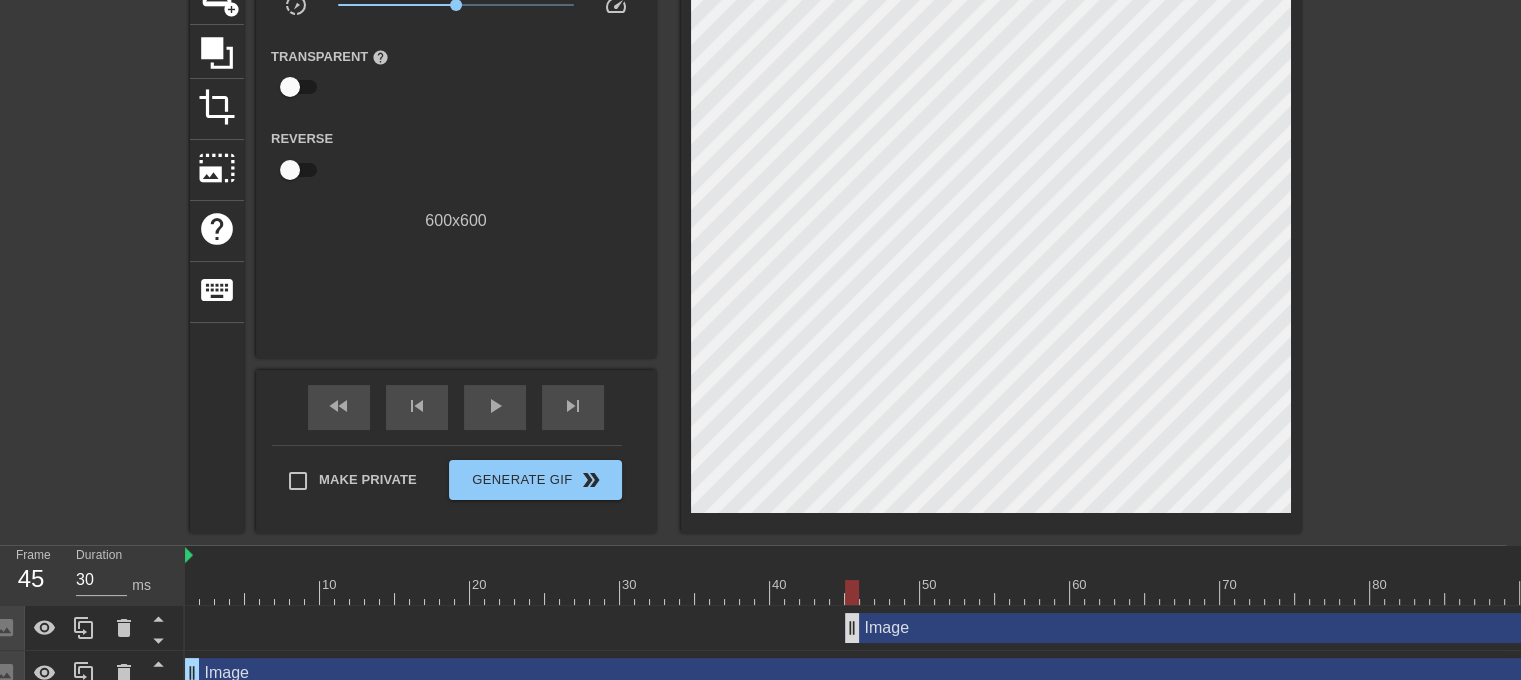 scroll, scrollTop: 285, scrollLeft: 15, axis: both 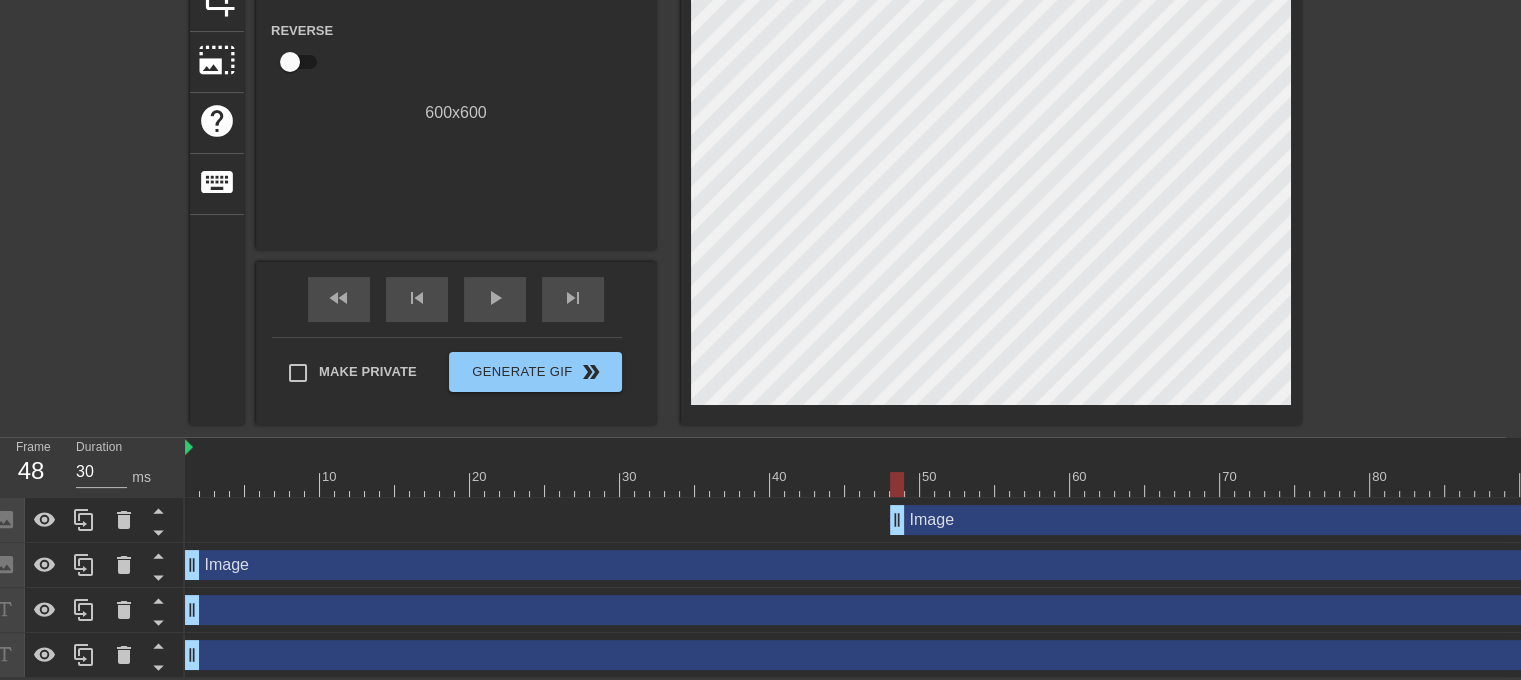 drag, startPoint x: 853, startPoint y: 524, endPoint x: 899, endPoint y: 524, distance: 46 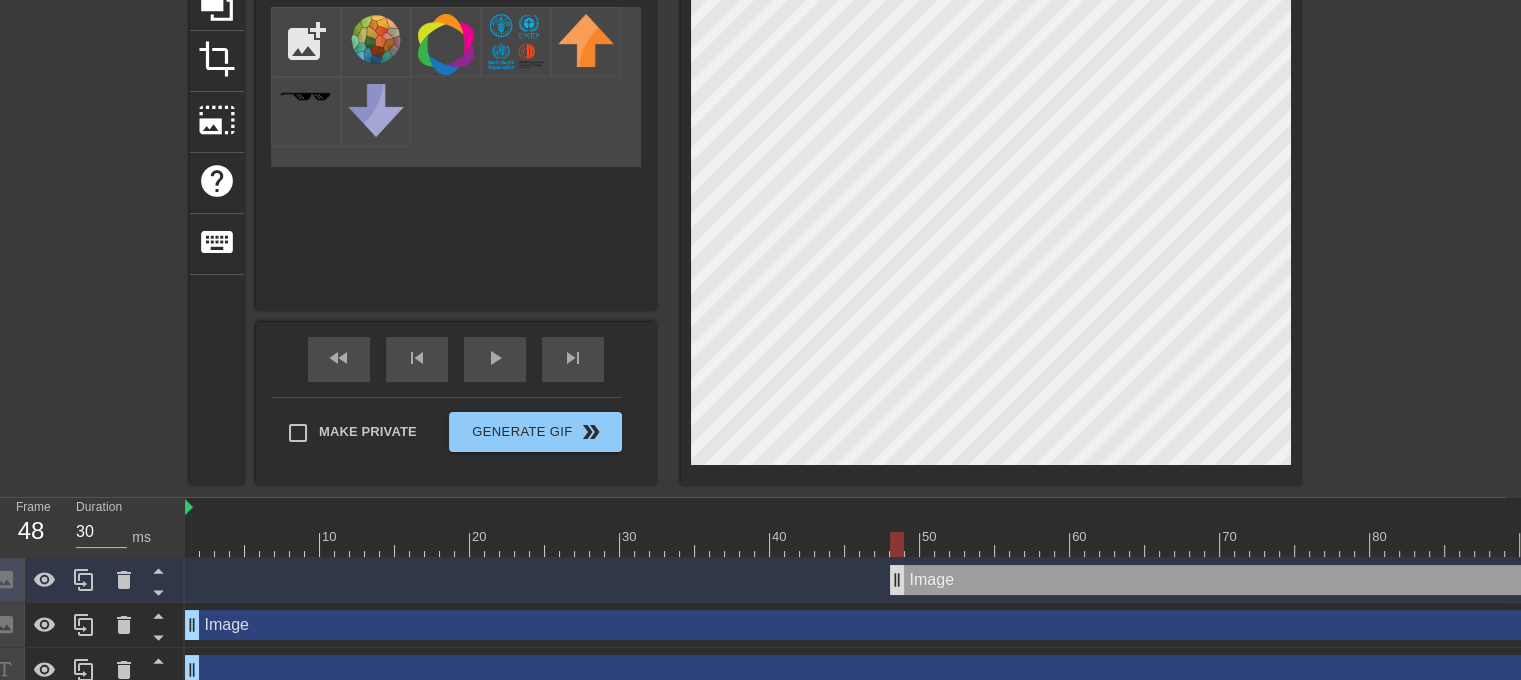 scroll, scrollTop: 285, scrollLeft: 15, axis: both 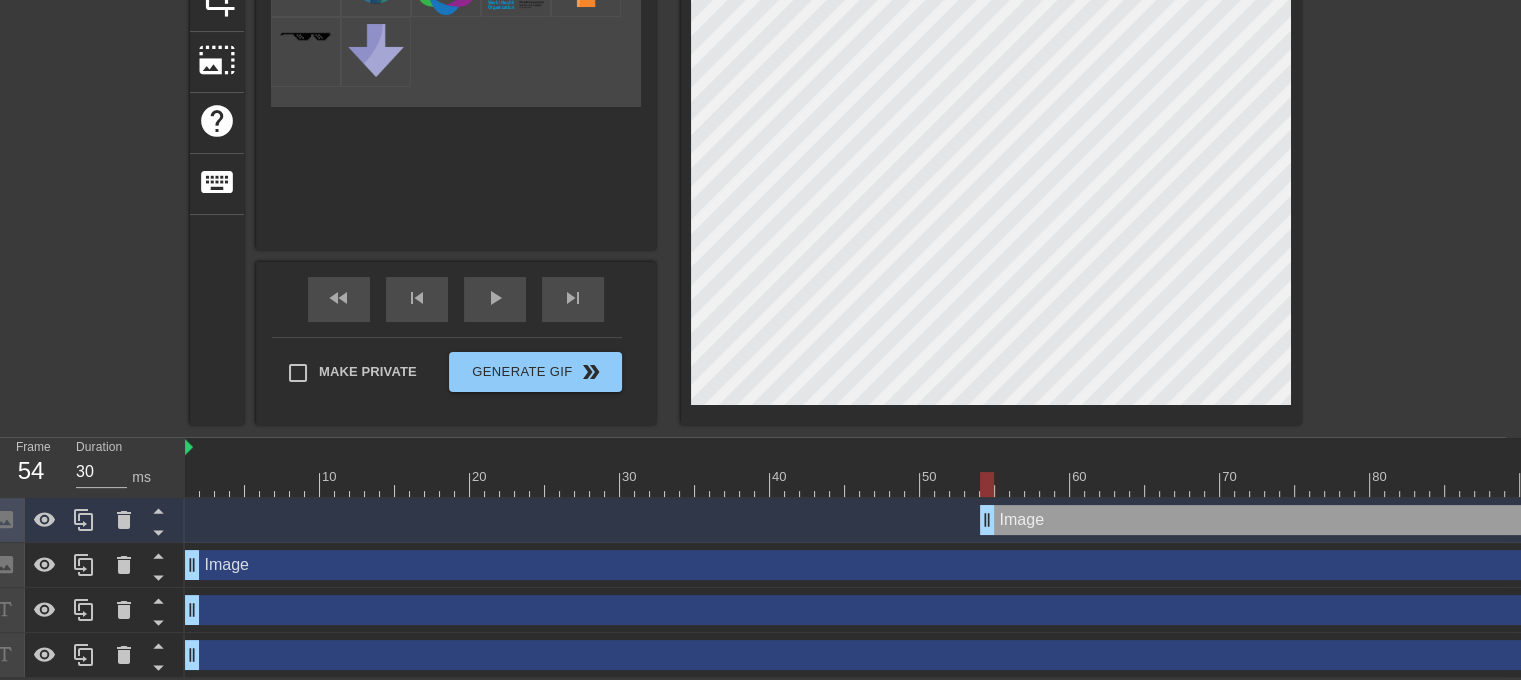 drag, startPoint x: 902, startPoint y: 515, endPoint x: 992, endPoint y: 524, distance: 90.44888 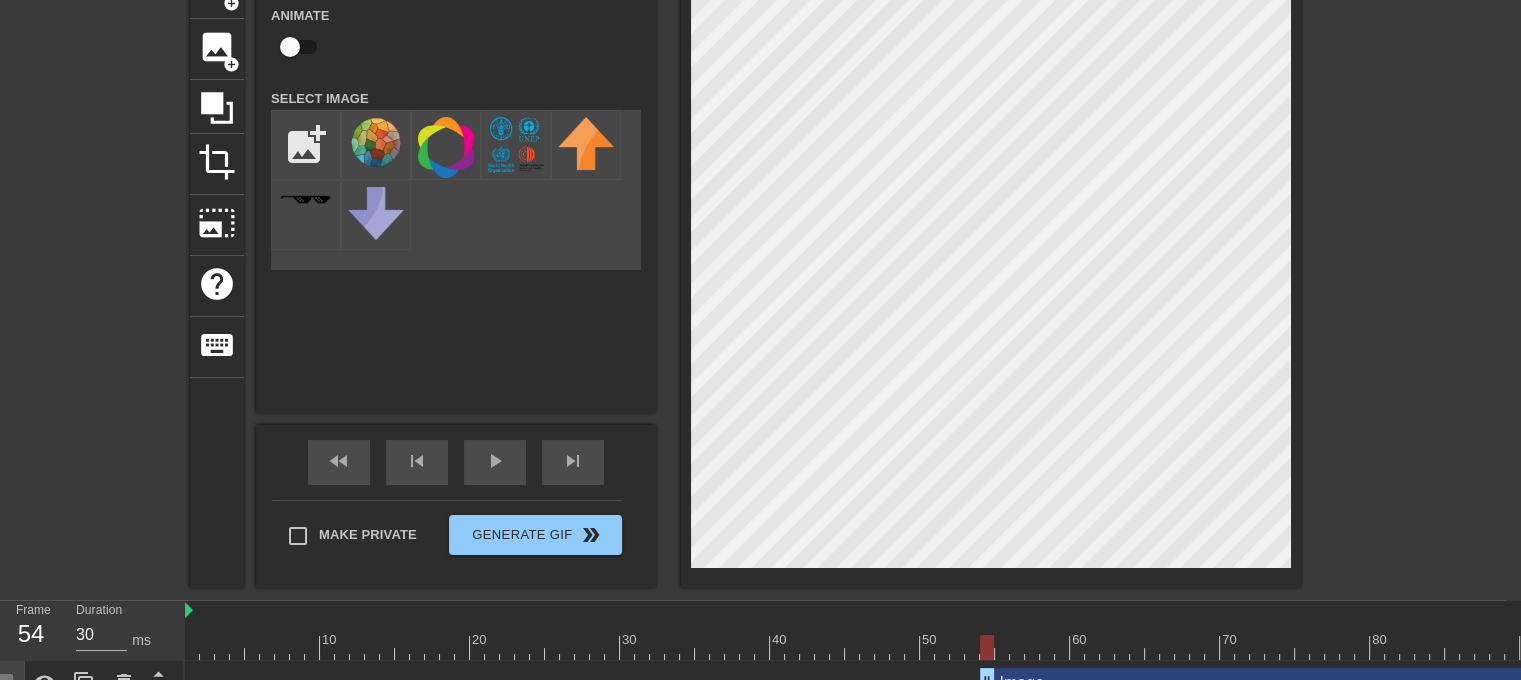 scroll, scrollTop: 285, scrollLeft: 15, axis: both 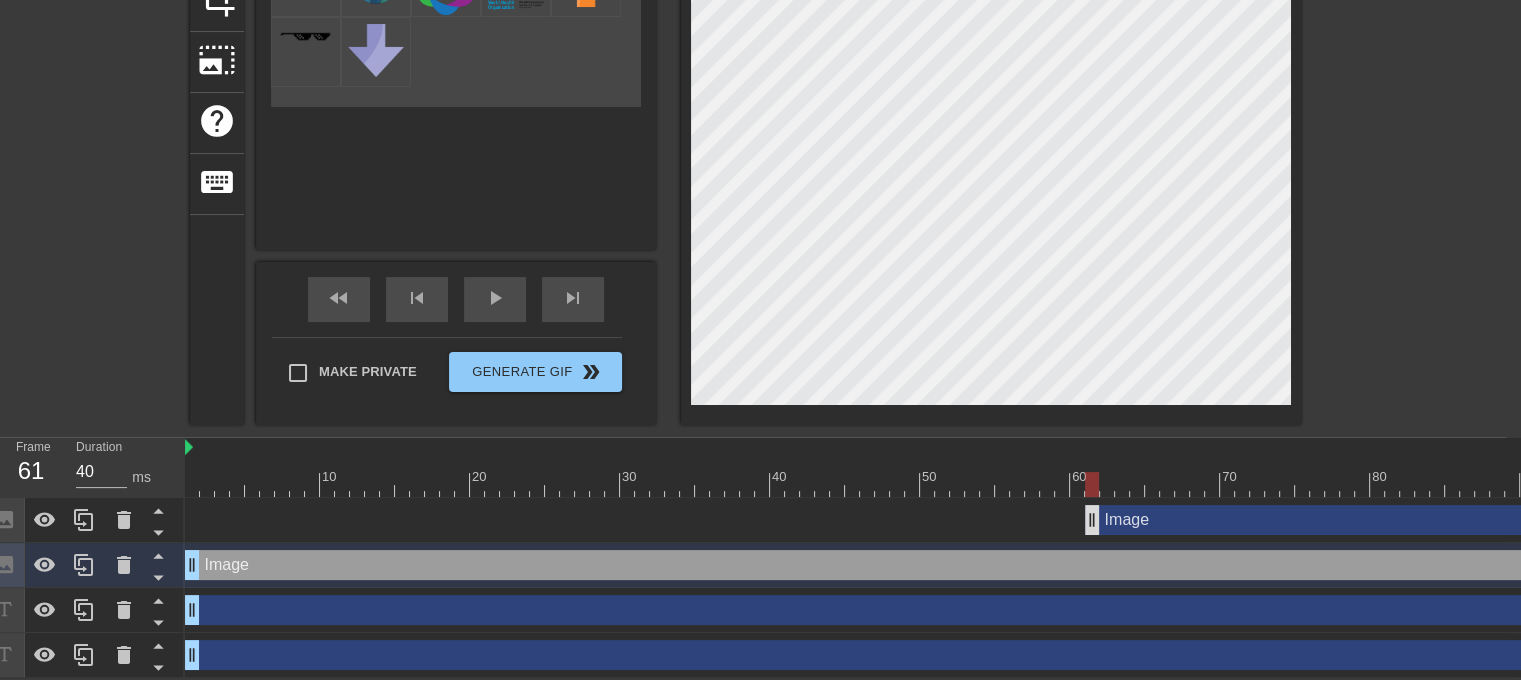 drag, startPoint x: 990, startPoint y: 511, endPoint x: 1095, endPoint y: 521, distance: 105.47511 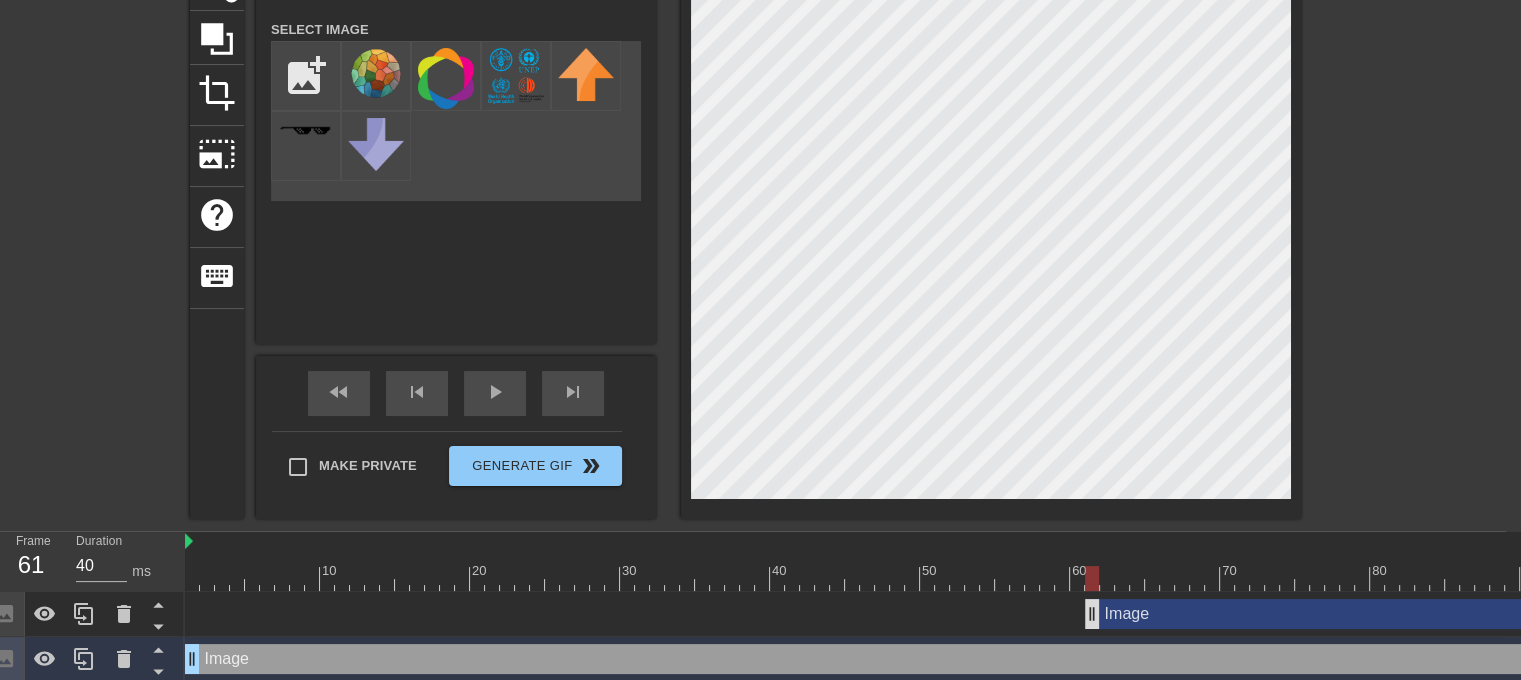 scroll, scrollTop: 186, scrollLeft: 15, axis: both 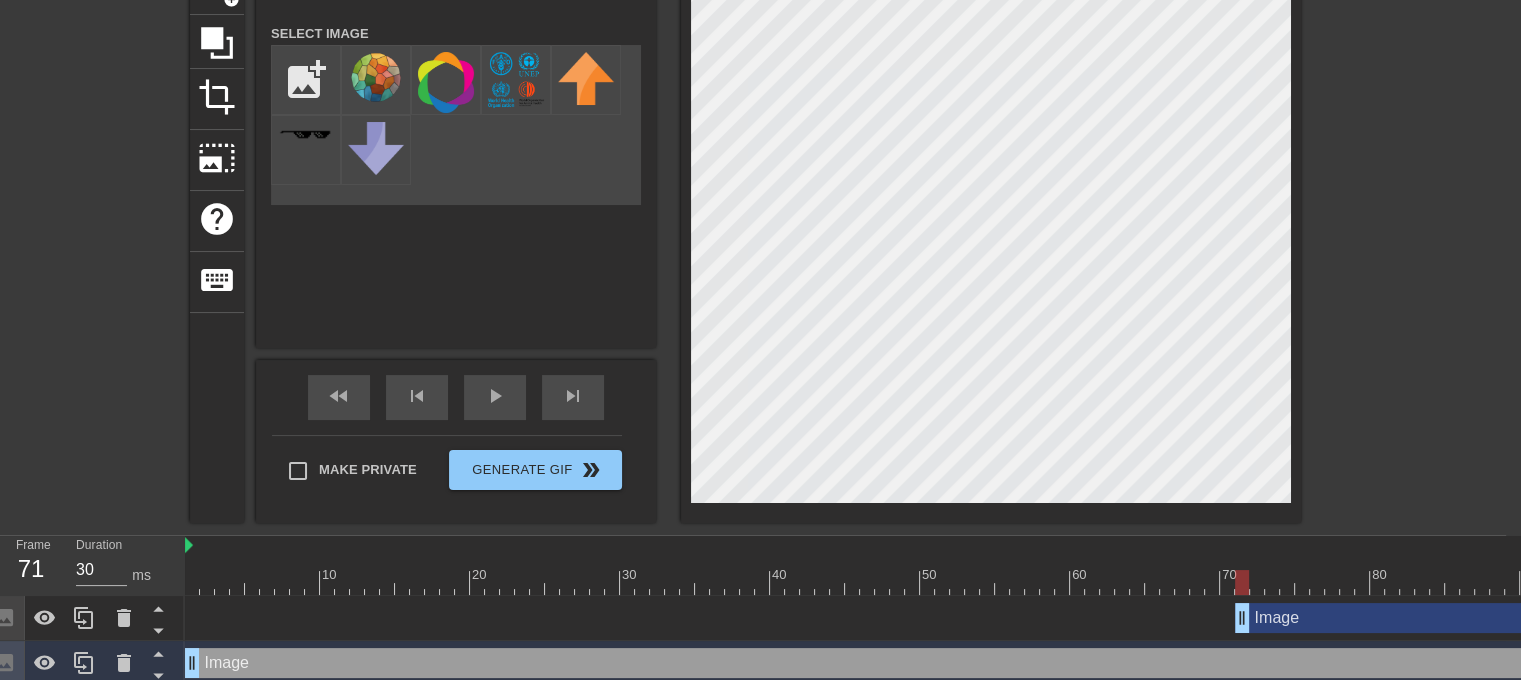 drag, startPoint x: 1092, startPoint y: 615, endPoint x: 1241, endPoint y: 614, distance: 149.00336 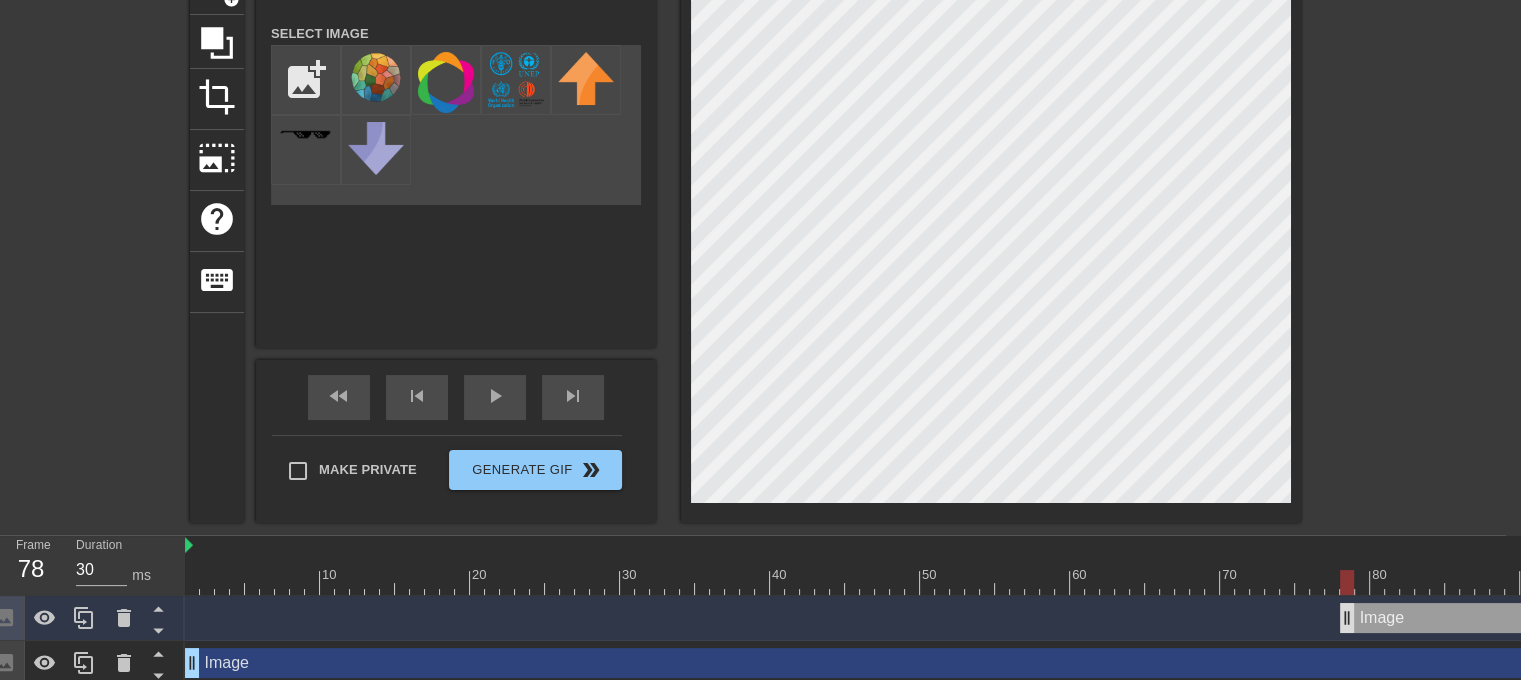 drag, startPoint x: 1246, startPoint y: 624, endPoint x: 1352, endPoint y: 622, distance: 106.01887 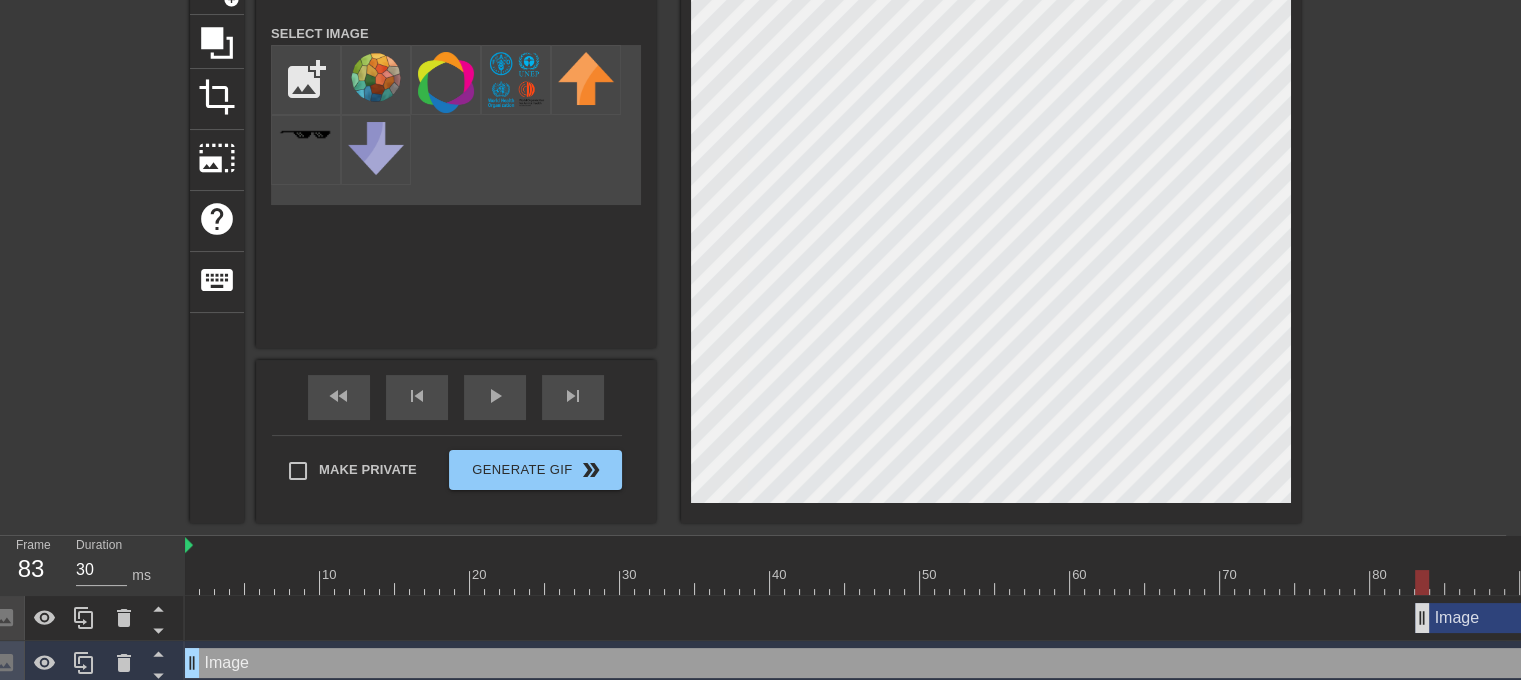 drag, startPoint x: 1348, startPoint y: 611, endPoint x: 1429, endPoint y: 611, distance: 81 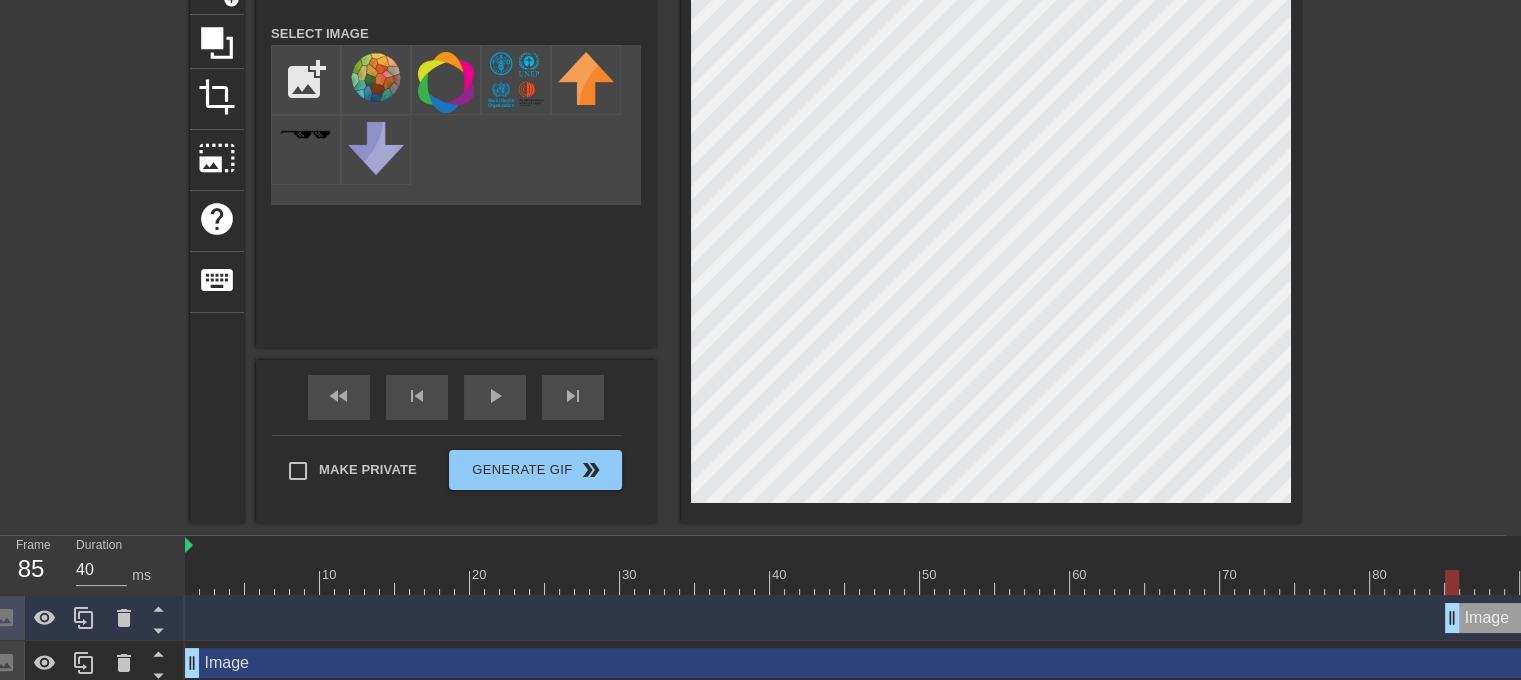 drag, startPoint x: 1421, startPoint y: 624, endPoint x: 1452, endPoint y: 619, distance: 31.400637 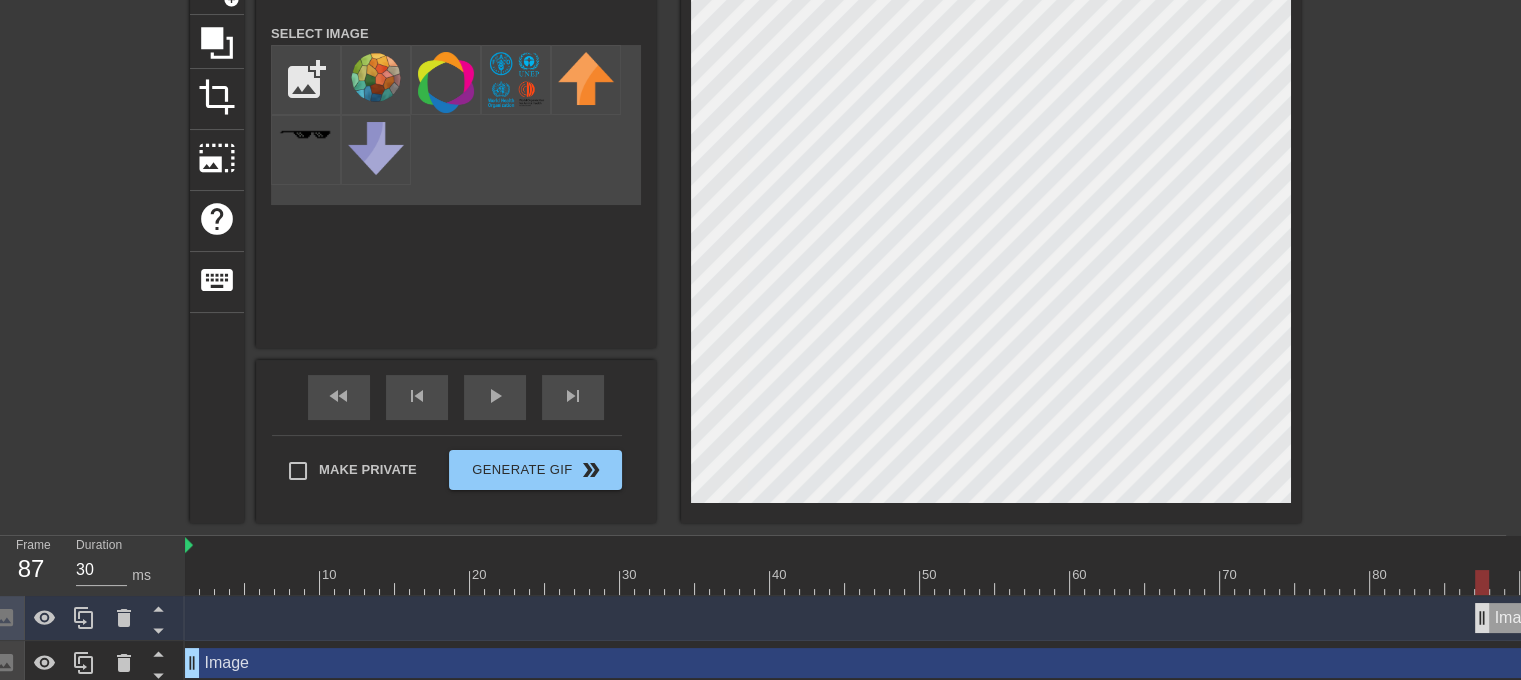 drag, startPoint x: 1455, startPoint y: 611, endPoint x: 1493, endPoint y: 611, distance: 38 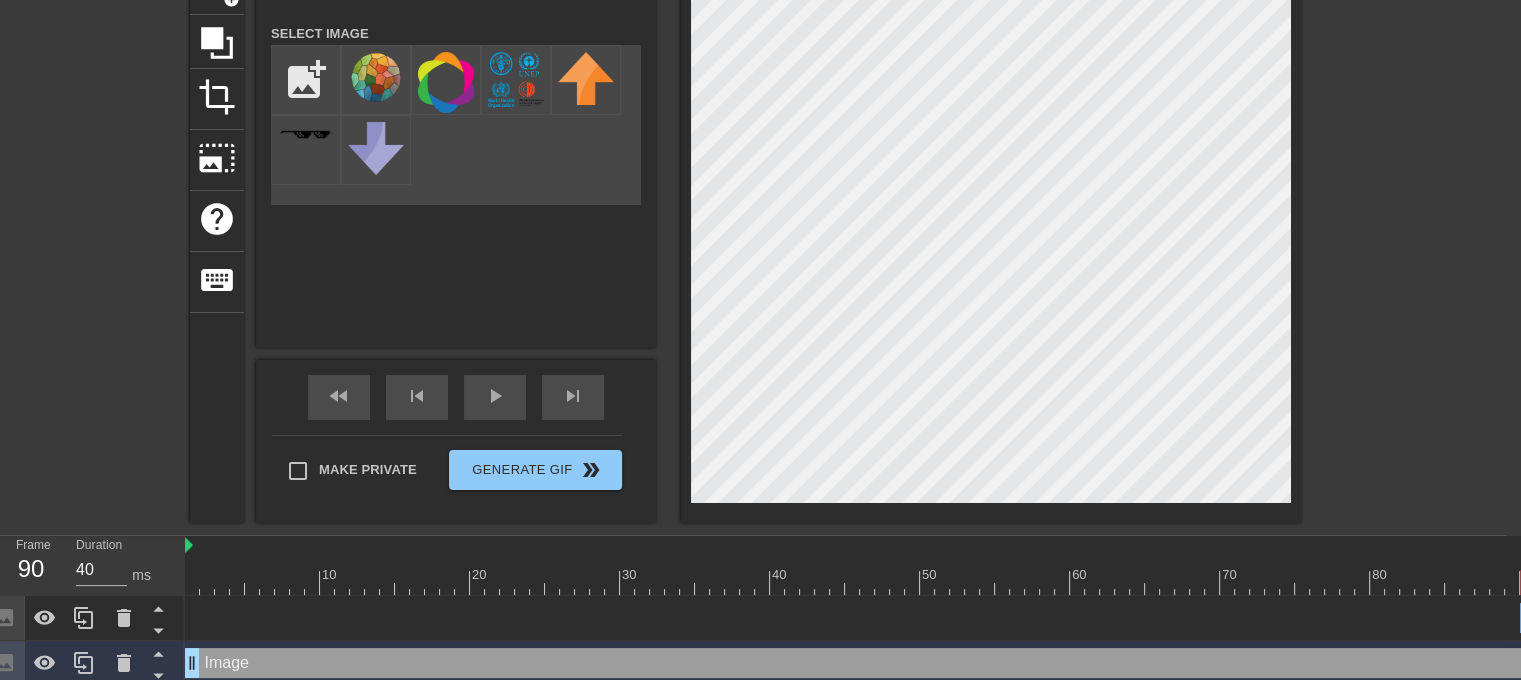 drag, startPoint x: 1493, startPoint y: 615, endPoint x: 1531, endPoint y: 615, distance: 38 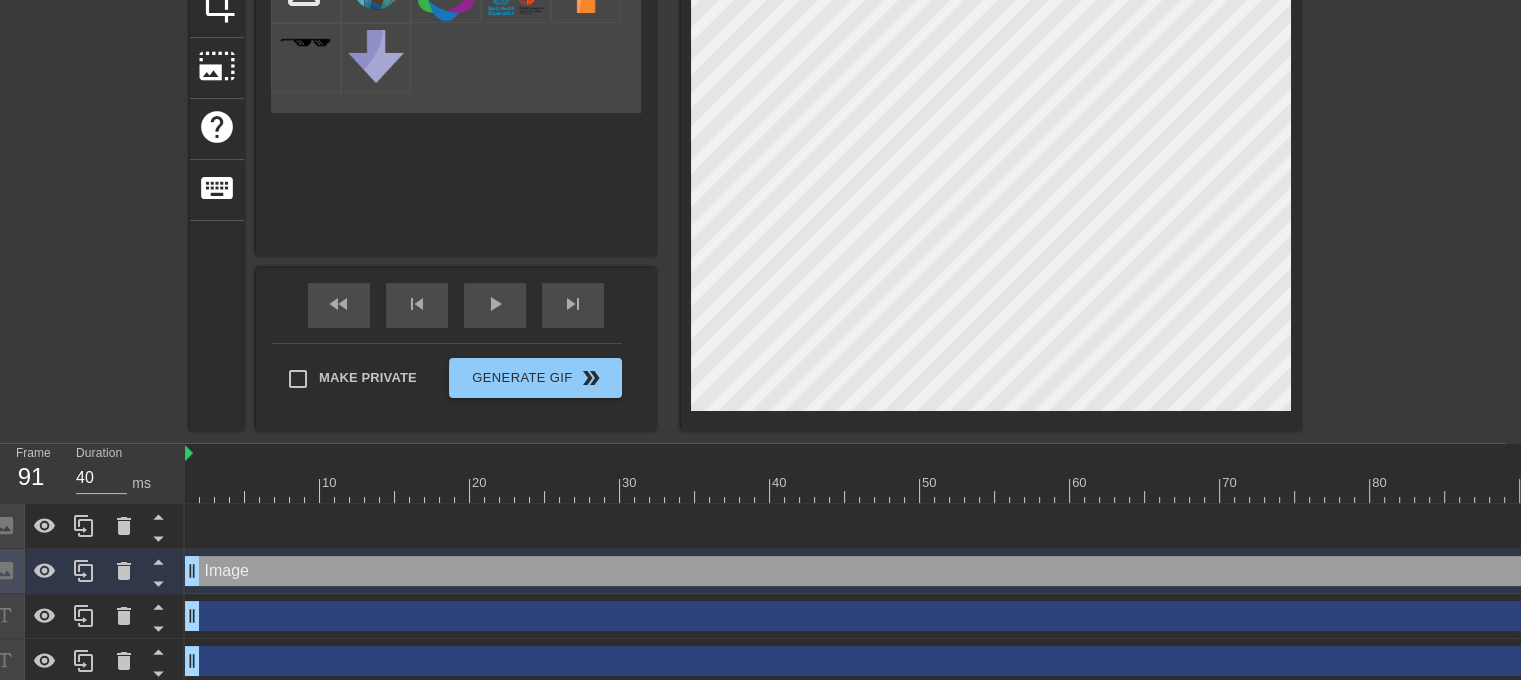 scroll, scrollTop: 285, scrollLeft: 15, axis: both 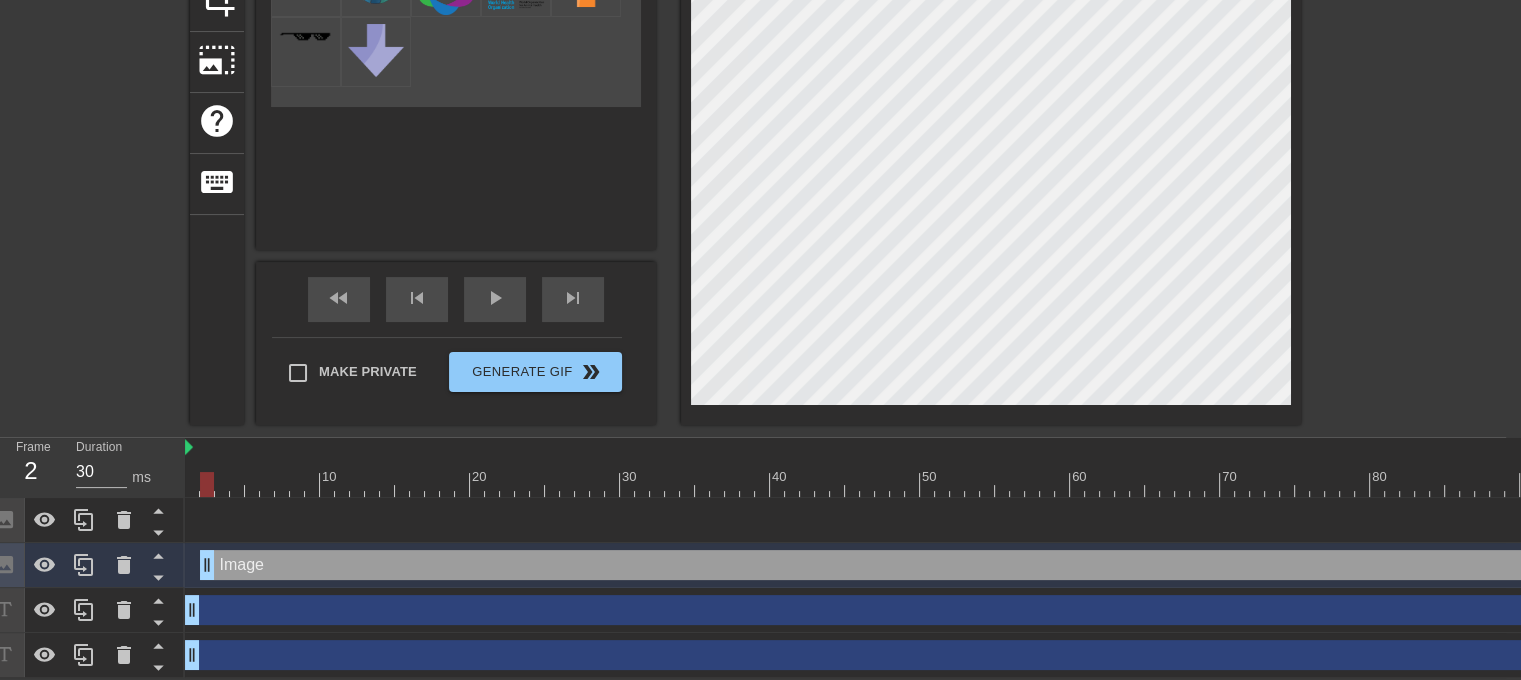 drag, startPoint x: 194, startPoint y: 568, endPoint x: 206, endPoint y: 567, distance: 12.0415945 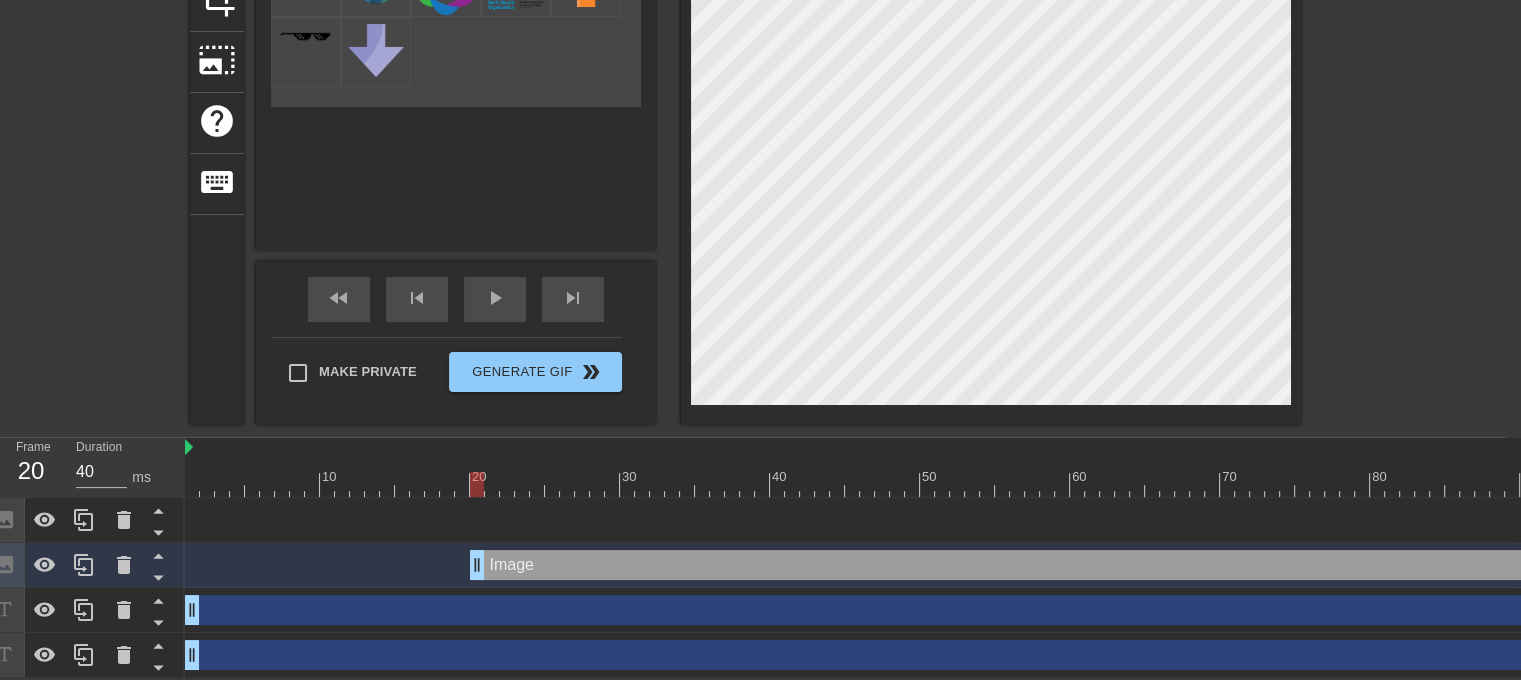 drag, startPoint x: 211, startPoint y: 566, endPoint x: 508, endPoint y: 580, distance: 297.32977 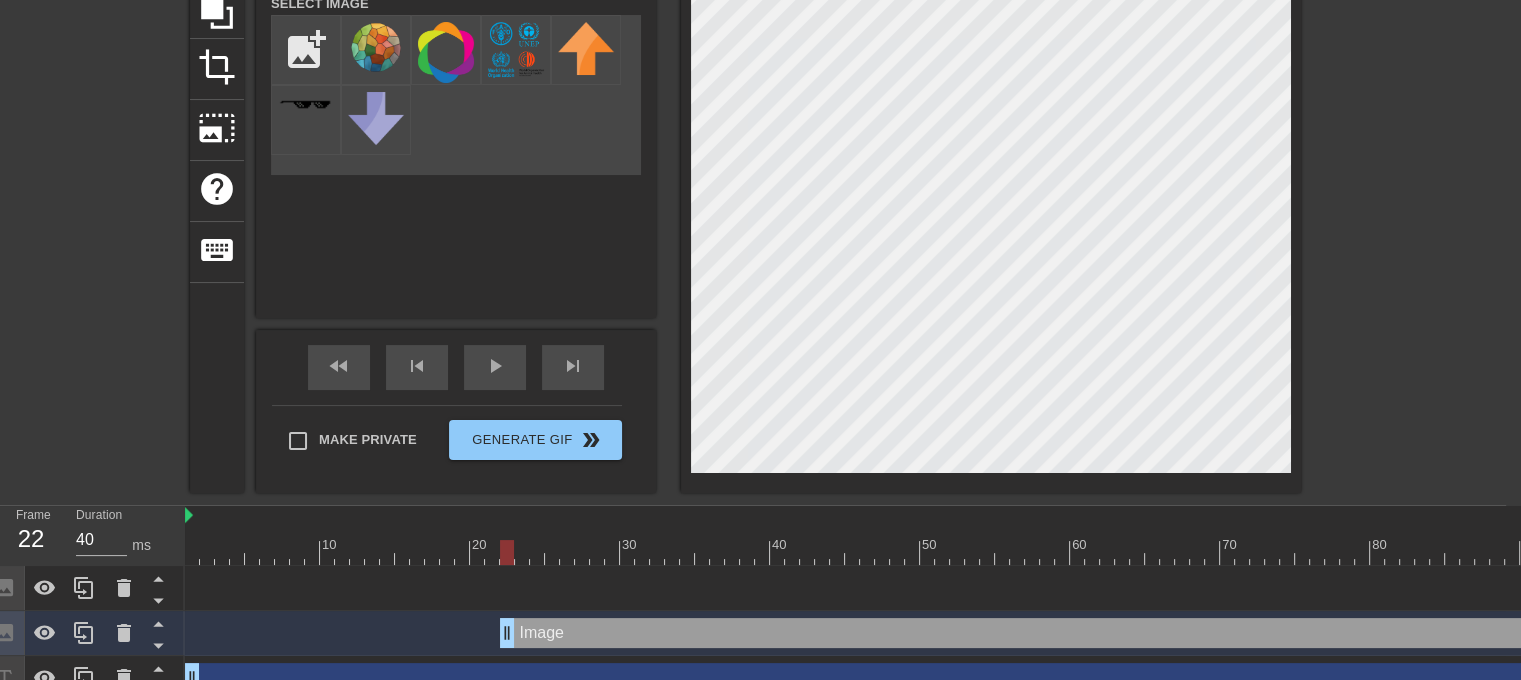 scroll, scrollTop: 285, scrollLeft: 15, axis: both 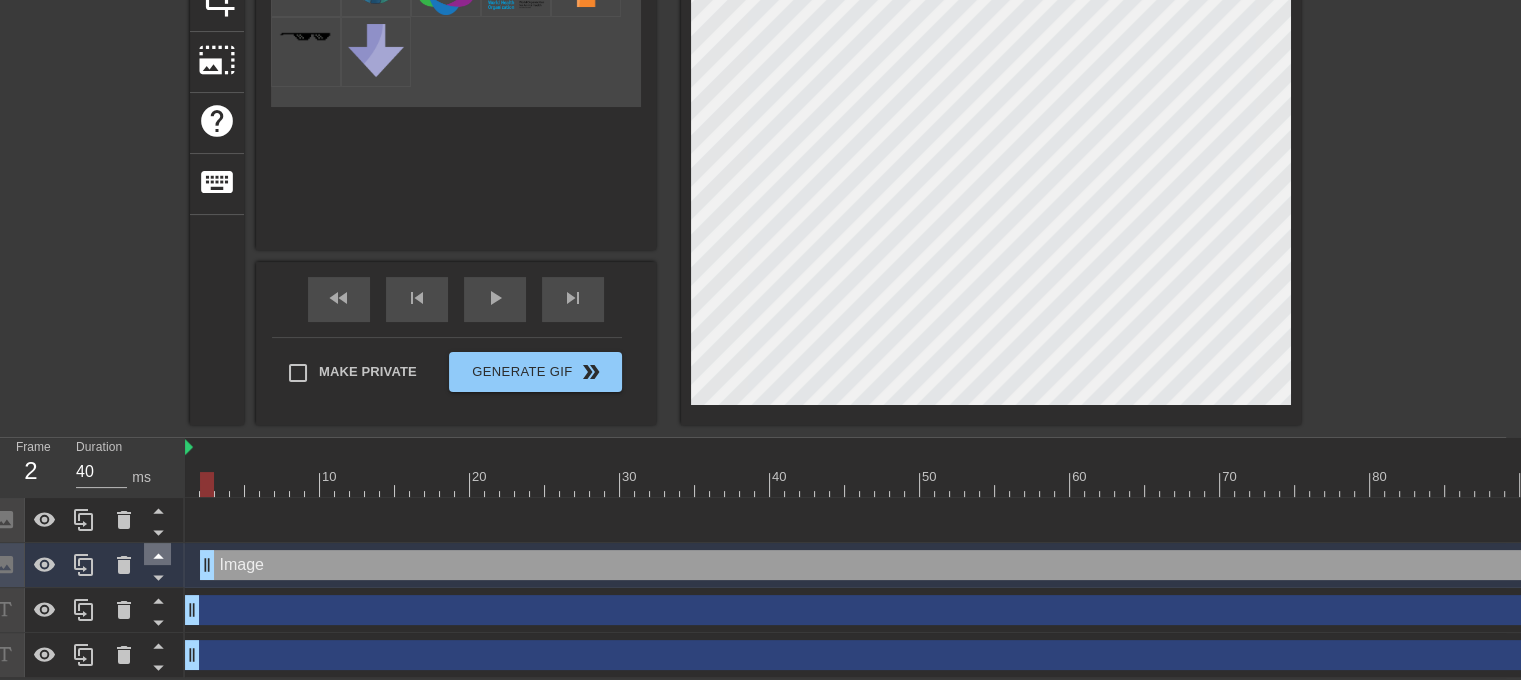 drag, startPoint x: 504, startPoint y: 563, endPoint x: 164, endPoint y: 562, distance: 340.00146 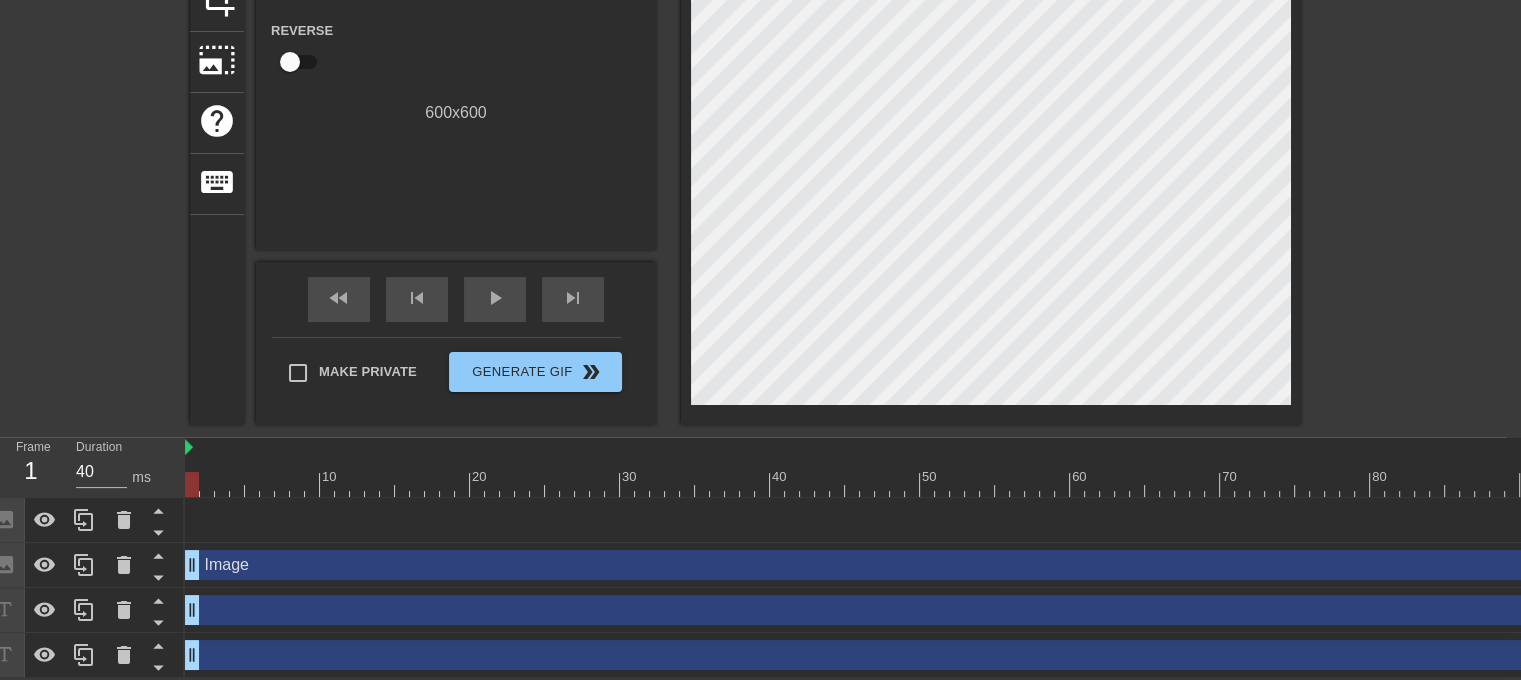 drag, startPoint x: 1113, startPoint y: 527, endPoint x: 956, endPoint y: 520, distance: 157.15598 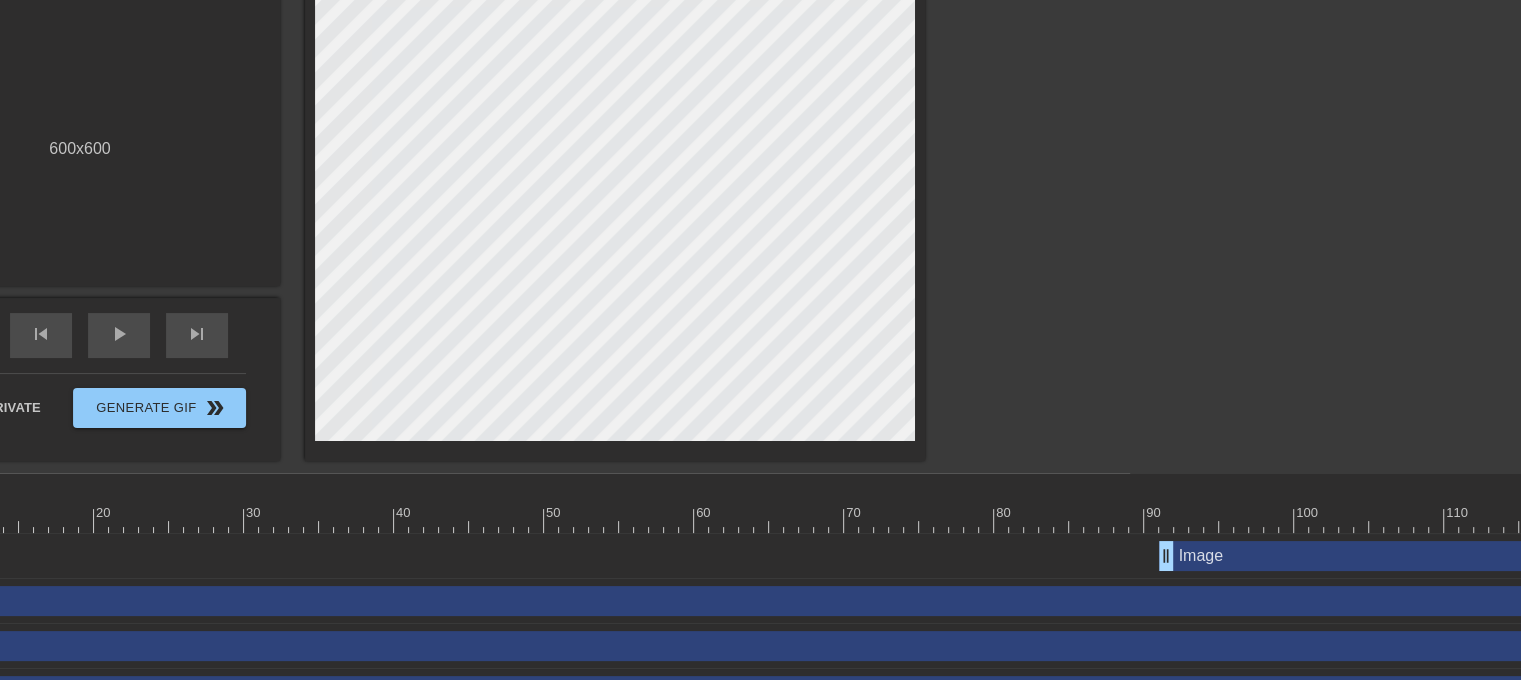 scroll, scrollTop: 248, scrollLeft: 662, axis: both 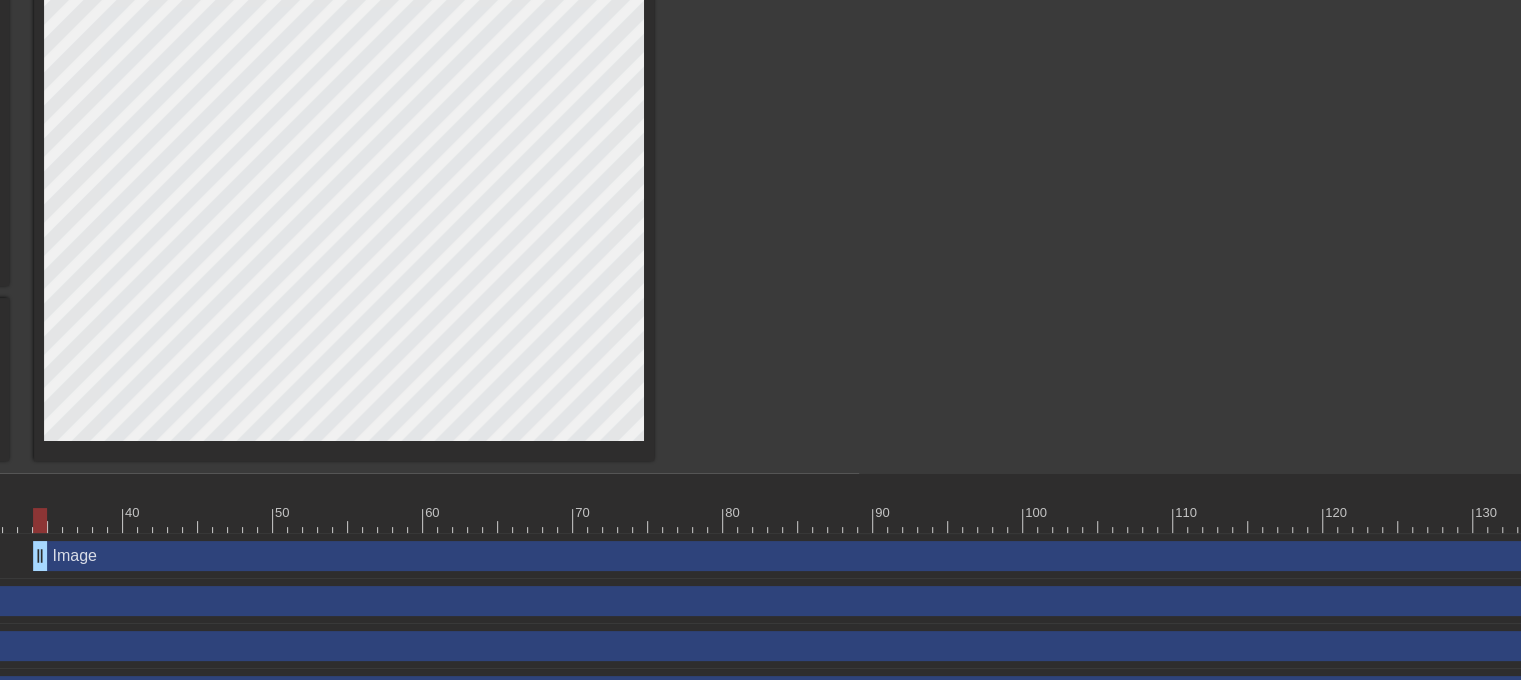 drag, startPoint x: 891, startPoint y: 563, endPoint x: 0, endPoint y: 555, distance: 891.0359 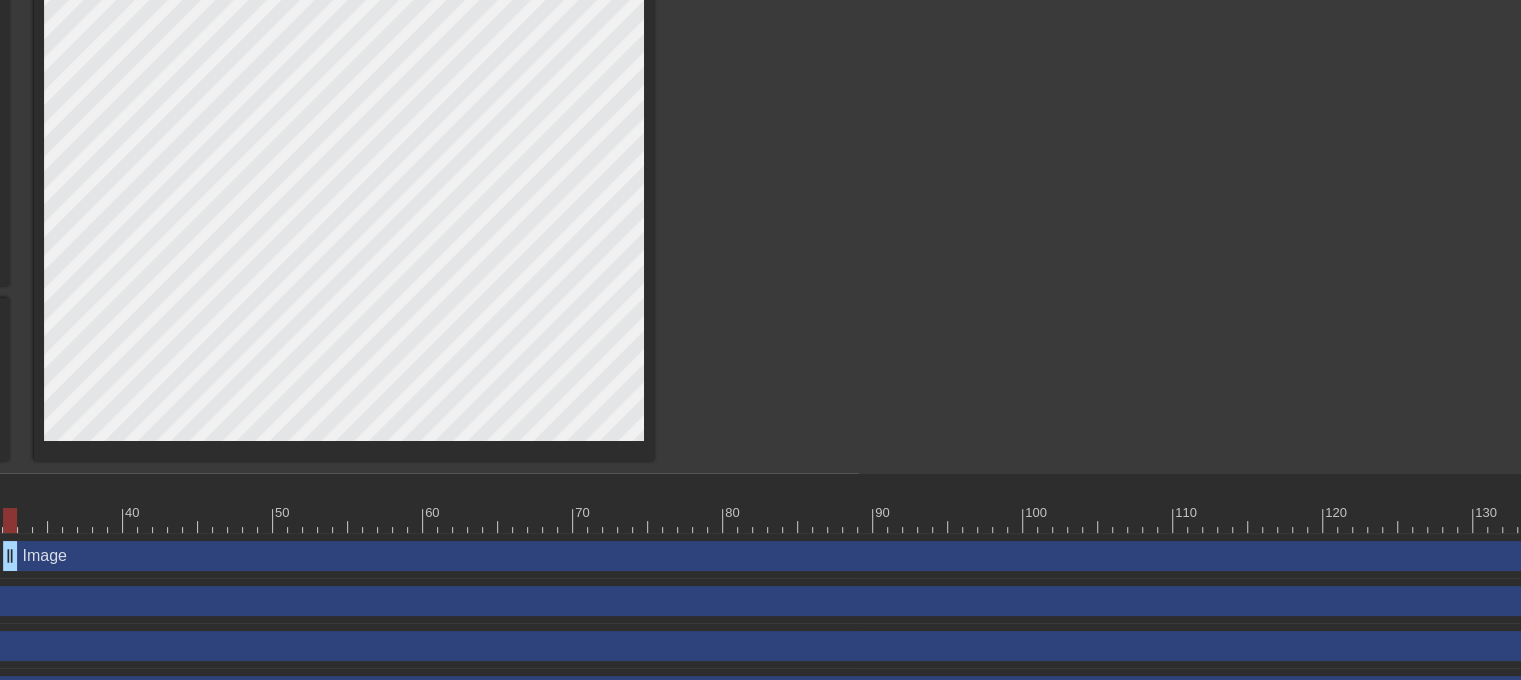 scroll, scrollTop: 248, scrollLeft: 0, axis: vertical 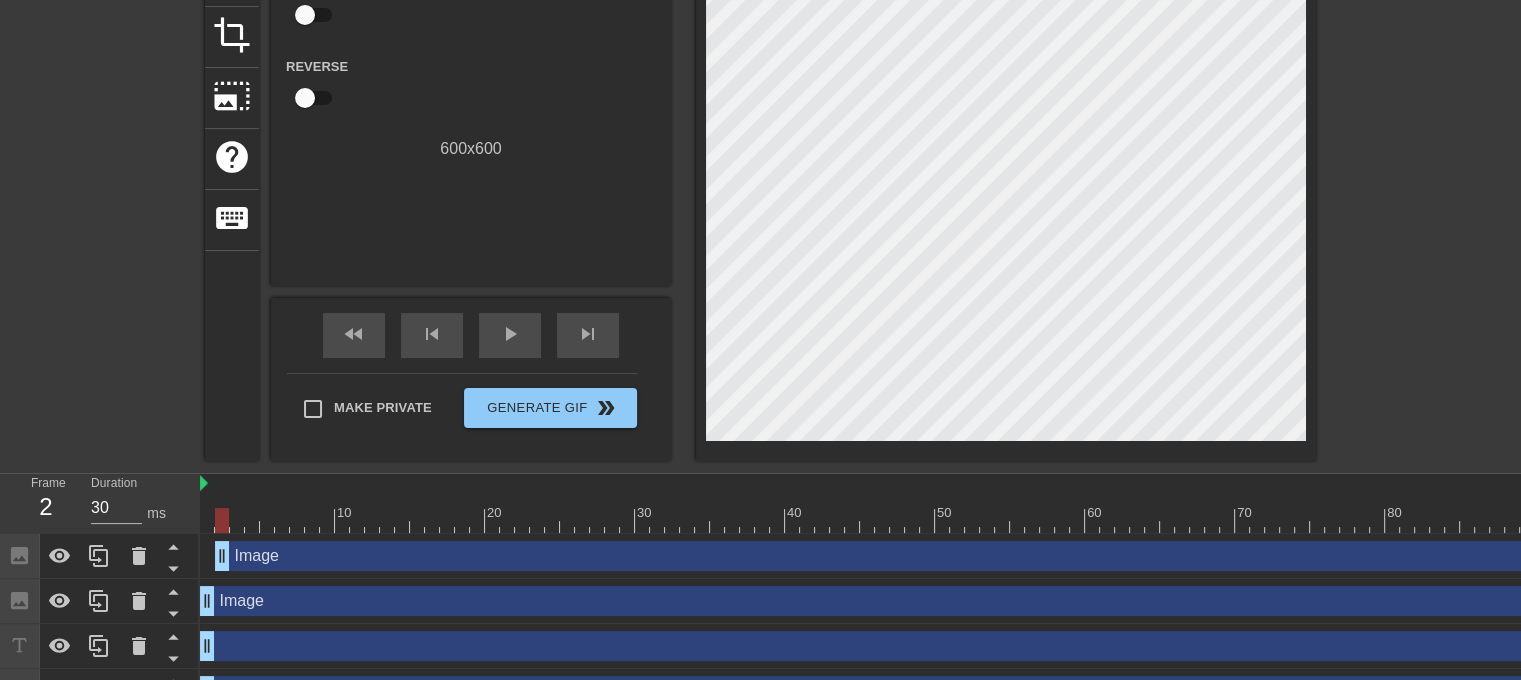 drag, startPoint x: 666, startPoint y: 547, endPoint x: 210, endPoint y: 541, distance: 456.03946 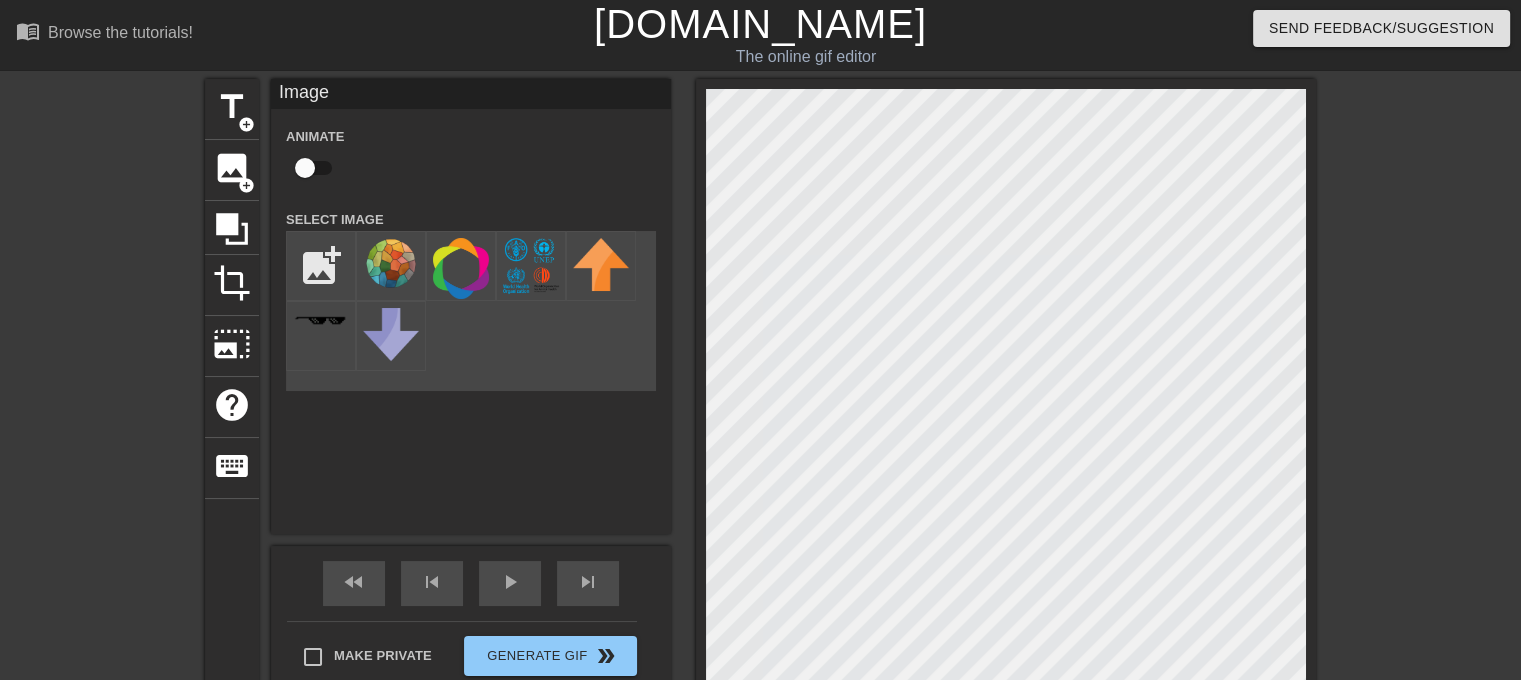 scroll, scrollTop: 285, scrollLeft: 0, axis: vertical 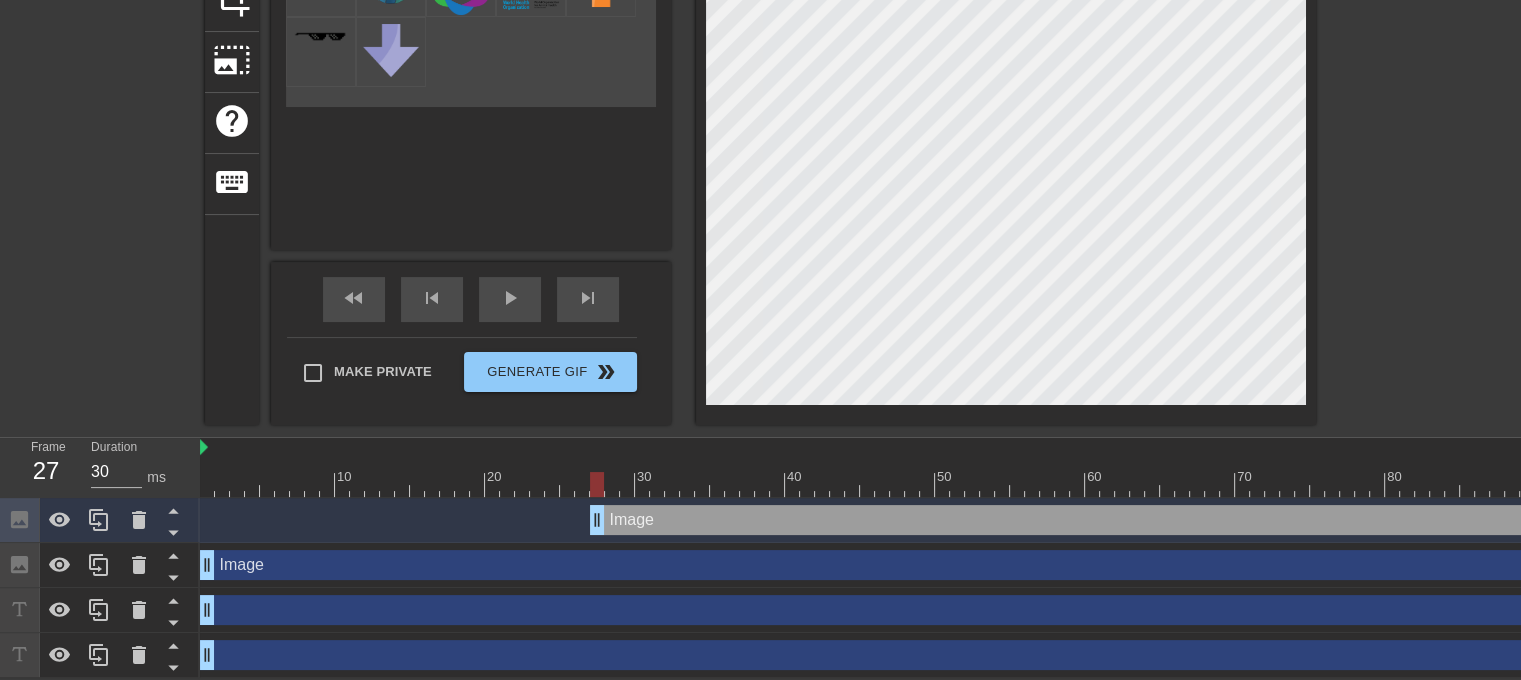 drag, startPoint x: 219, startPoint y: 518, endPoint x: 626, endPoint y: 557, distance: 408.8643 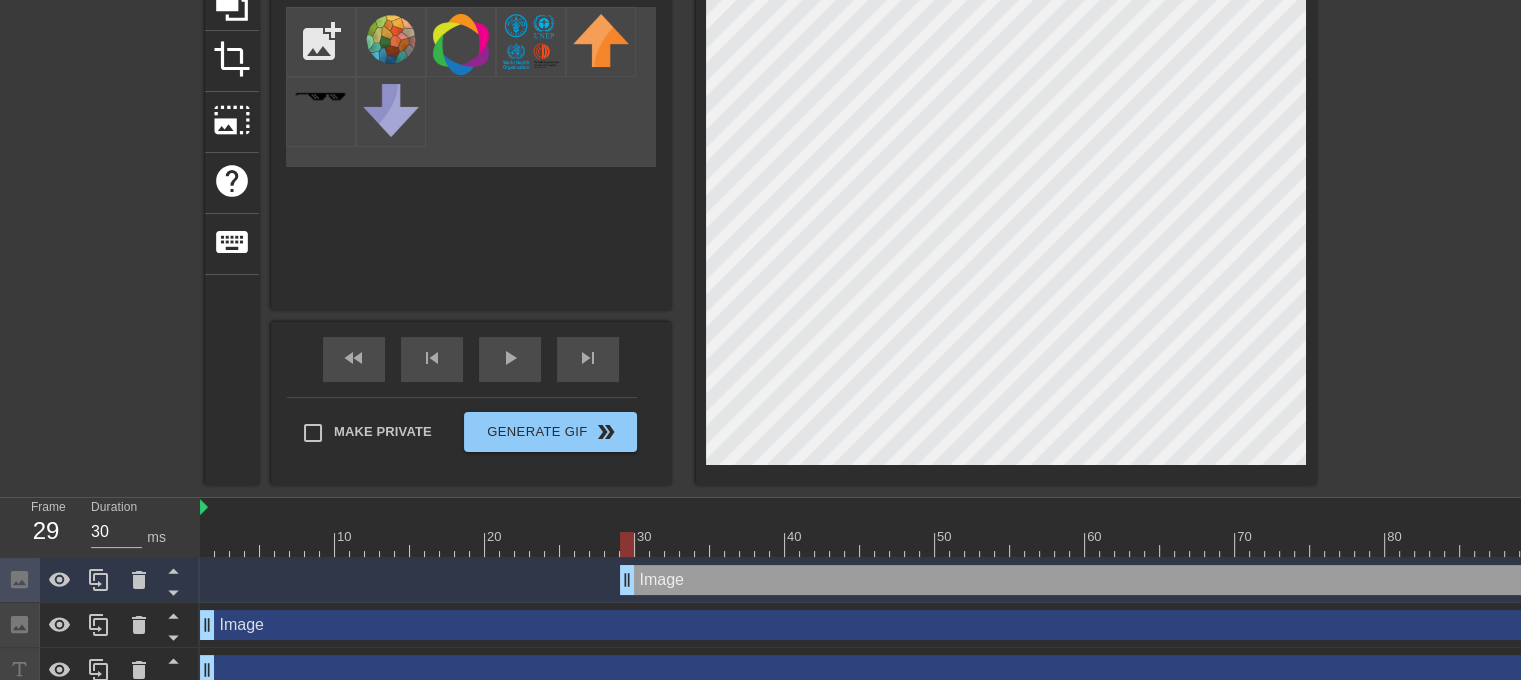 scroll, scrollTop: 222, scrollLeft: 0, axis: vertical 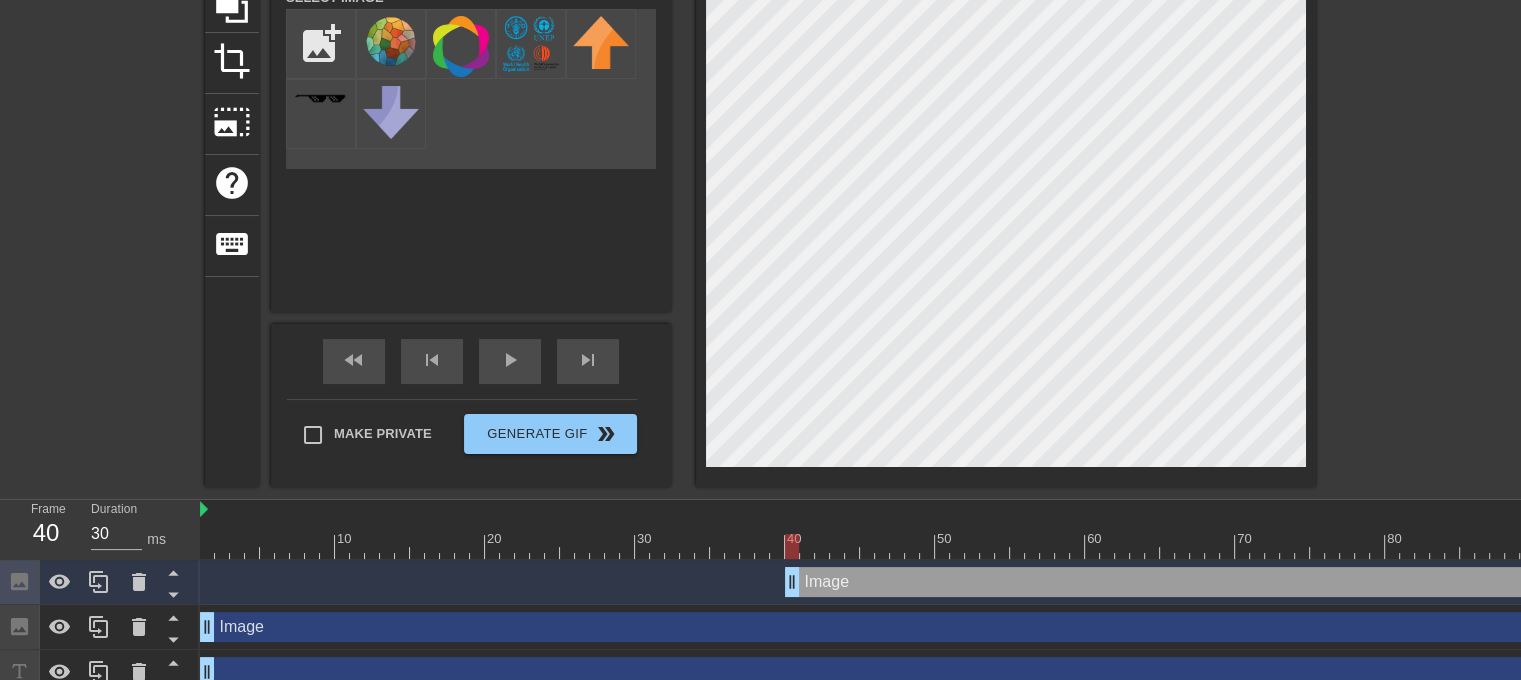 drag, startPoint x: 628, startPoint y: 571, endPoint x: 820, endPoint y: 605, distance: 194.98718 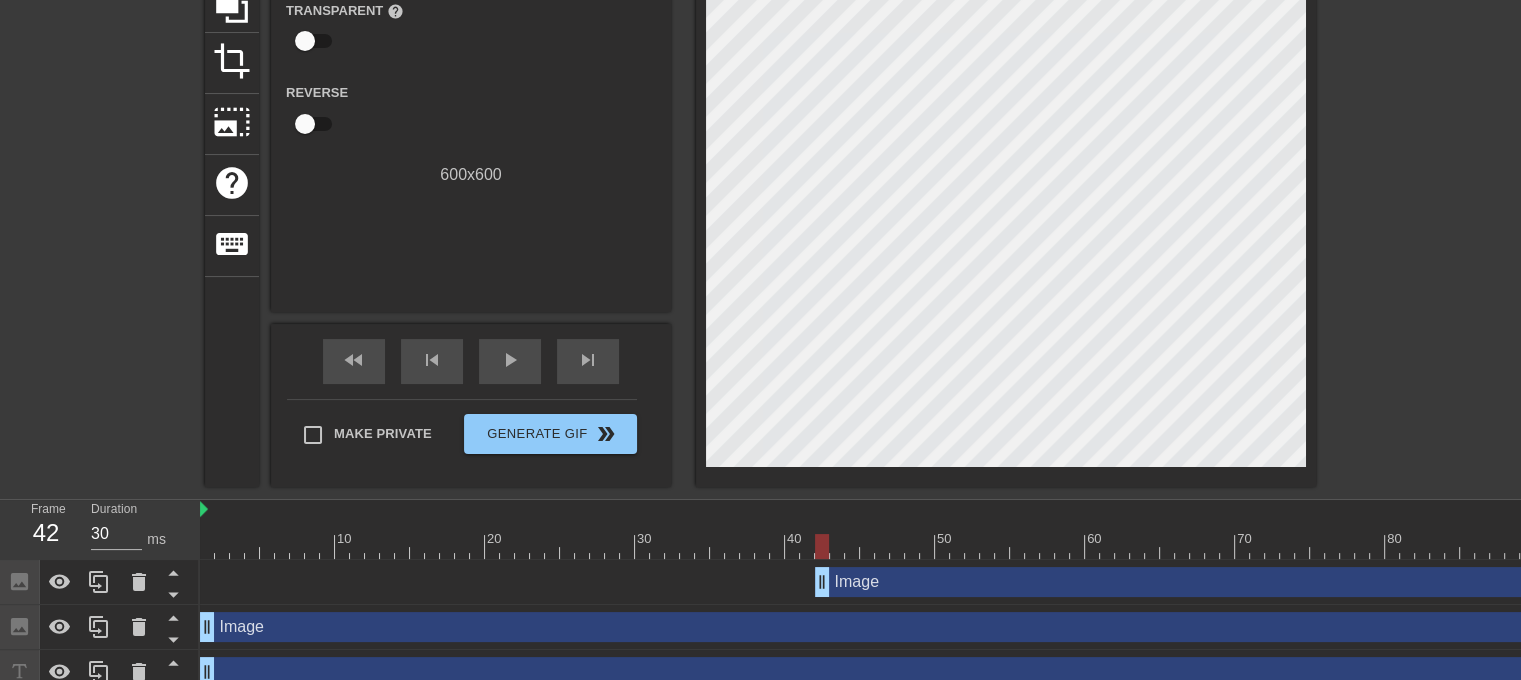 click on "title add_circle image add_circle crop photo_size_select_large help keyboard Gif Settings Speed slow_motion_video x1.00 speed Transparent help Reverse 600  x  600 fast_rewind skip_previous play_arrow skip_next Make Private Generate Gif double_arrow" at bounding box center (760, 172) 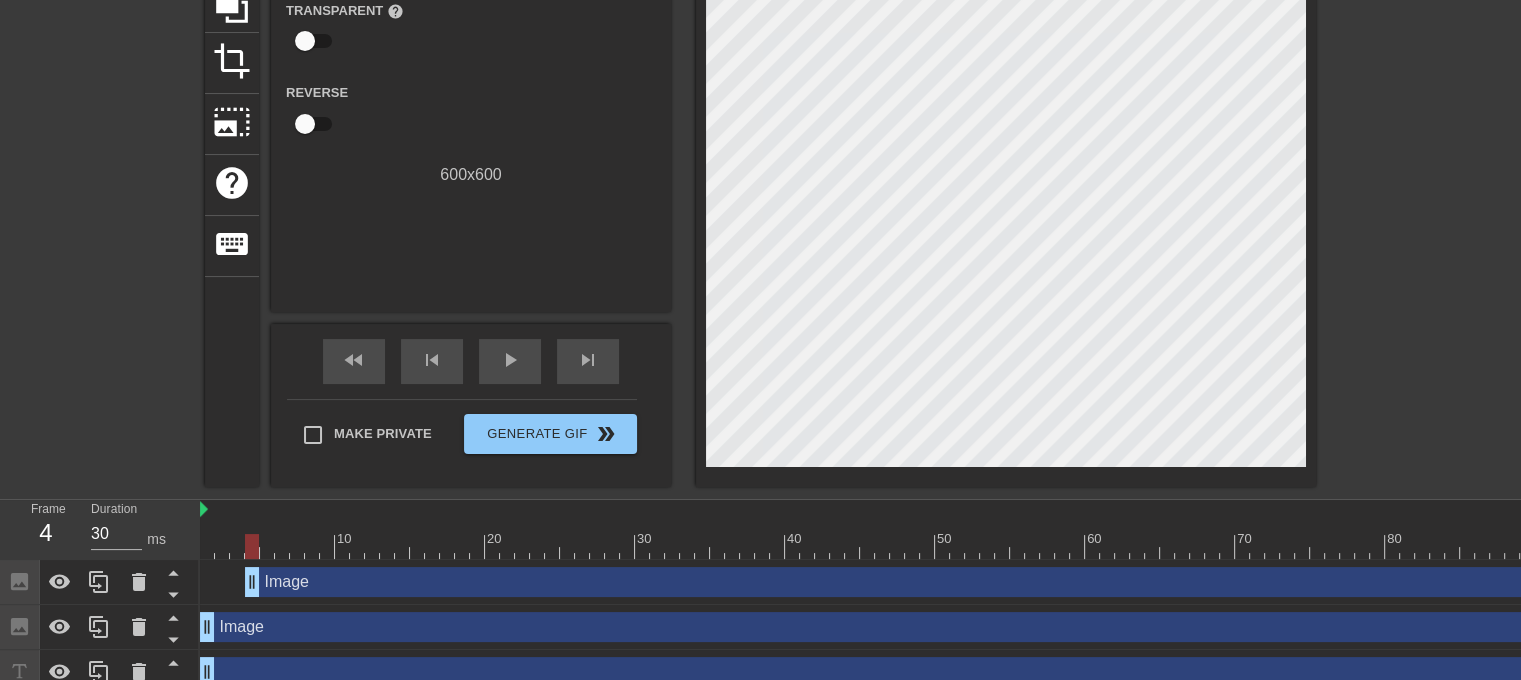drag, startPoint x: 824, startPoint y: 581, endPoint x: 222, endPoint y: 581, distance: 602 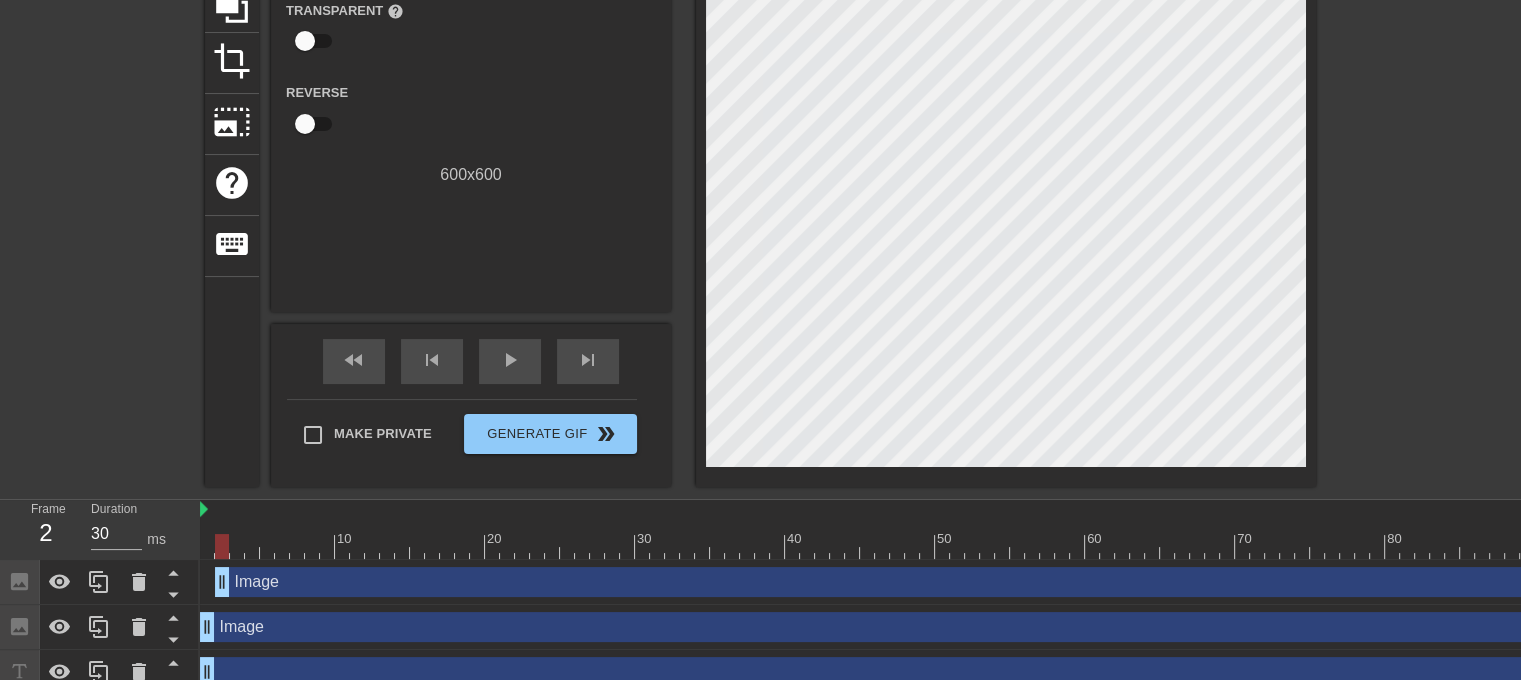 scroll, scrollTop: 285, scrollLeft: 0, axis: vertical 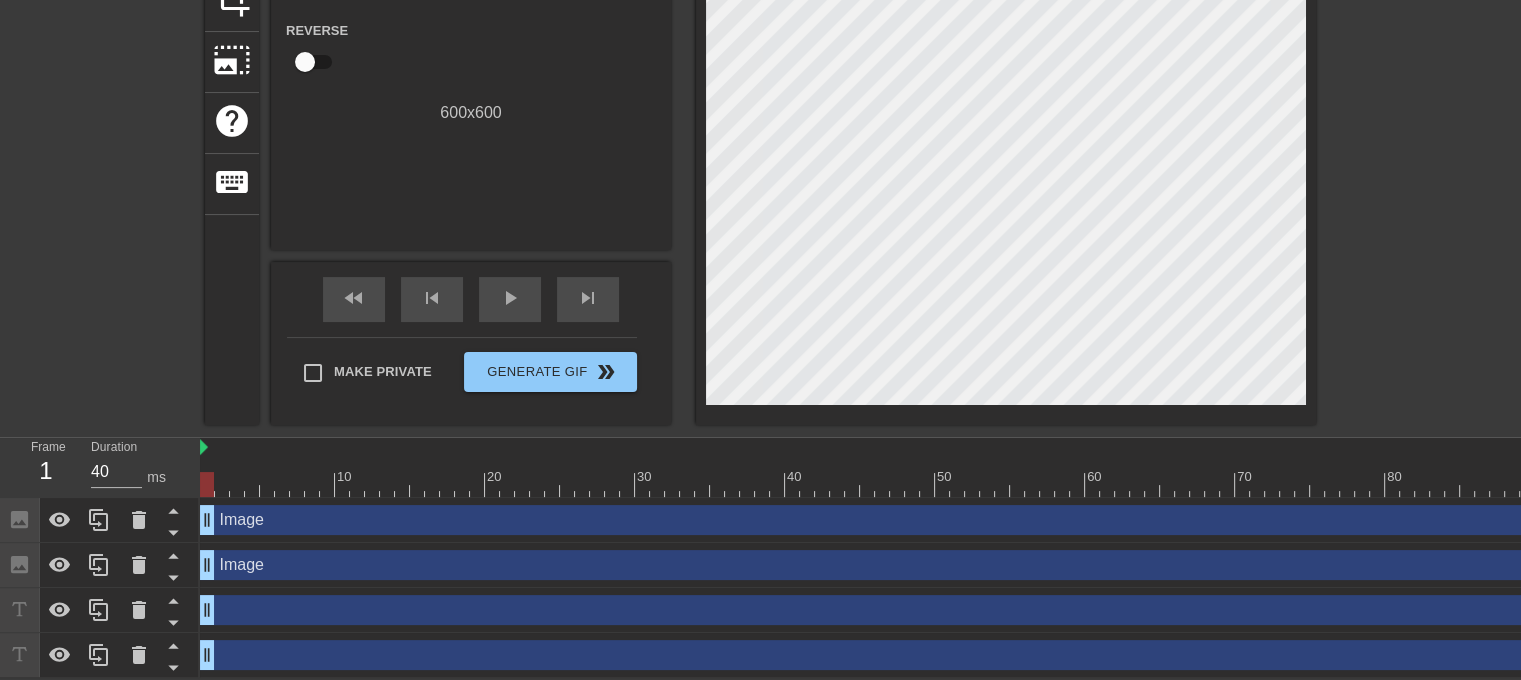 drag, startPoint x: 213, startPoint y: 528, endPoint x: 191, endPoint y: 528, distance: 22 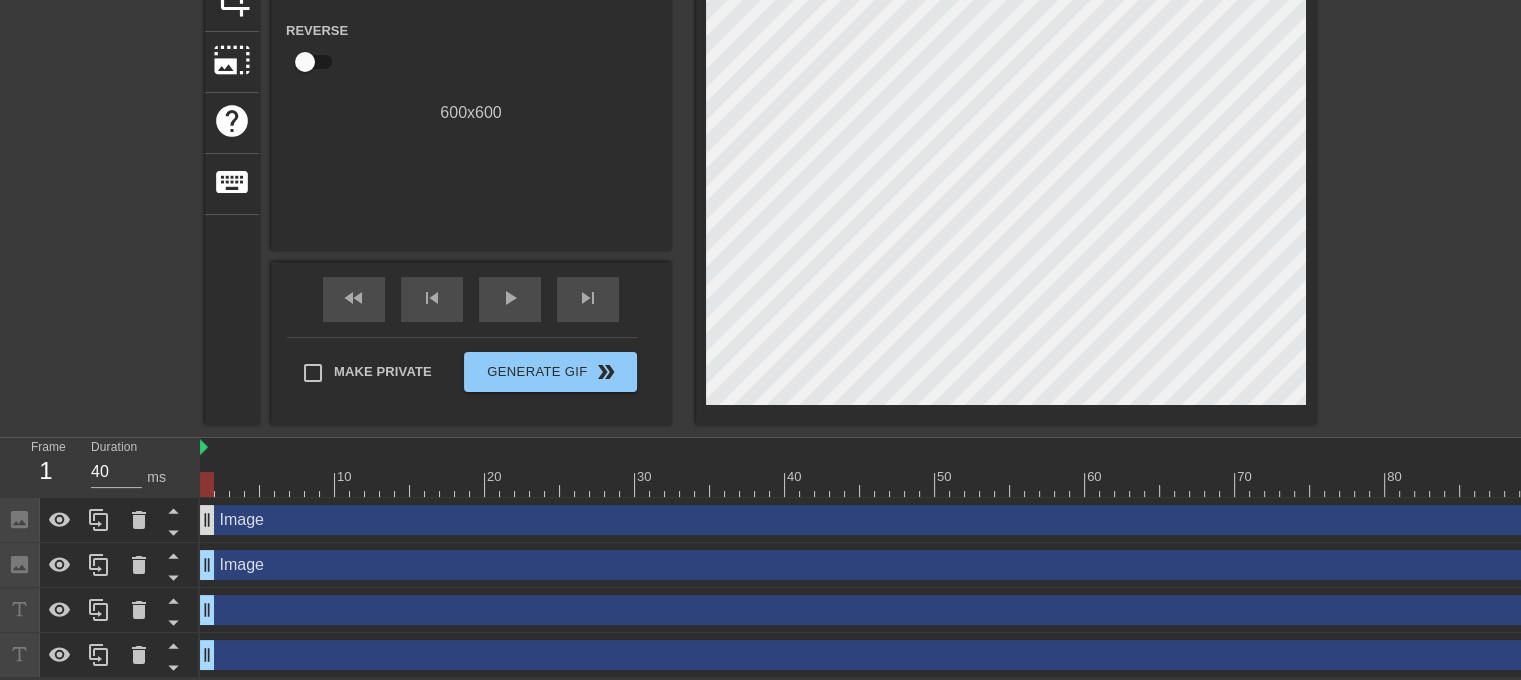 drag, startPoint x: 208, startPoint y: 516, endPoint x: 202, endPoint y: 505, distance: 12.529964 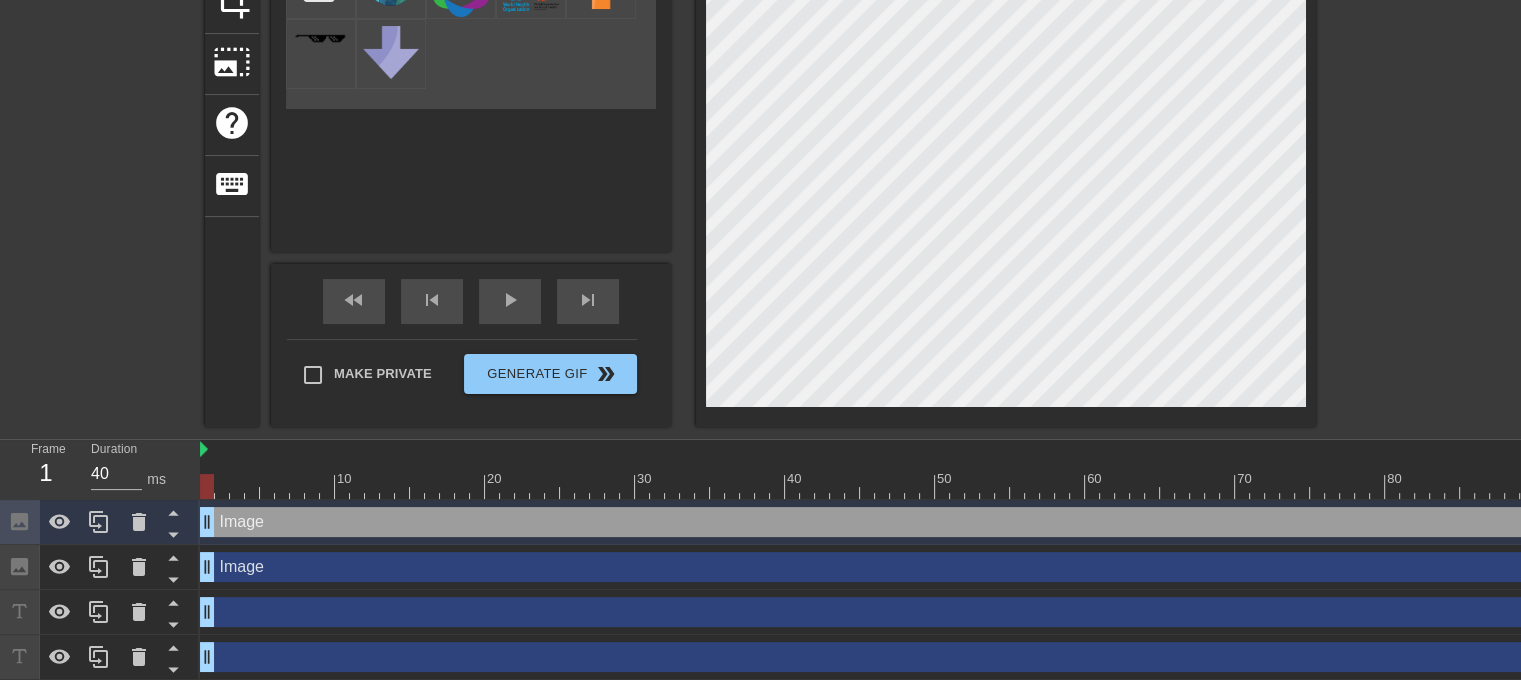 scroll, scrollTop: 285, scrollLeft: 0, axis: vertical 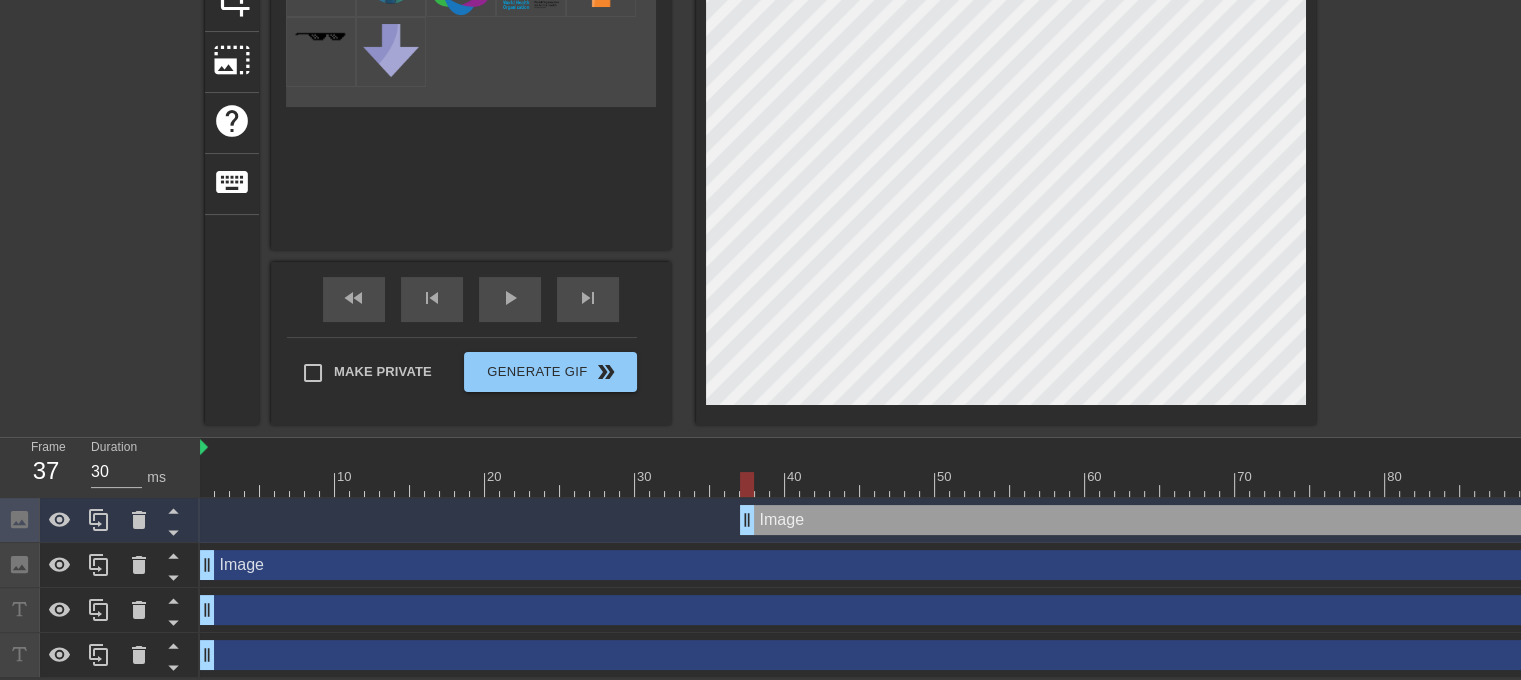 drag, startPoint x: 200, startPoint y: 512, endPoint x: 752, endPoint y: 563, distance: 554.35095 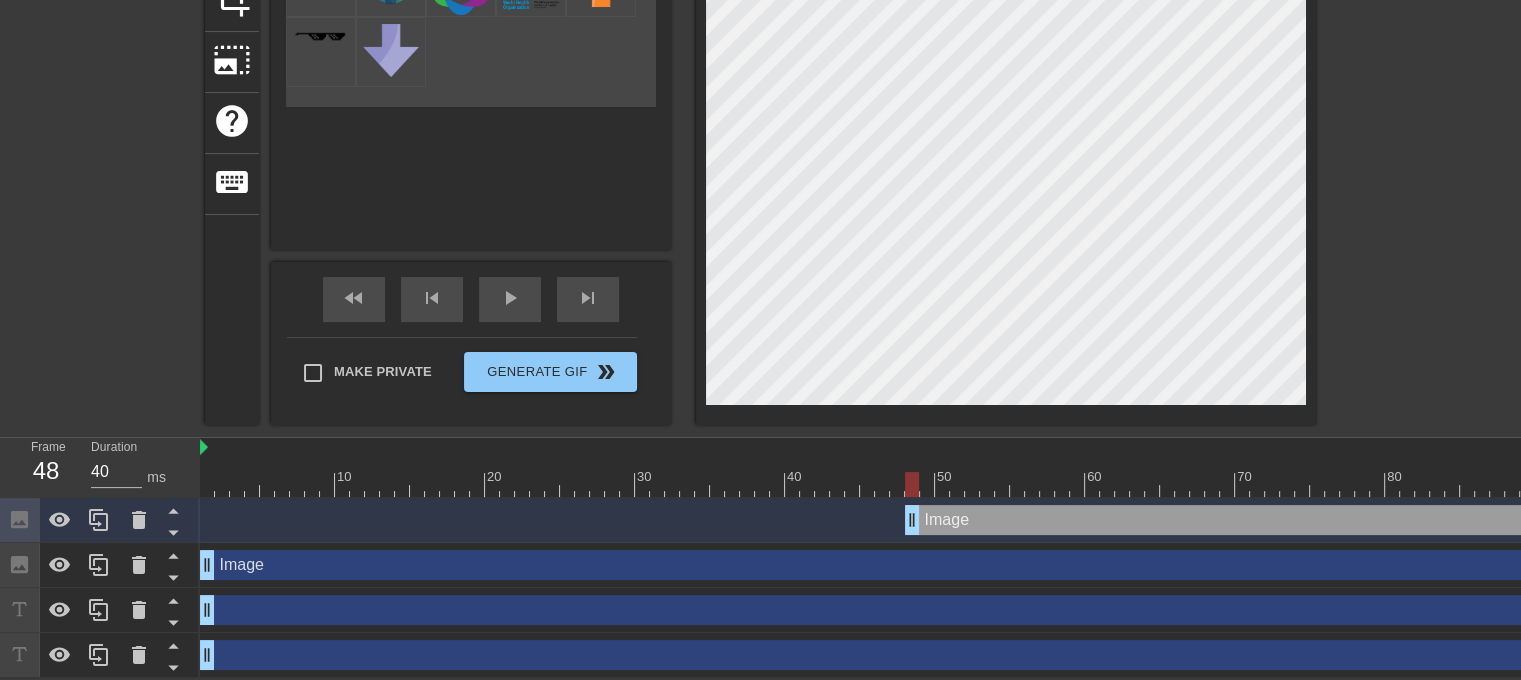 drag, startPoint x: 757, startPoint y: 522, endPoint x: 925, endPoint y: 525, distance: 168.02678 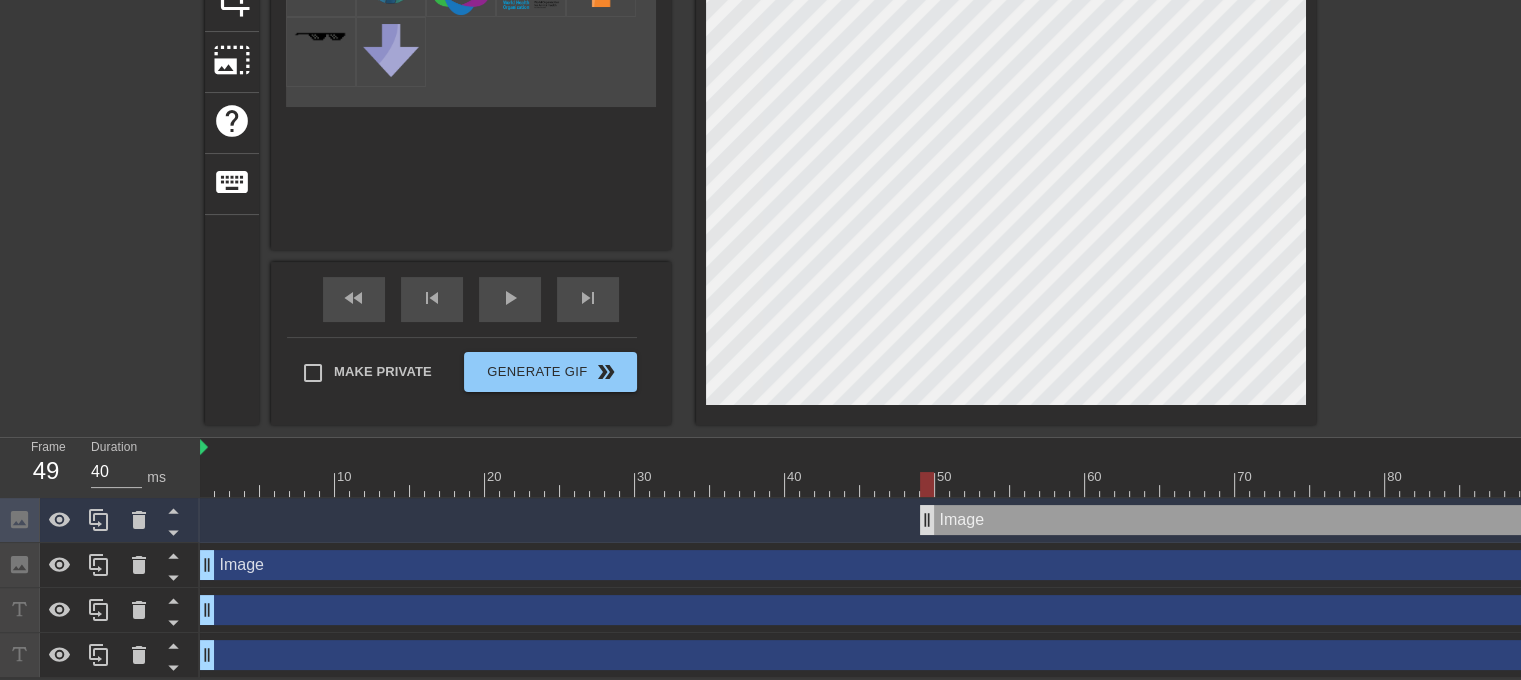 scroll, scrollTop: 198, scrollLeft: 0, axis: vertical 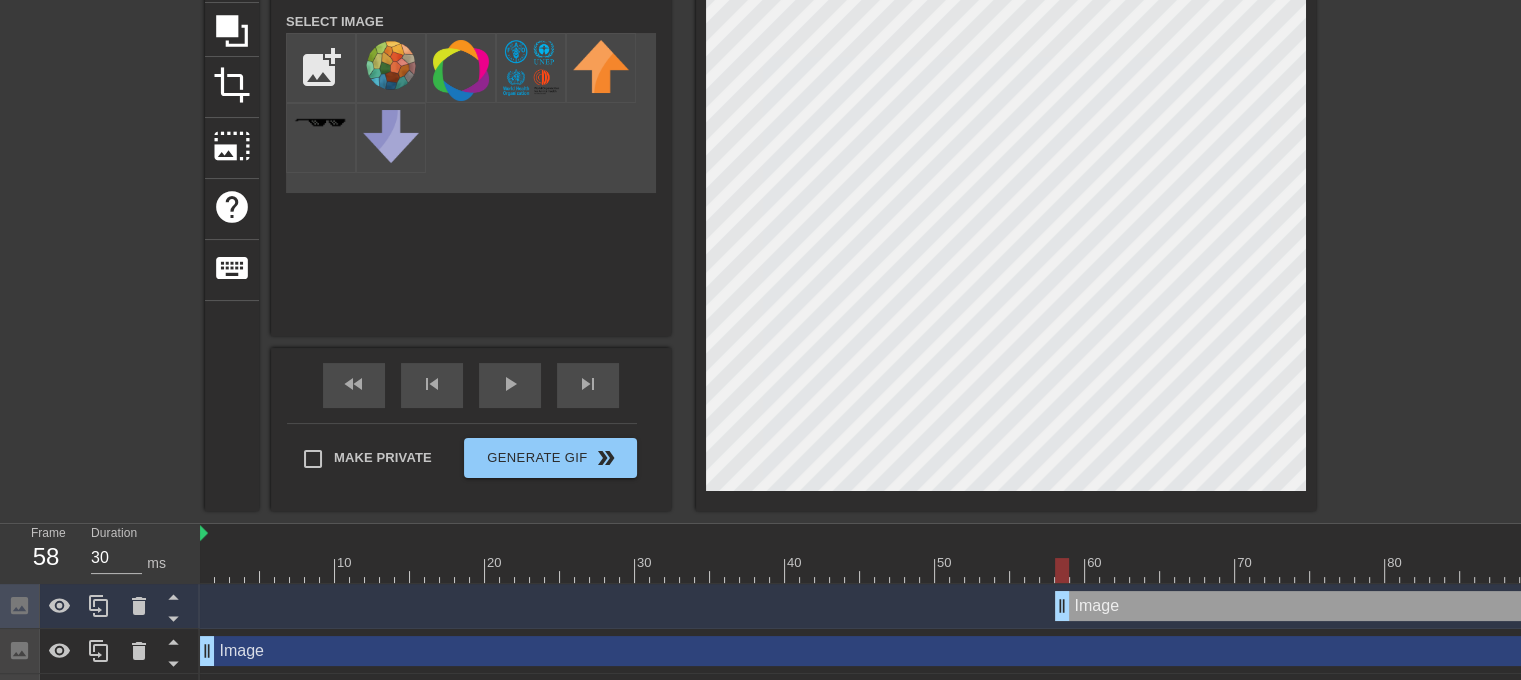 drag, startPoint x: 924, startPoint y: 603, endPoint x: 1075, endPoint y: 578, distance: 153.05554 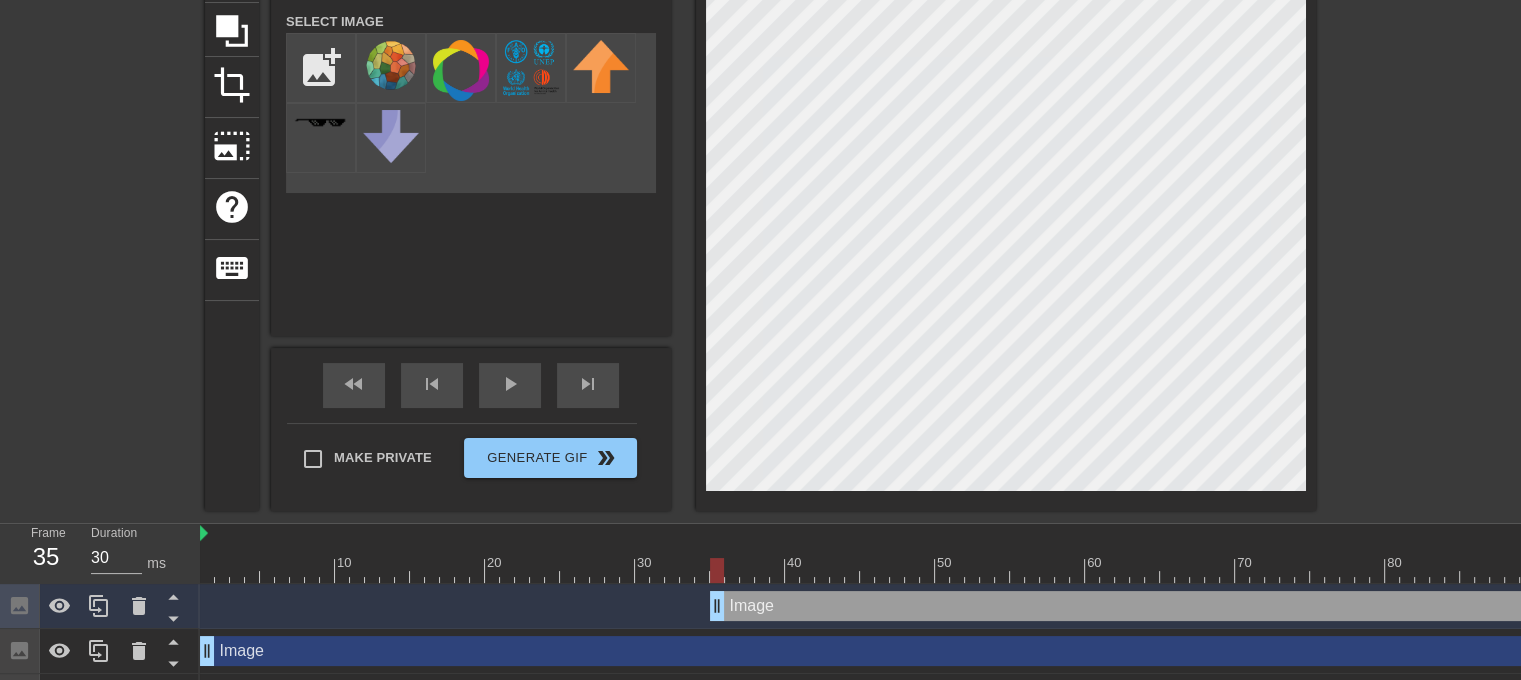 drag, startPoint x: 1072, startPoint y: 605, endPoint x: 706, endPoint y: 591, distance: 366.26767 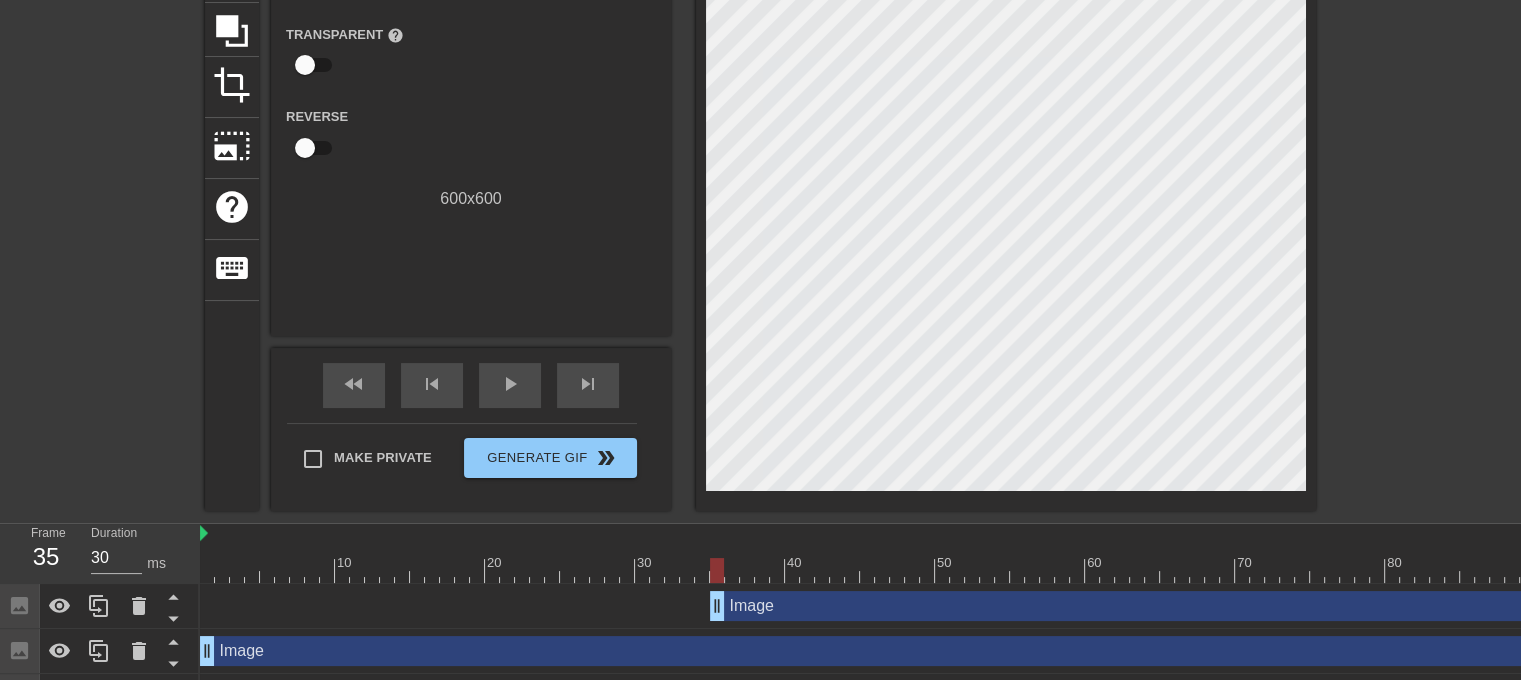 click on "Image drag_handle drag_handle" at bounding box center [2000, 606] 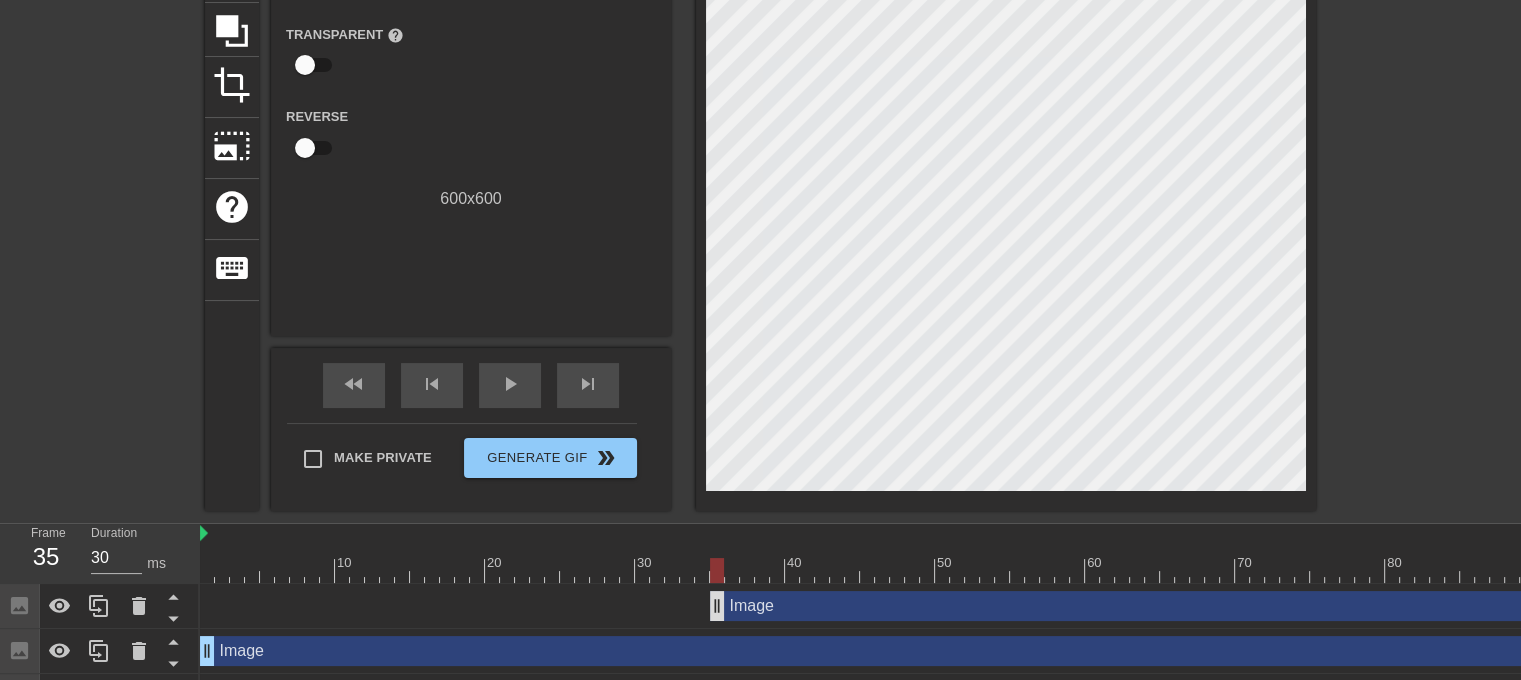 click on "Image drag_handle drag_handle" at bounding box center (2000, 606) 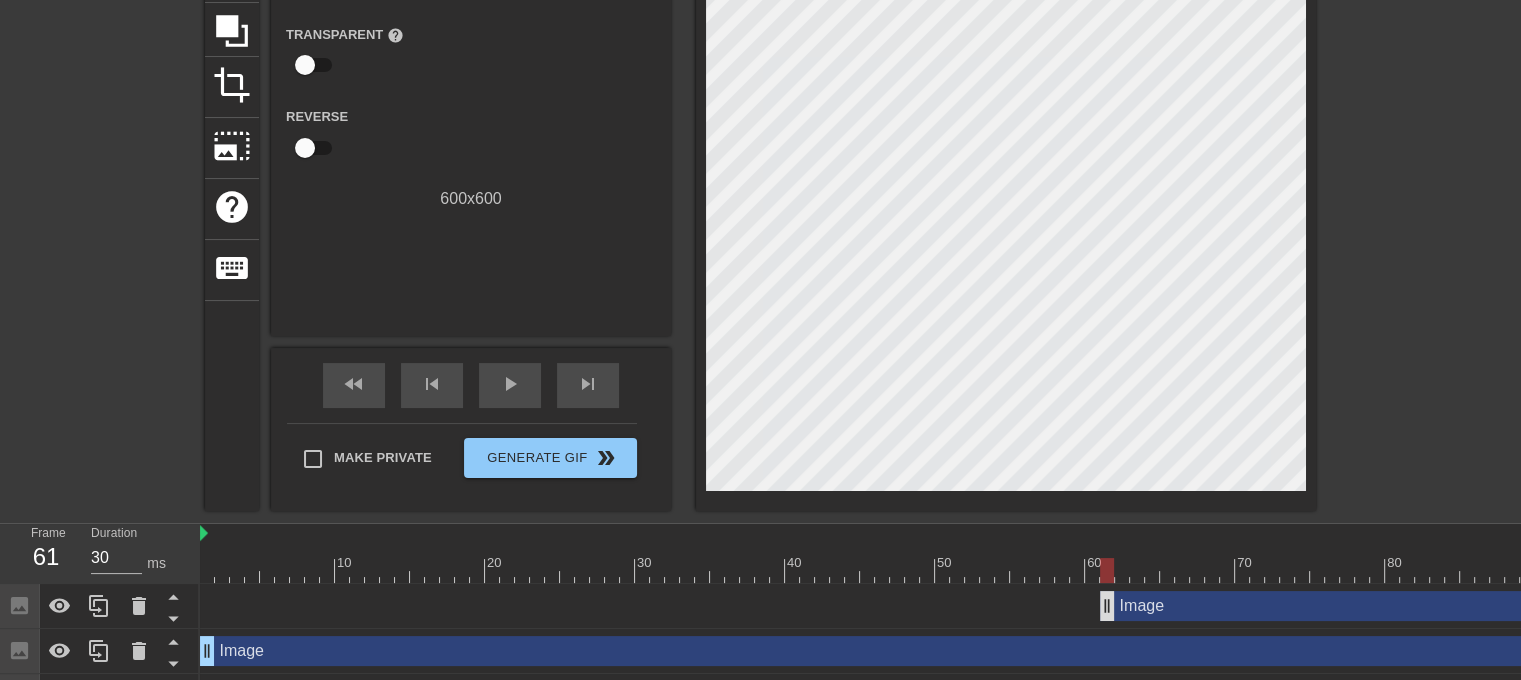 drag, startPoint x: 710, startPoint y: 603, endPoint x: 1130, endPoint y: 609, distance: 420.04285 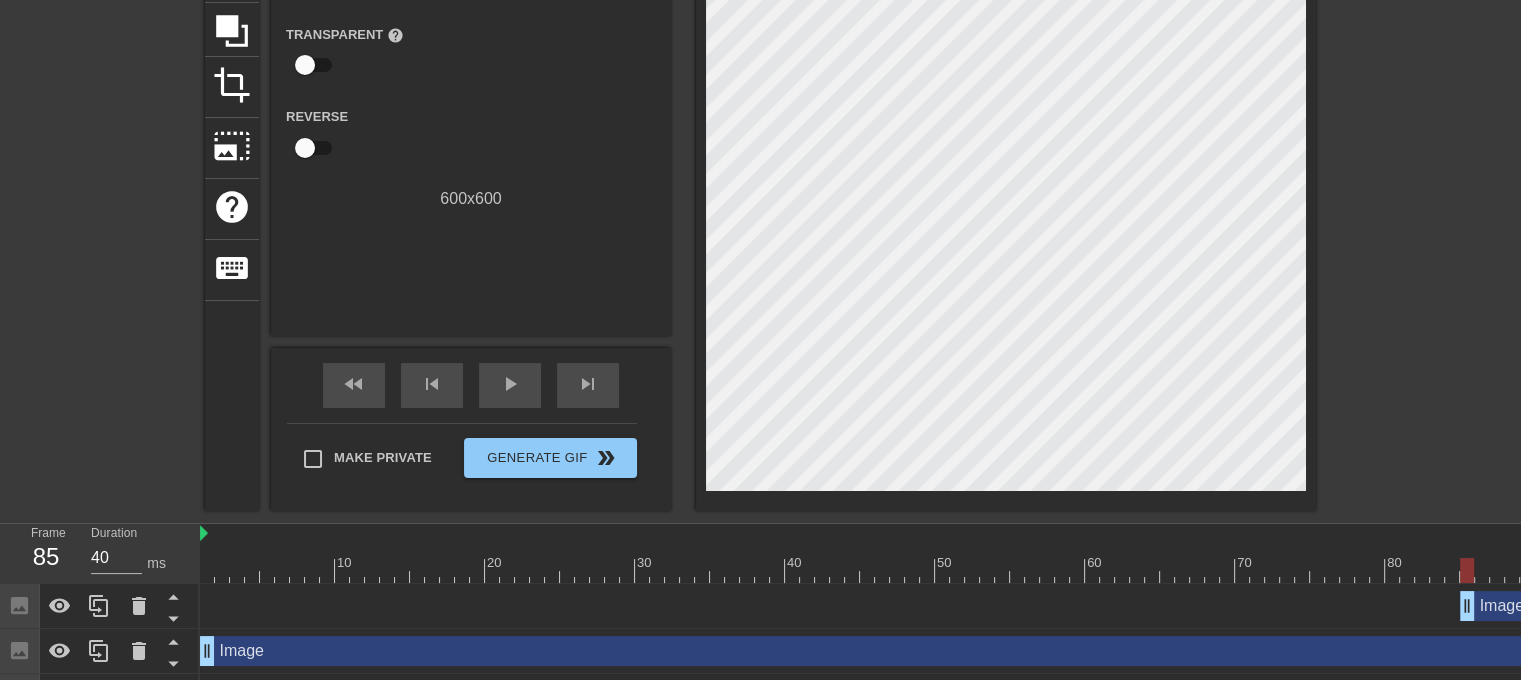 drag, startPoint x: 1141, startPoint y: 604, endPoint x: 1470, endPoint y: 595, distance: 329.12308 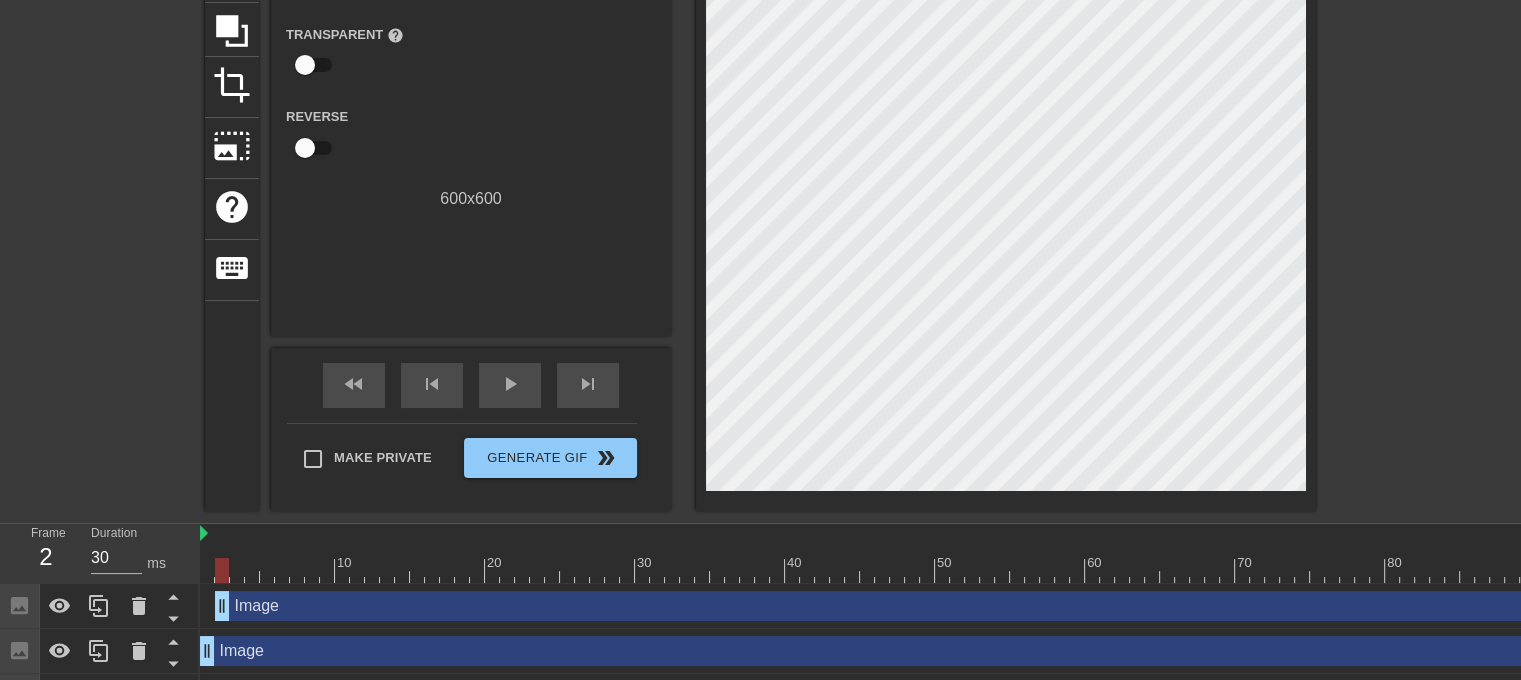 drag, startPoint x: 1465, startPoint y: 608, endPoint x: 208, endPoint y: 592, distance: 1257.1018 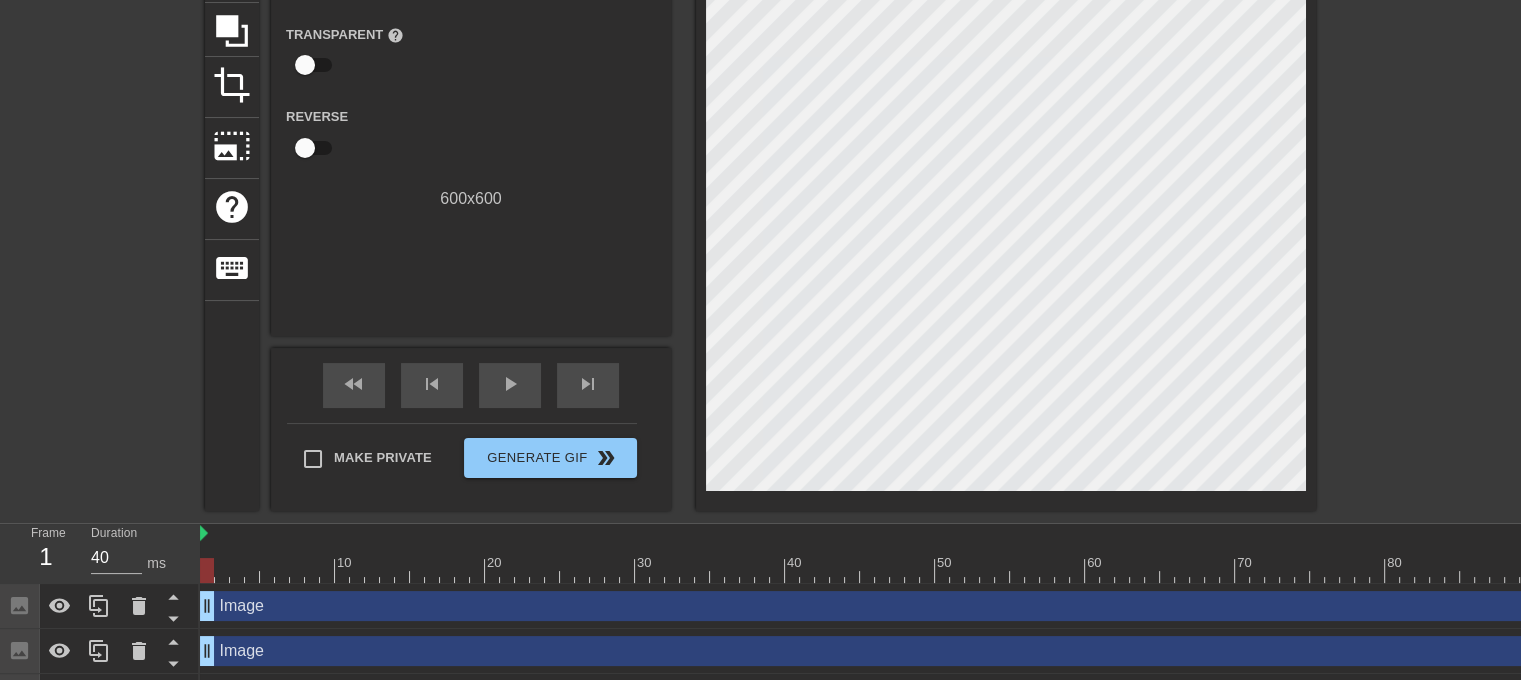 scroll, scrollTop: 285, scrollLeft: 0, axis: vertical 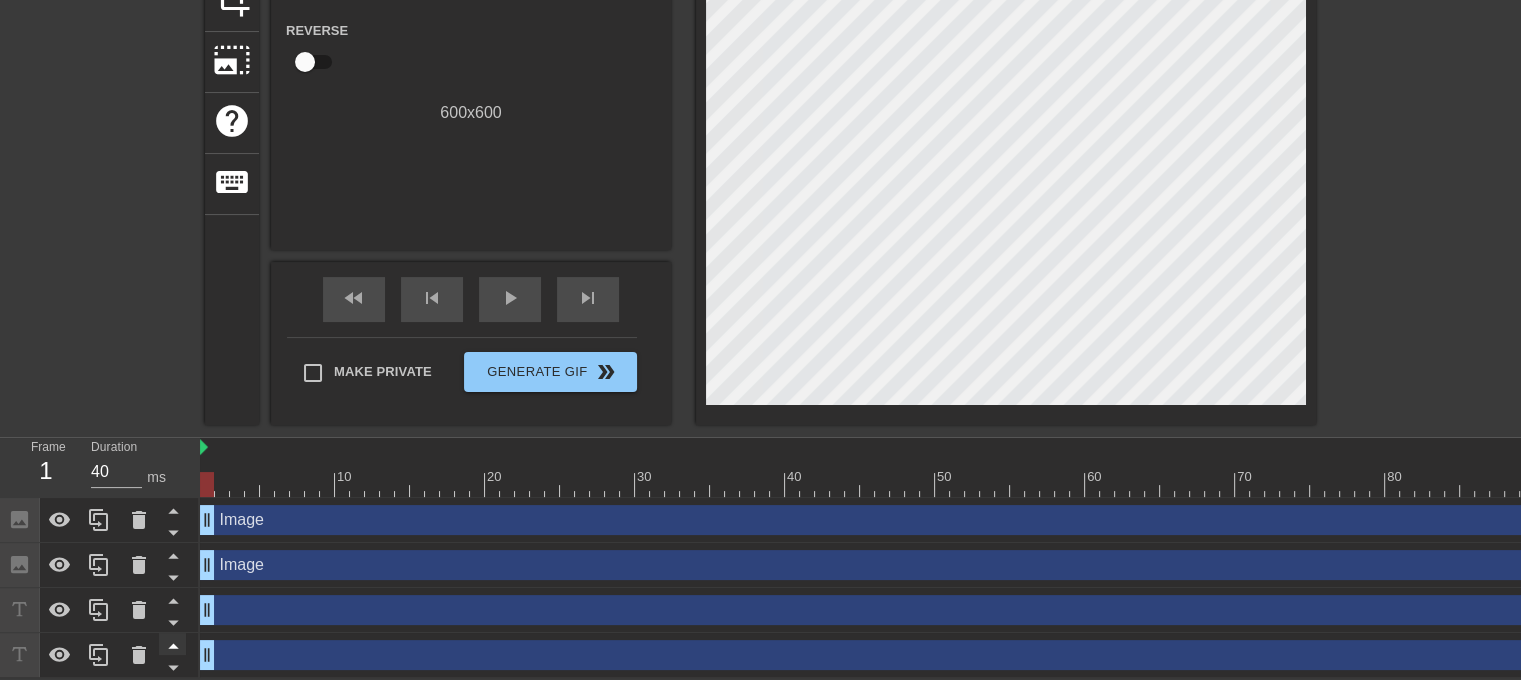drag, startPoint x: 208, startPoint y: 611, endPoint x: 165, endPoint y: 631, distance: 47.423622 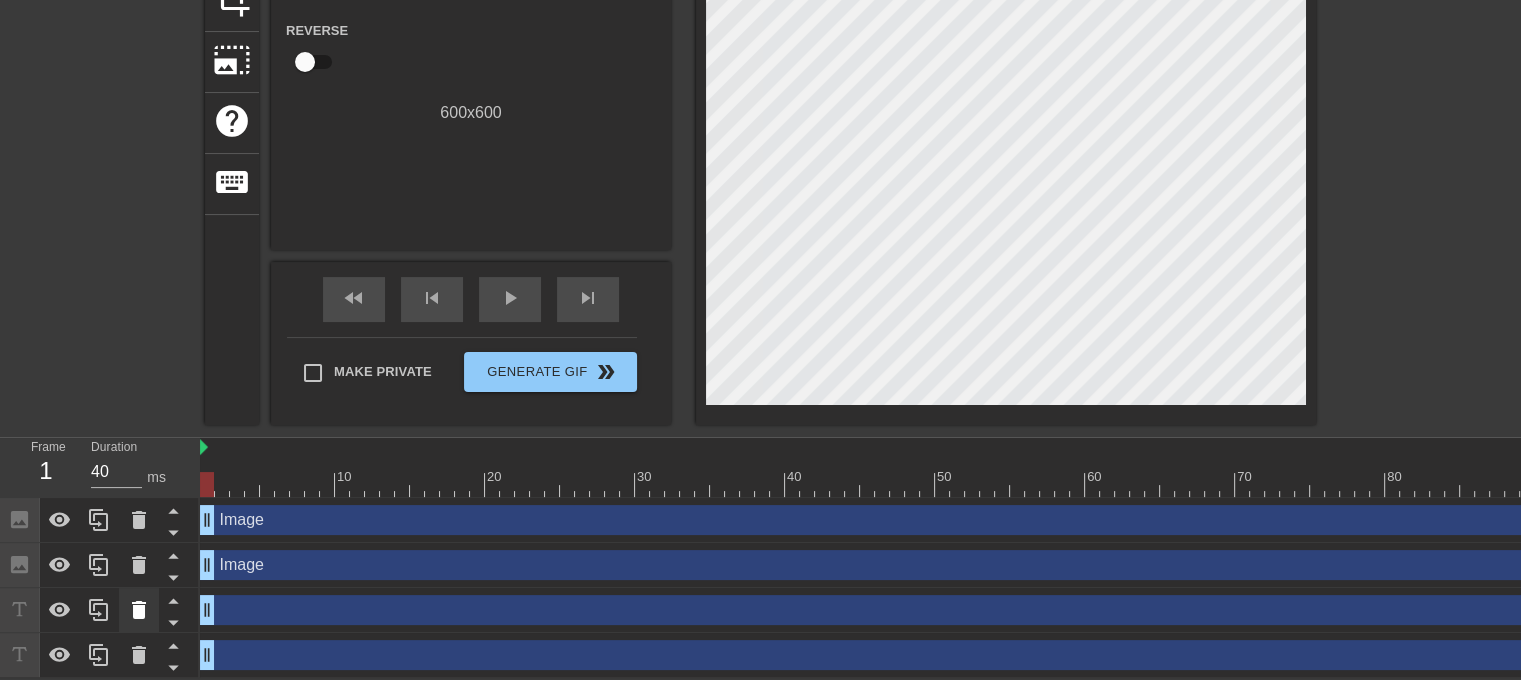click 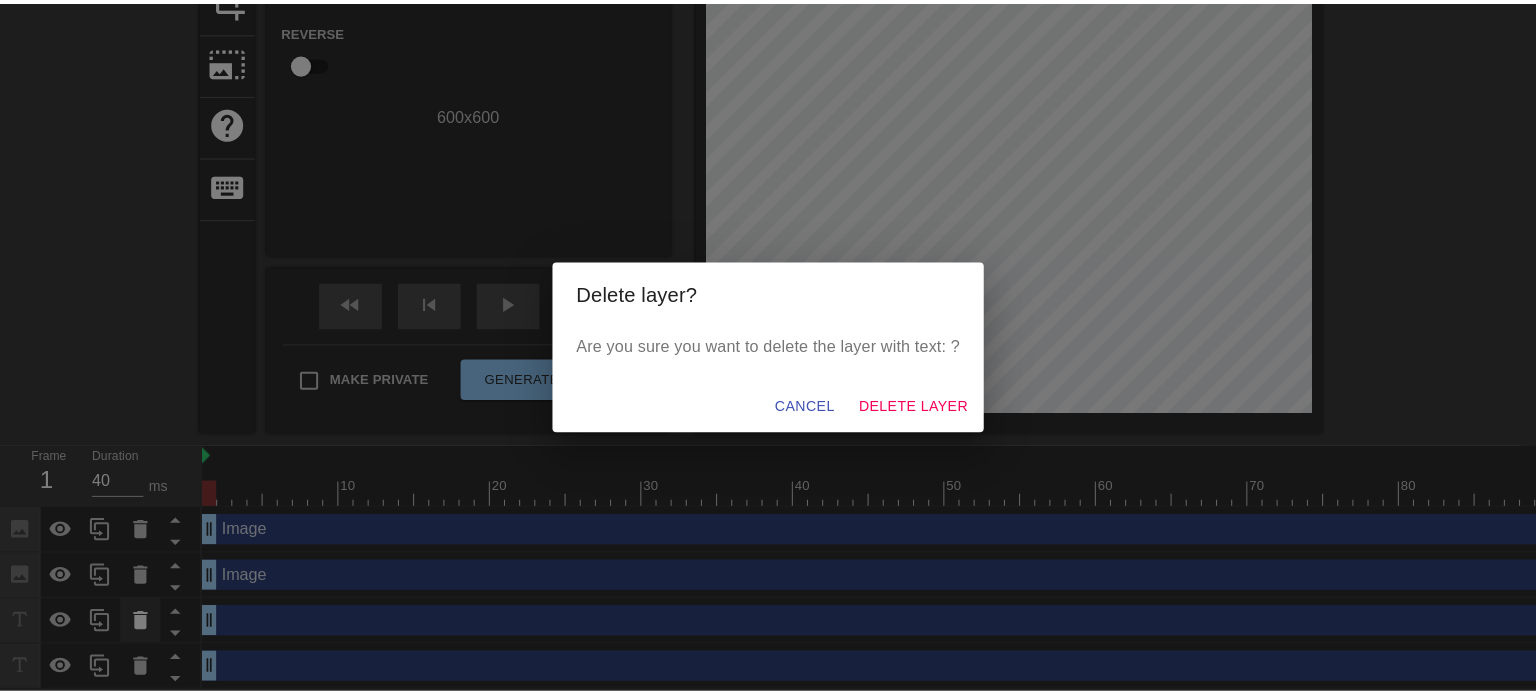 scroll, scrollTop: 270, scrollLeft: 0, axis: vertical 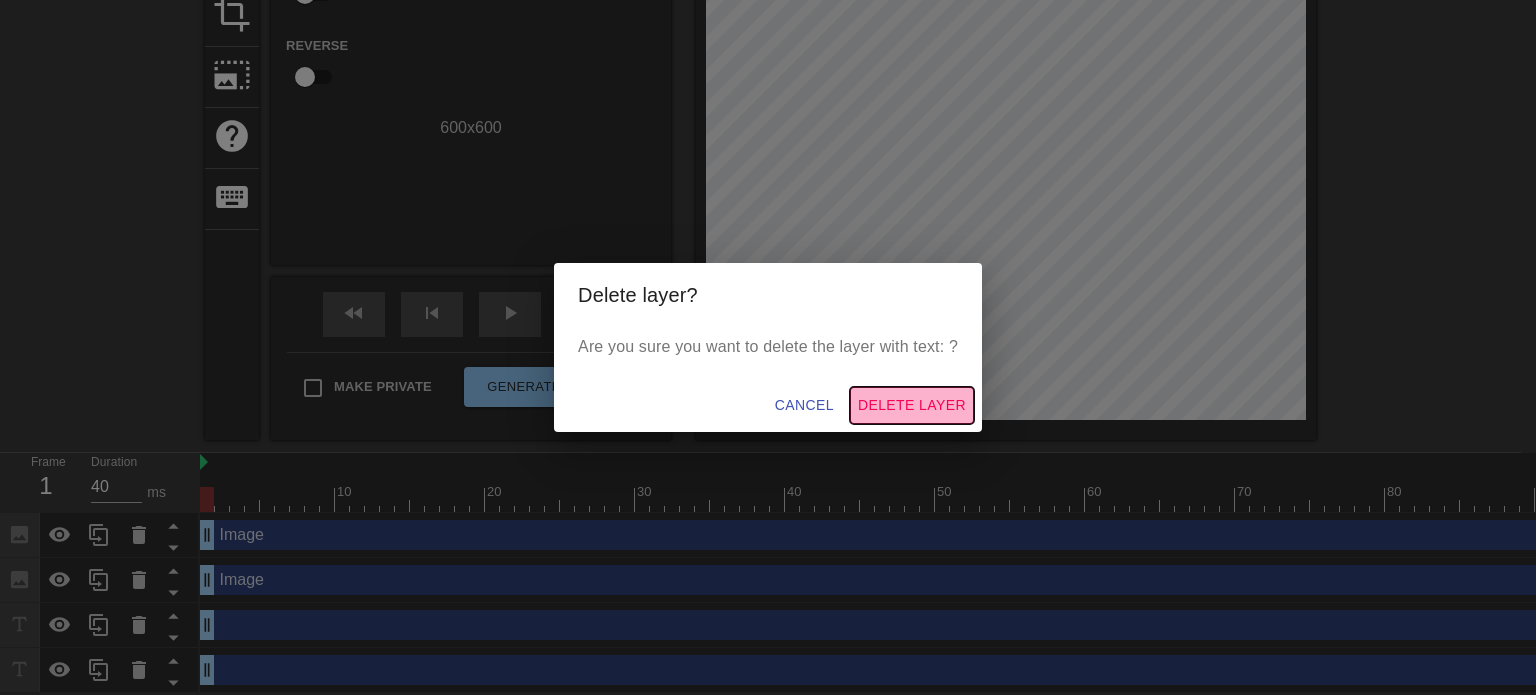 click on "Delete Layer" at bounding box center (912, 405) 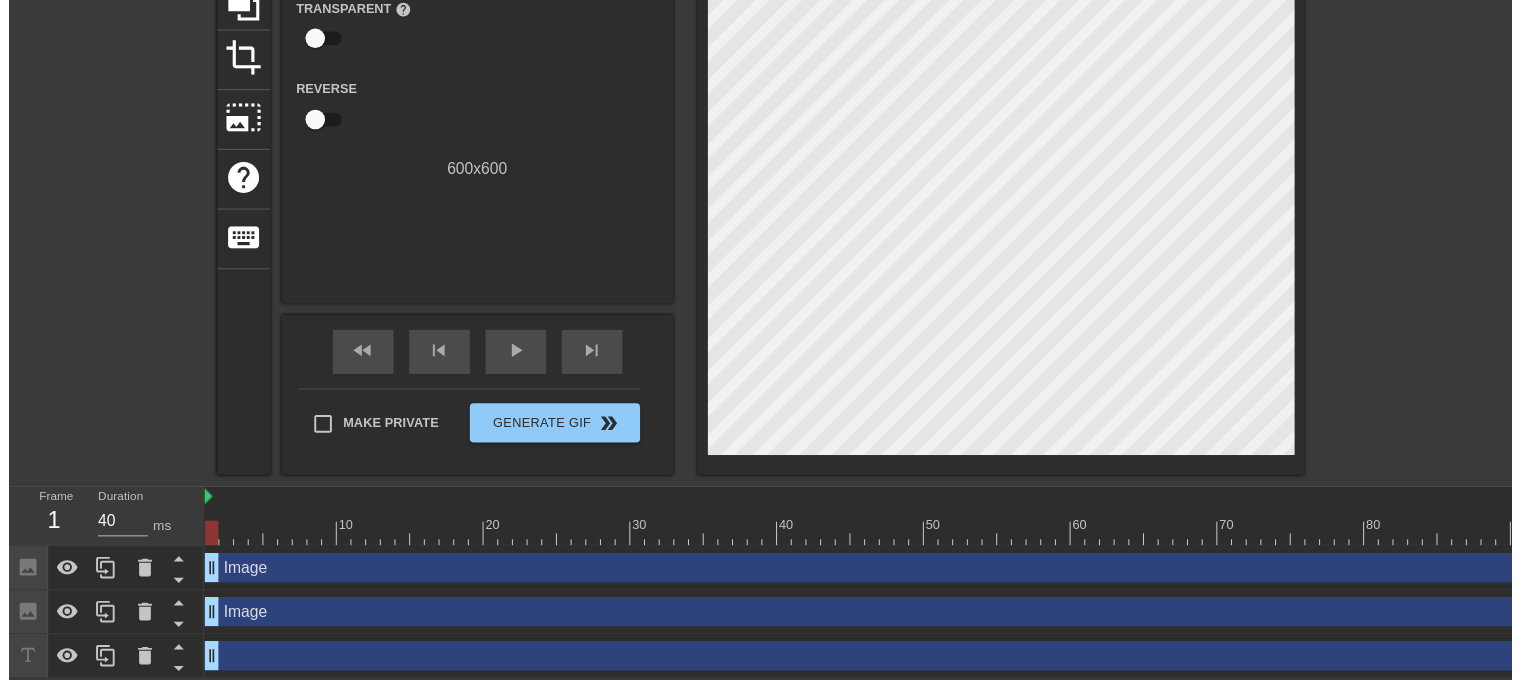 scroll, scrollTop: 240, scrollLeft: 0, axis: vertical 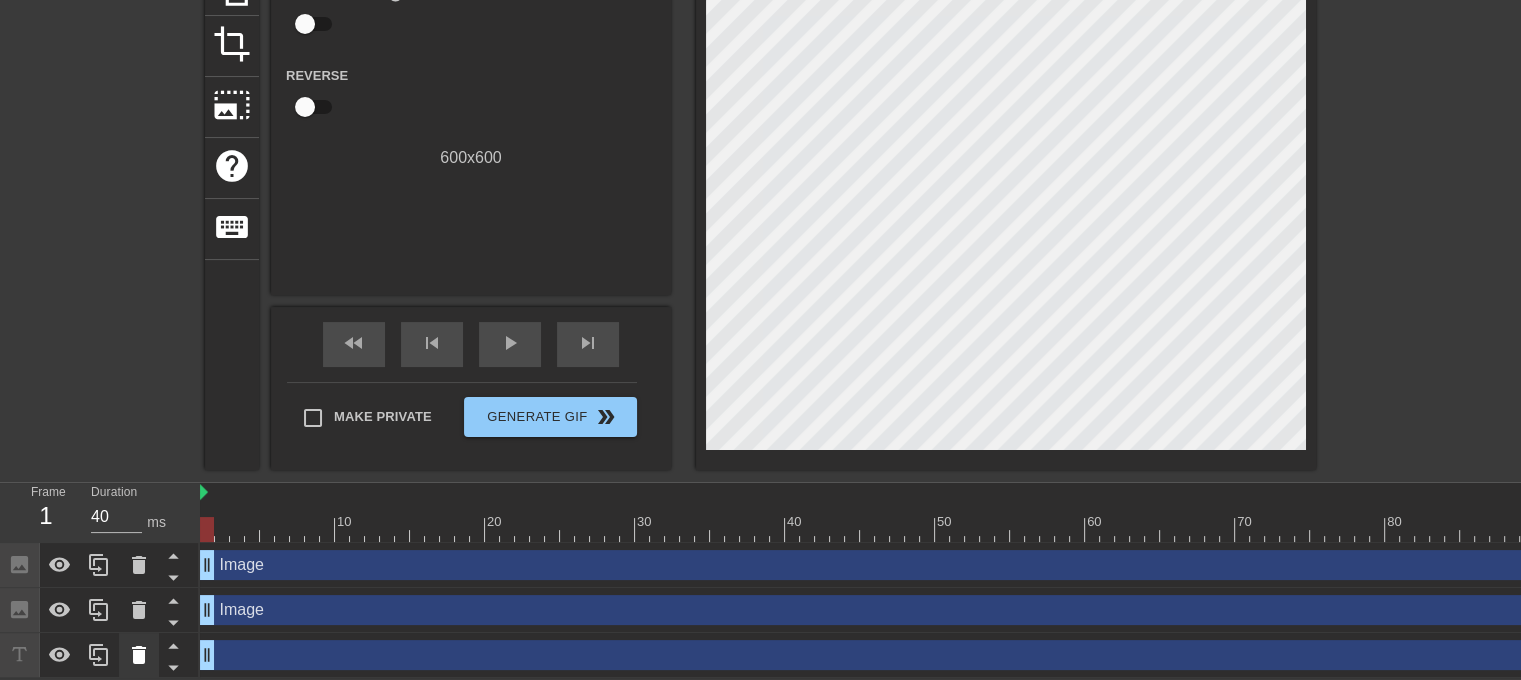 click 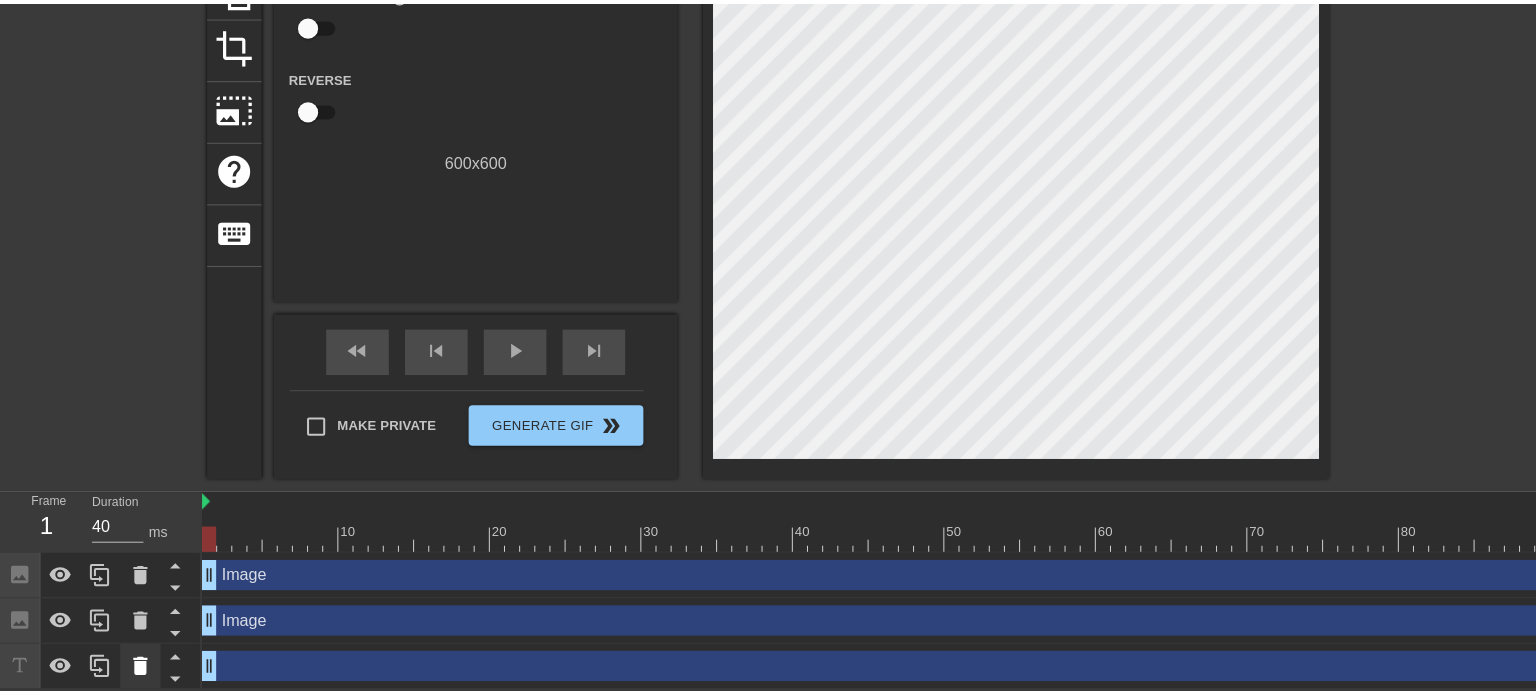 scroll, scrollTop: 225, scrollLeft: 0, axis: vertical 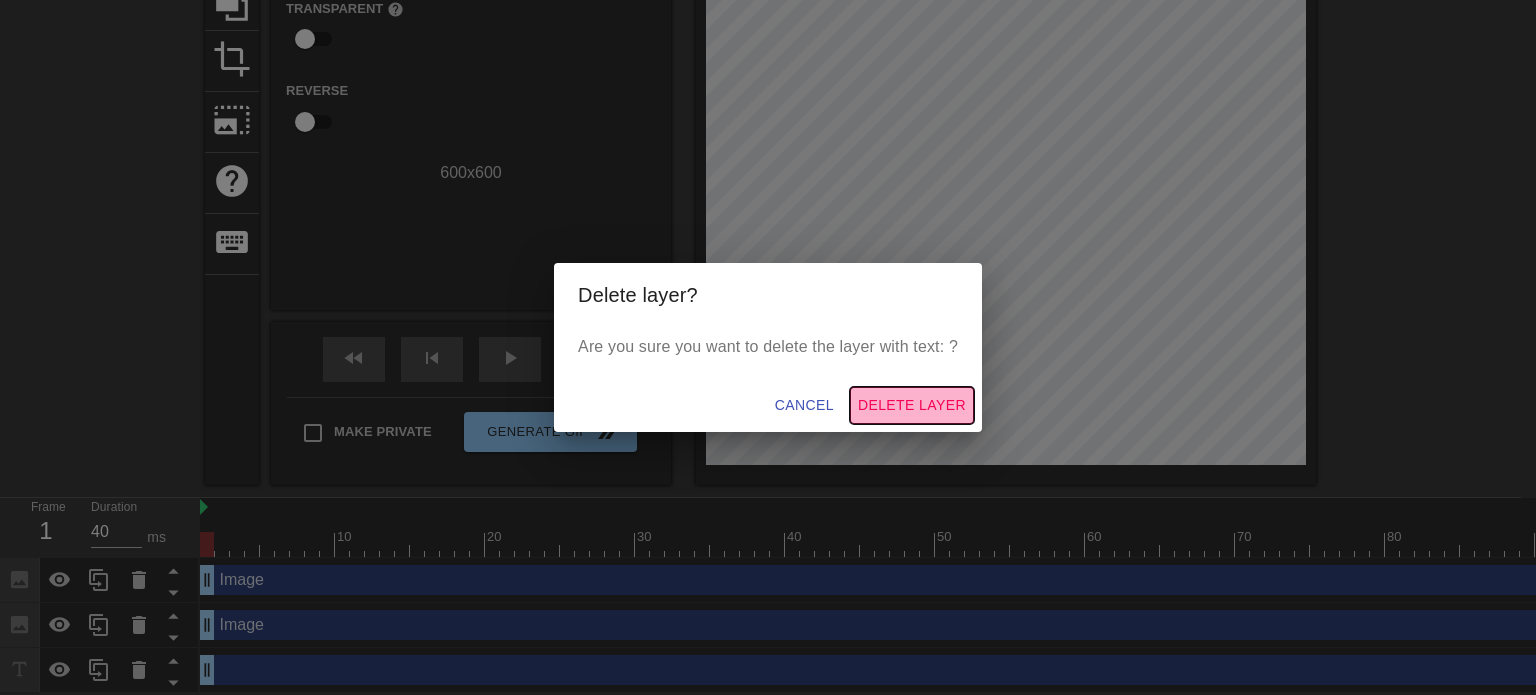 click on "Delete Layer" at bounding box center [912, 405] 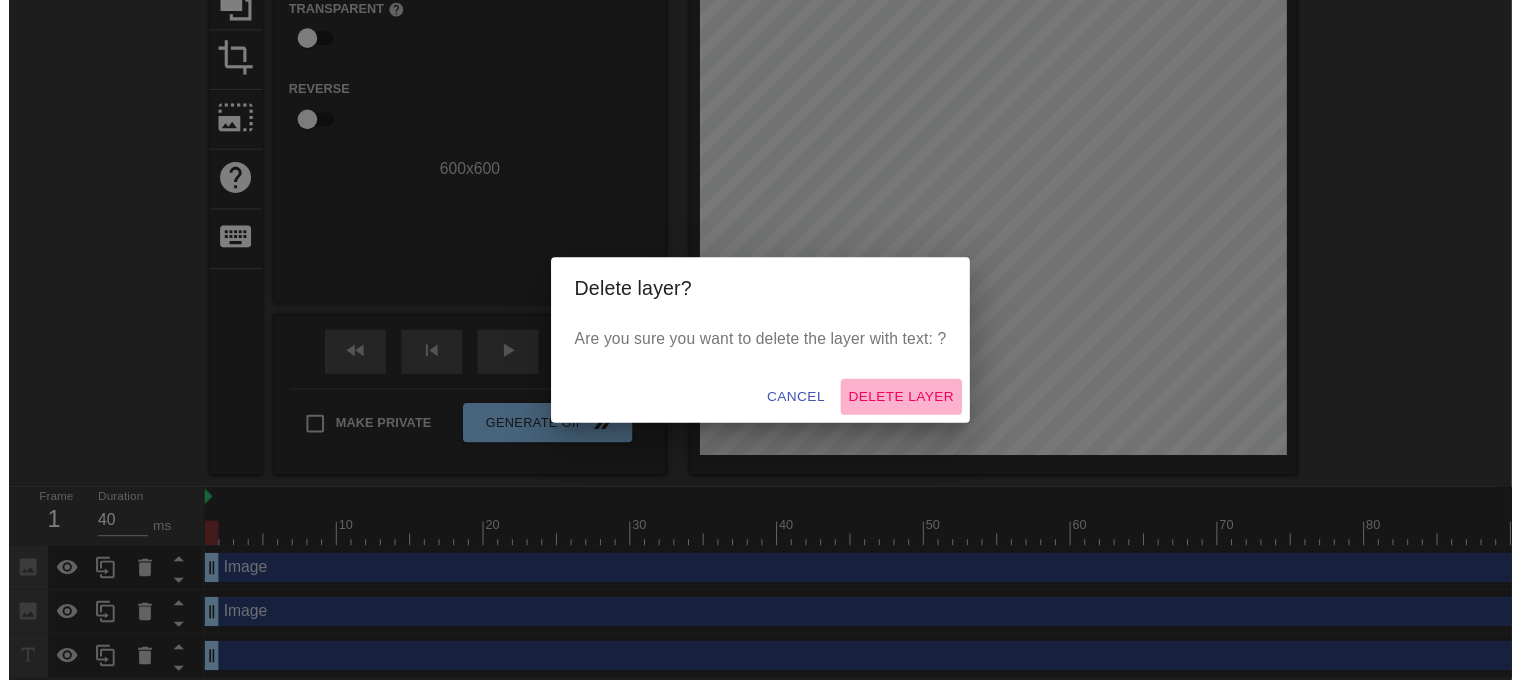 scroll, scrollTop: 196, scrollLeft: 0, axis: vertical 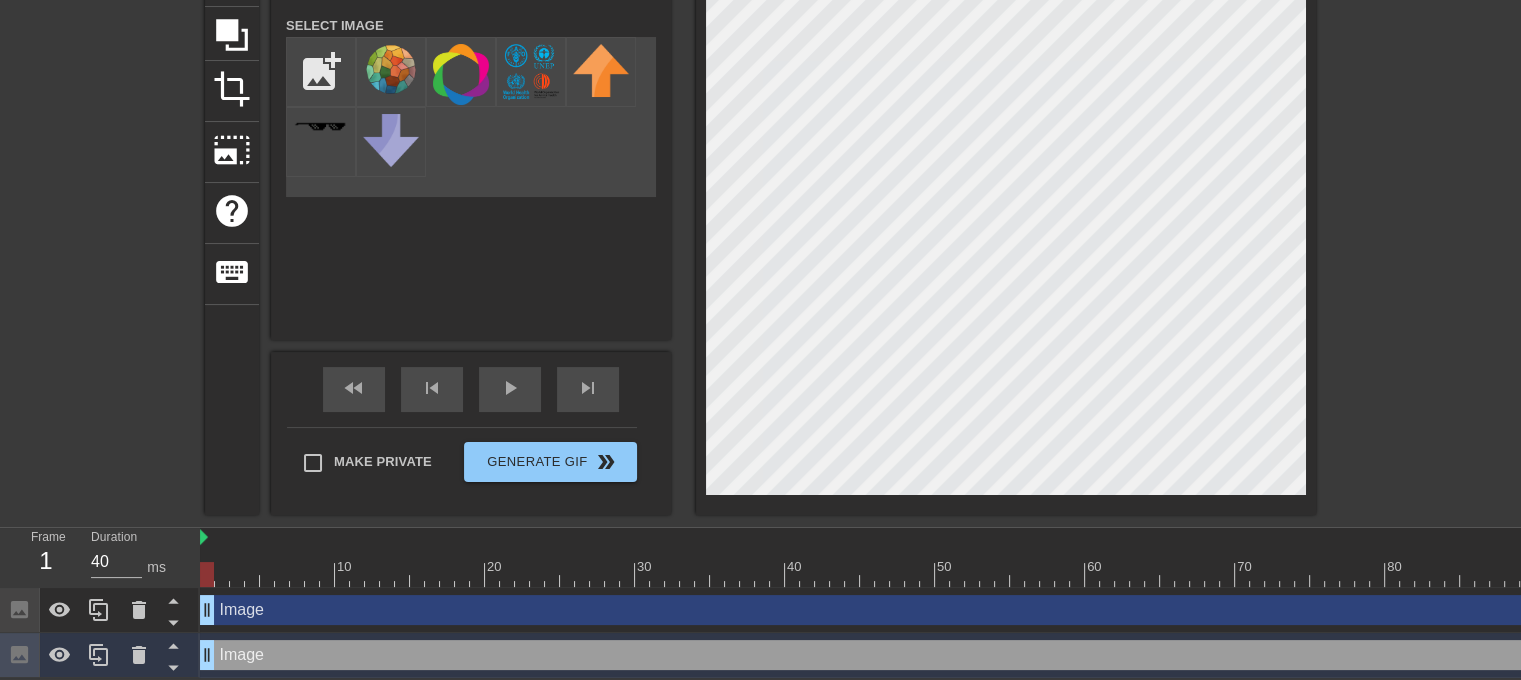 drag, startPoint x: 216, startPoint y: 575, endPoint x: 185, endPoint y: 576, distance: 31.016125 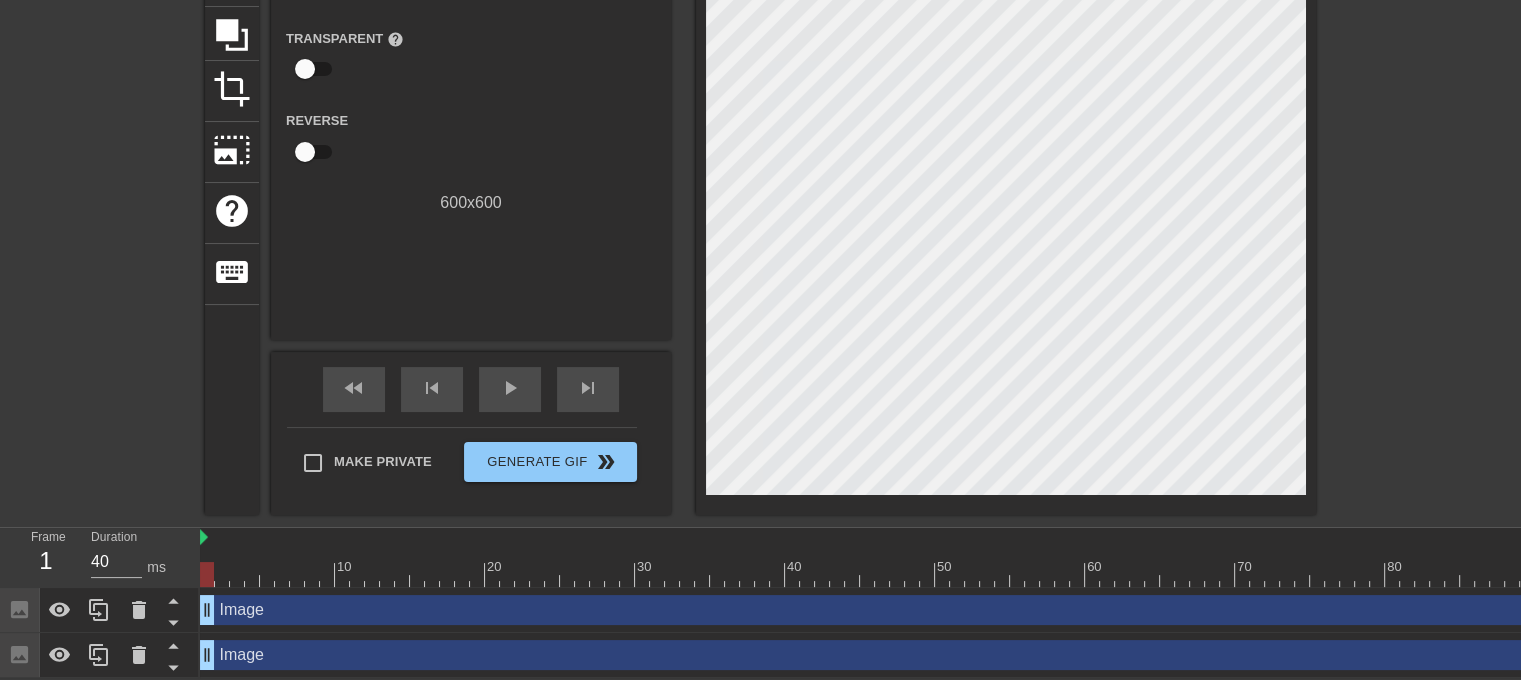 click on "title add_circle image add_circle crop photo_size_select_large help keyboard Gif Settings Speed slow_motion_video x1.00 speed Transparent help Reverse 600  x  600 fast_rewind skip_previous play_arrow skip_next Make Private Generate Gif double_arrow" at bounding box center (760, 200) 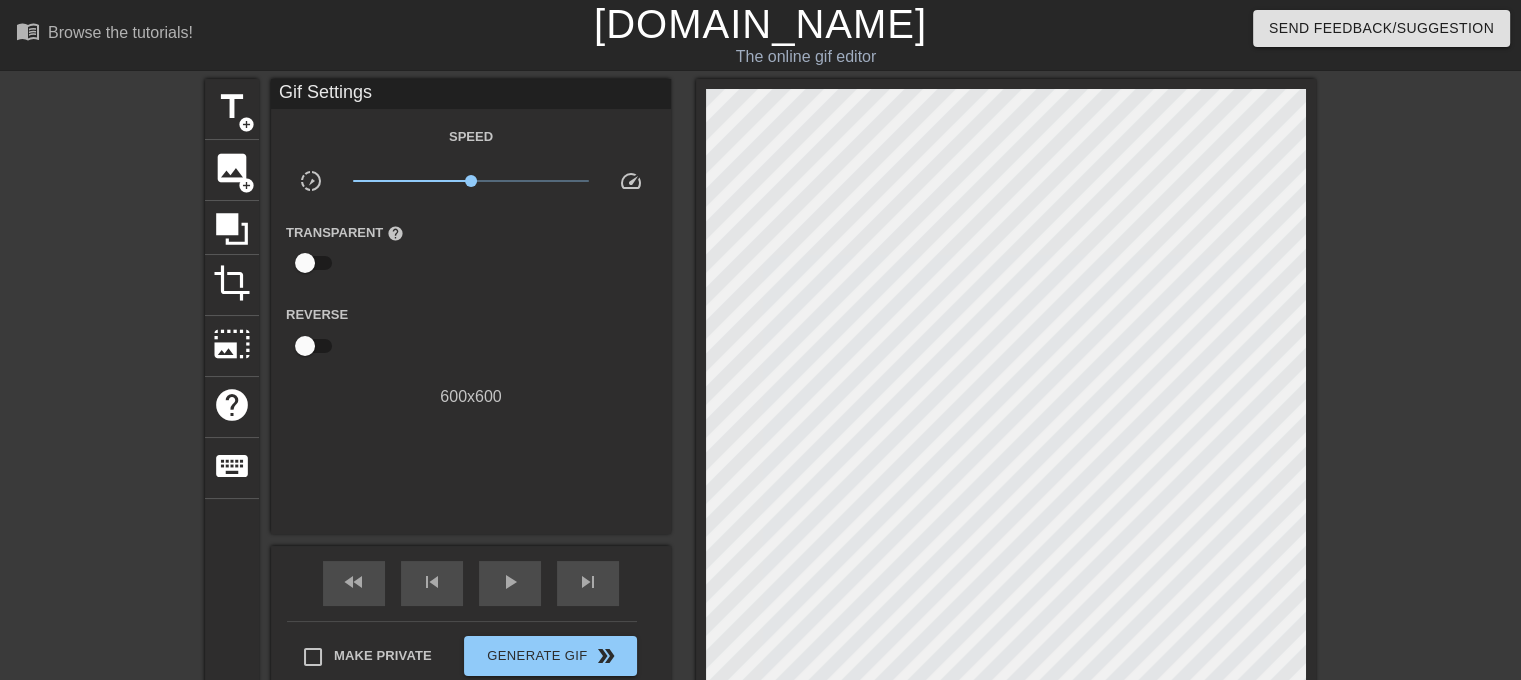 scroll, scrollTop: 196, scrollLeft: 0, axis: vertical 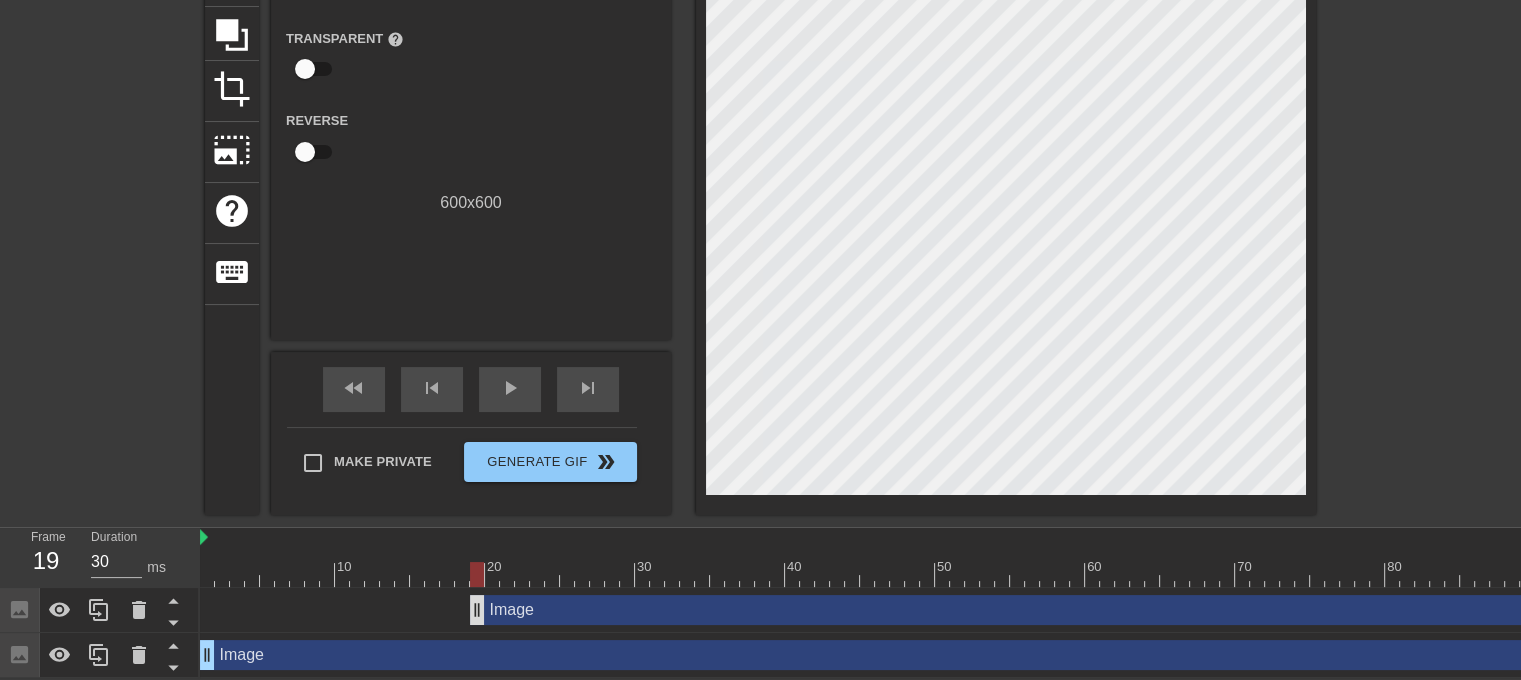 drag, startPoint x: 209, startPoint y: 605, endPoint x: 488, endPoint y: 613, distance: 279.1147 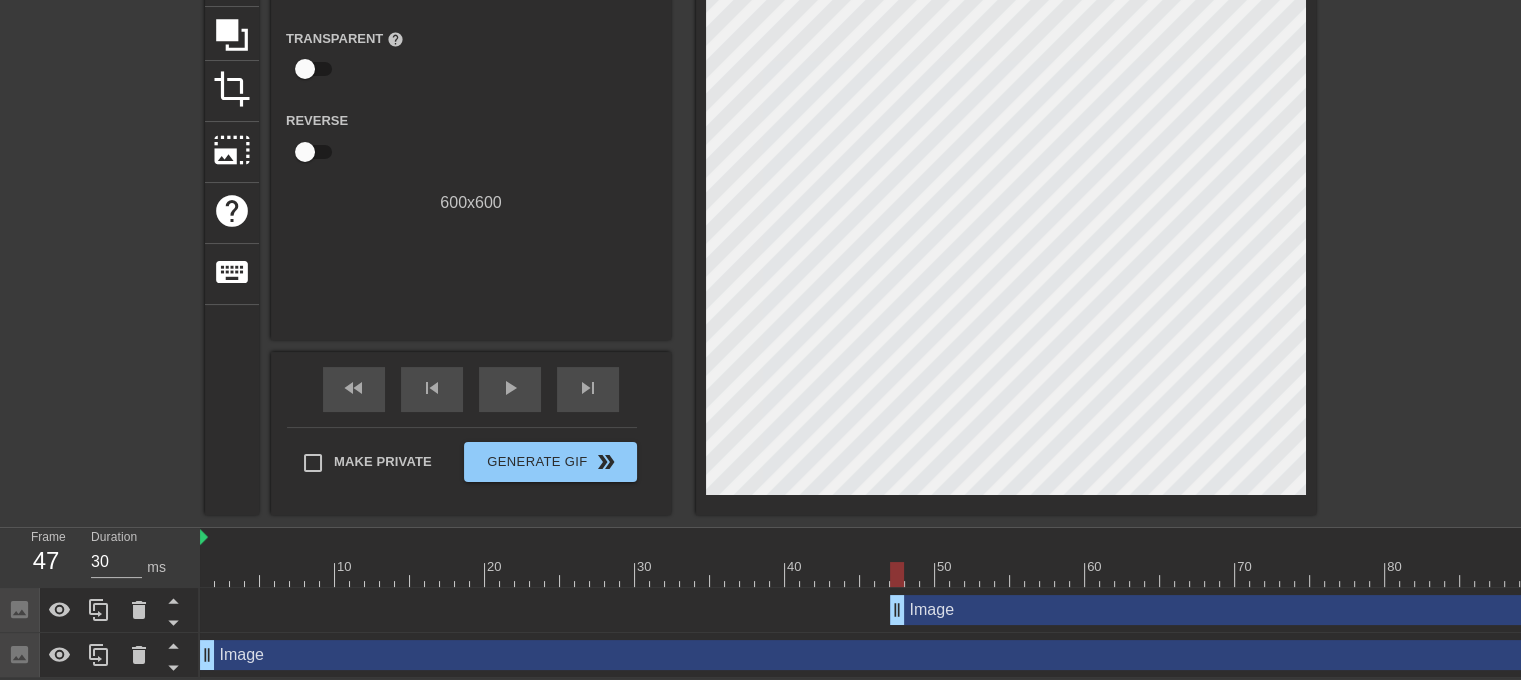 drag, startPoint x: 490, startPoint y: 606, endPoint x: 896, endPoint y: 589, distance: 406.35574 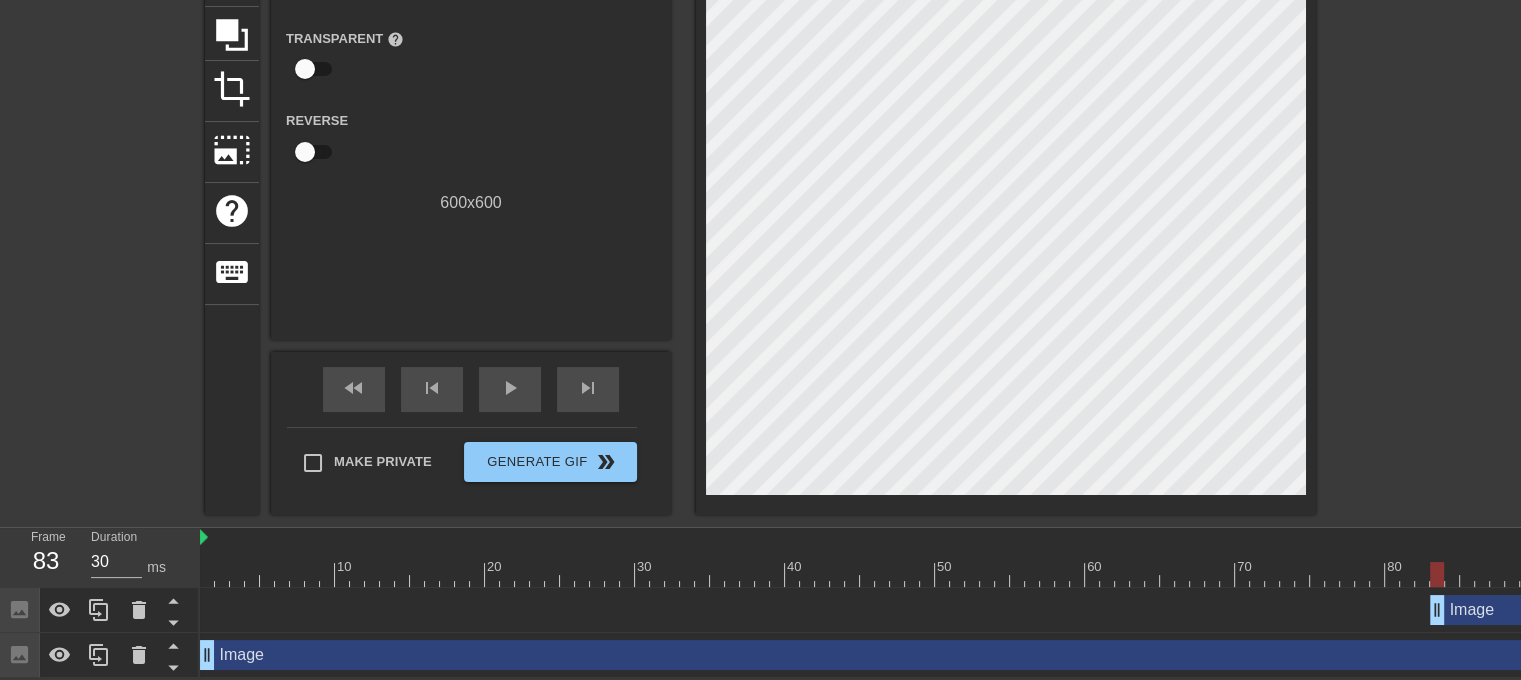 drag, startPoint x: 898, startPoint y: 611, endPoint x: 1440, endPoint y: 621, distance: 542.0922 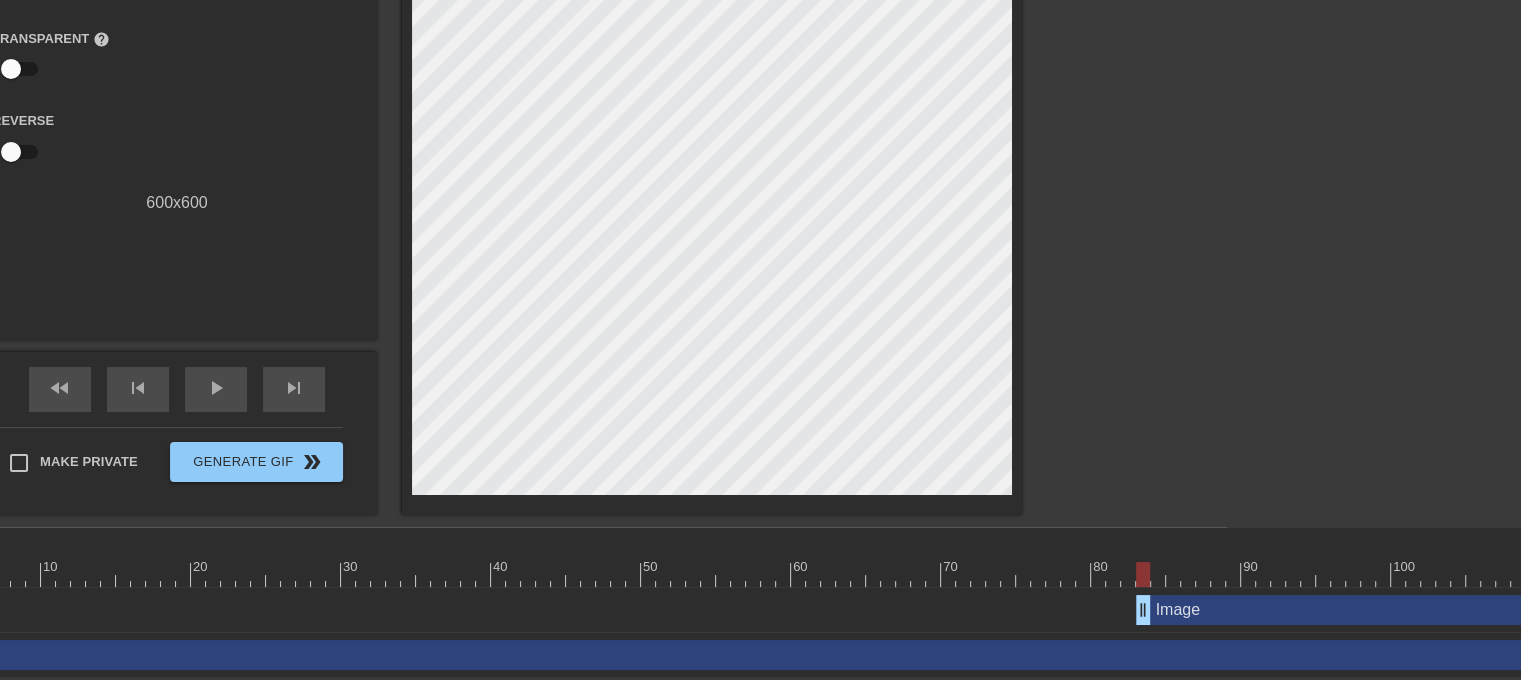 scroll, scrollTop: 196, scrollLeft: 302, axis: both 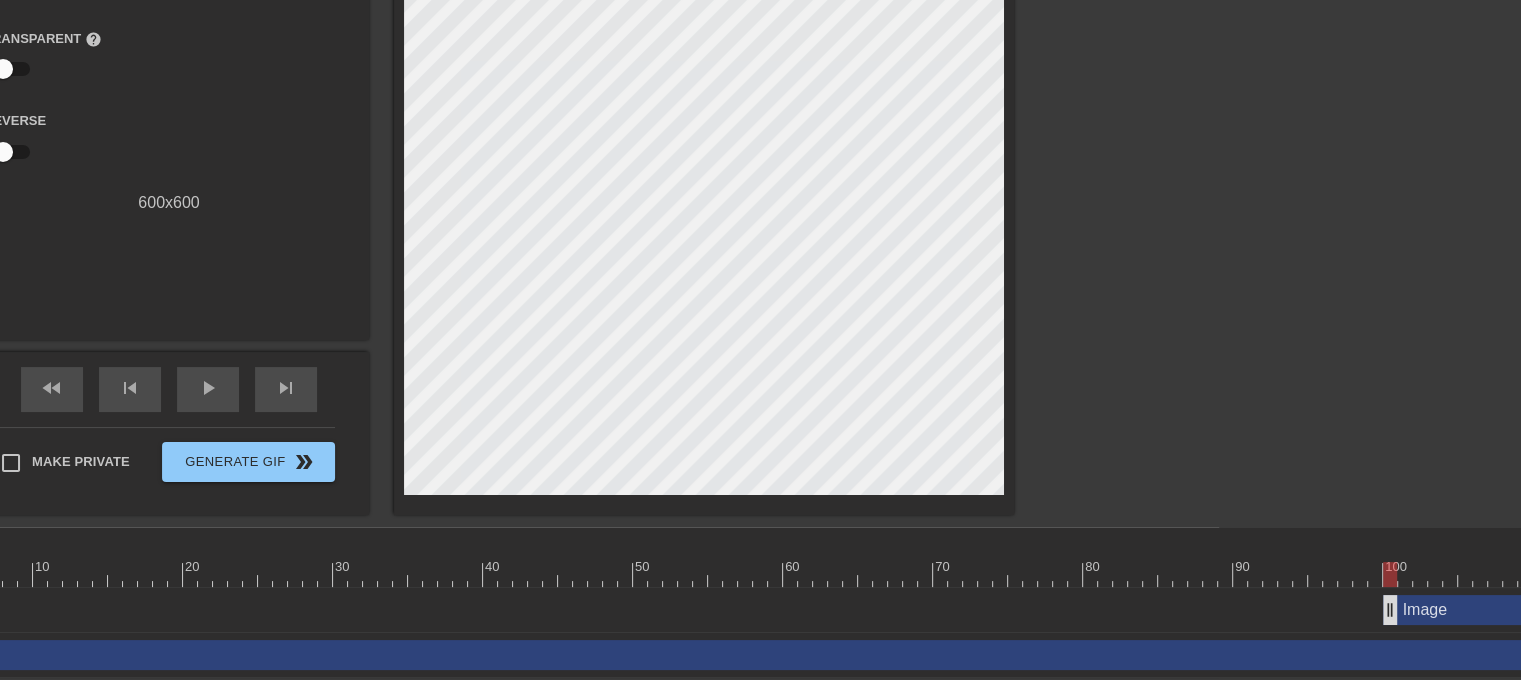 drag, startPoint x: 1131, startPoint y: 613, endPoint x: 1397, endPoint y: 607, distance: 266.06766 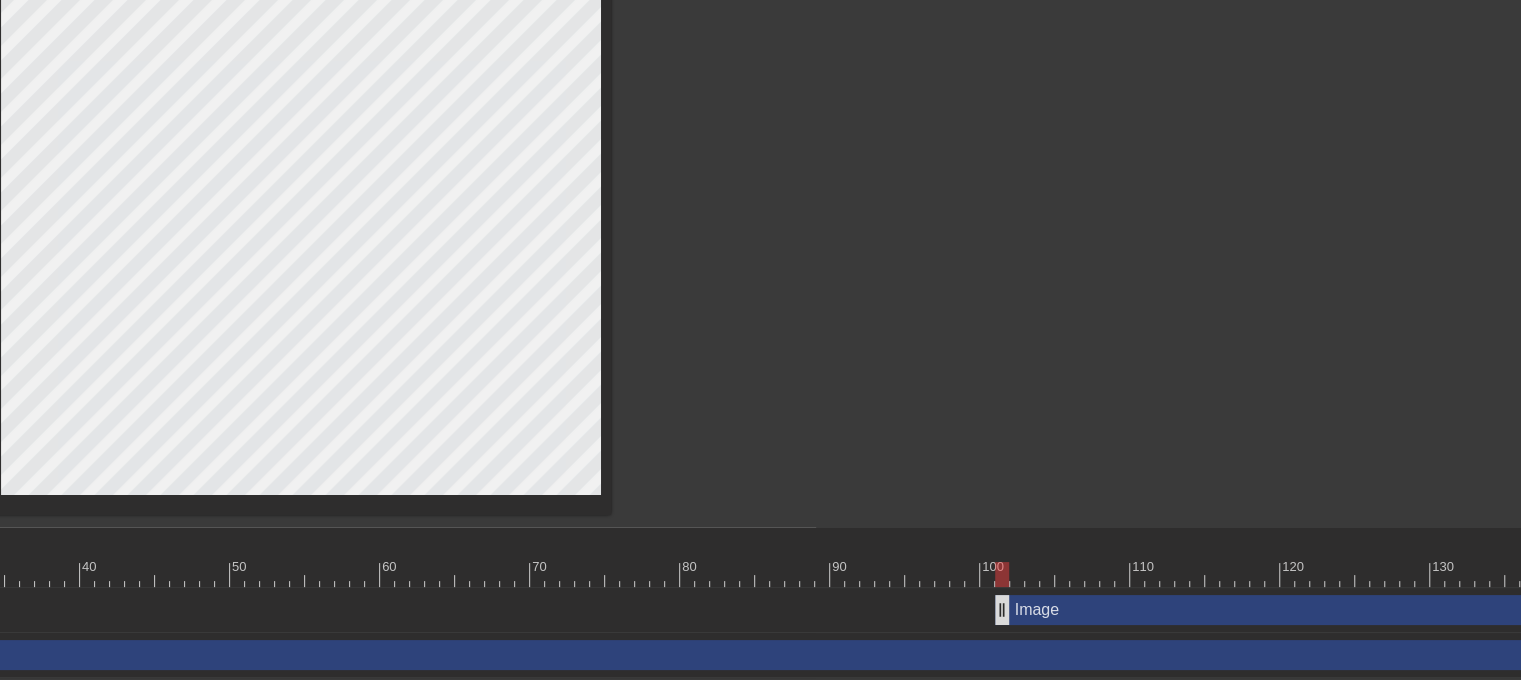 scroll, scrollTop: 196, scrollLeft: 711, axis: both 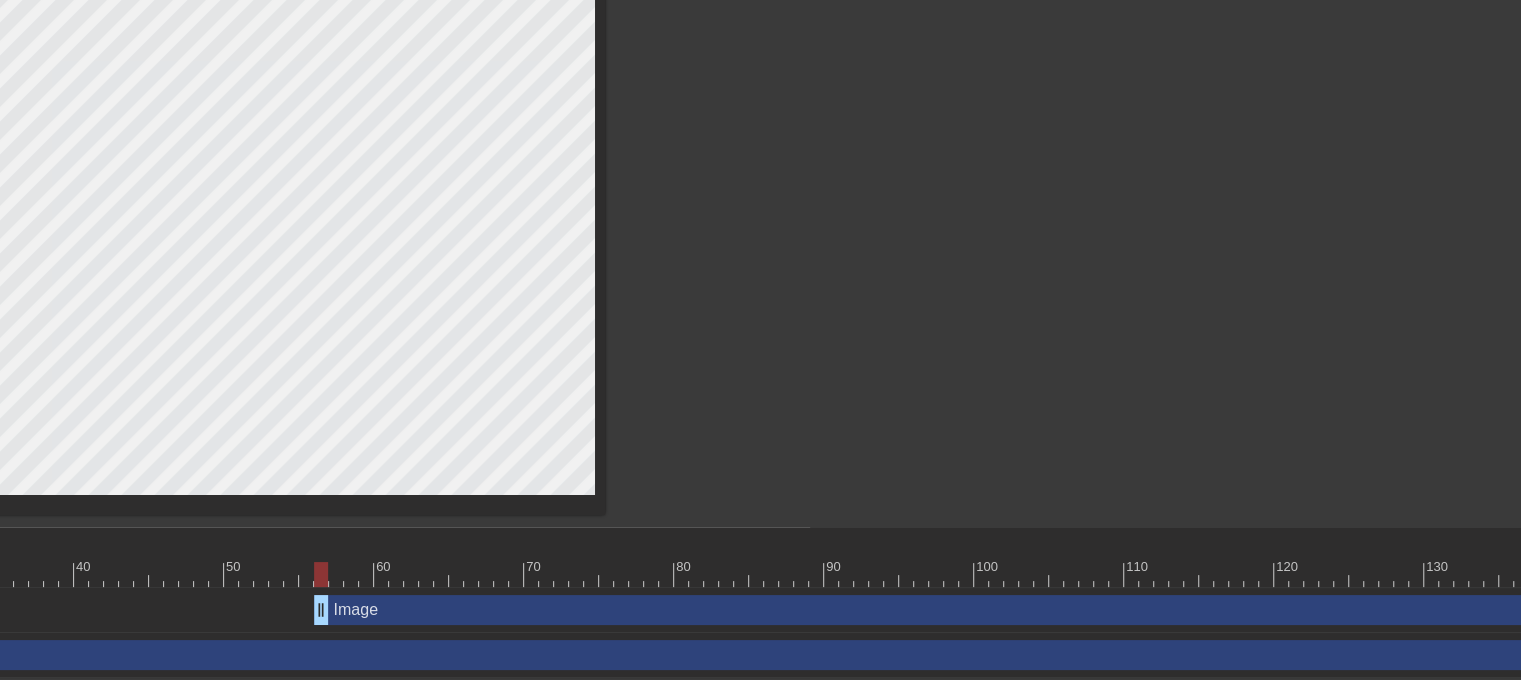 drag, startPoint x: 1000, startPoint y: 609, endPoint x: 238, endPoint y: 624, distance: 762.14764 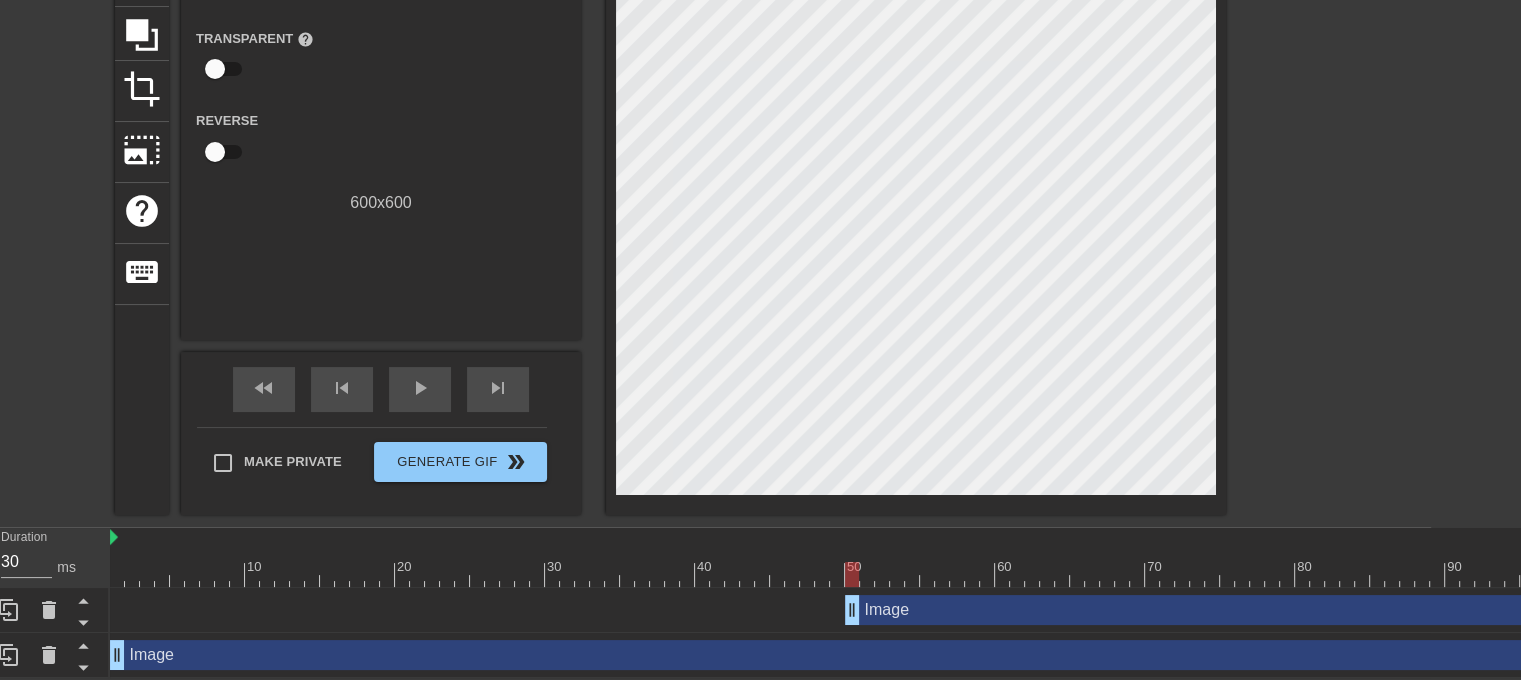 scroll, scrollTop: 196, scrollLeft: 0, axis: vertical 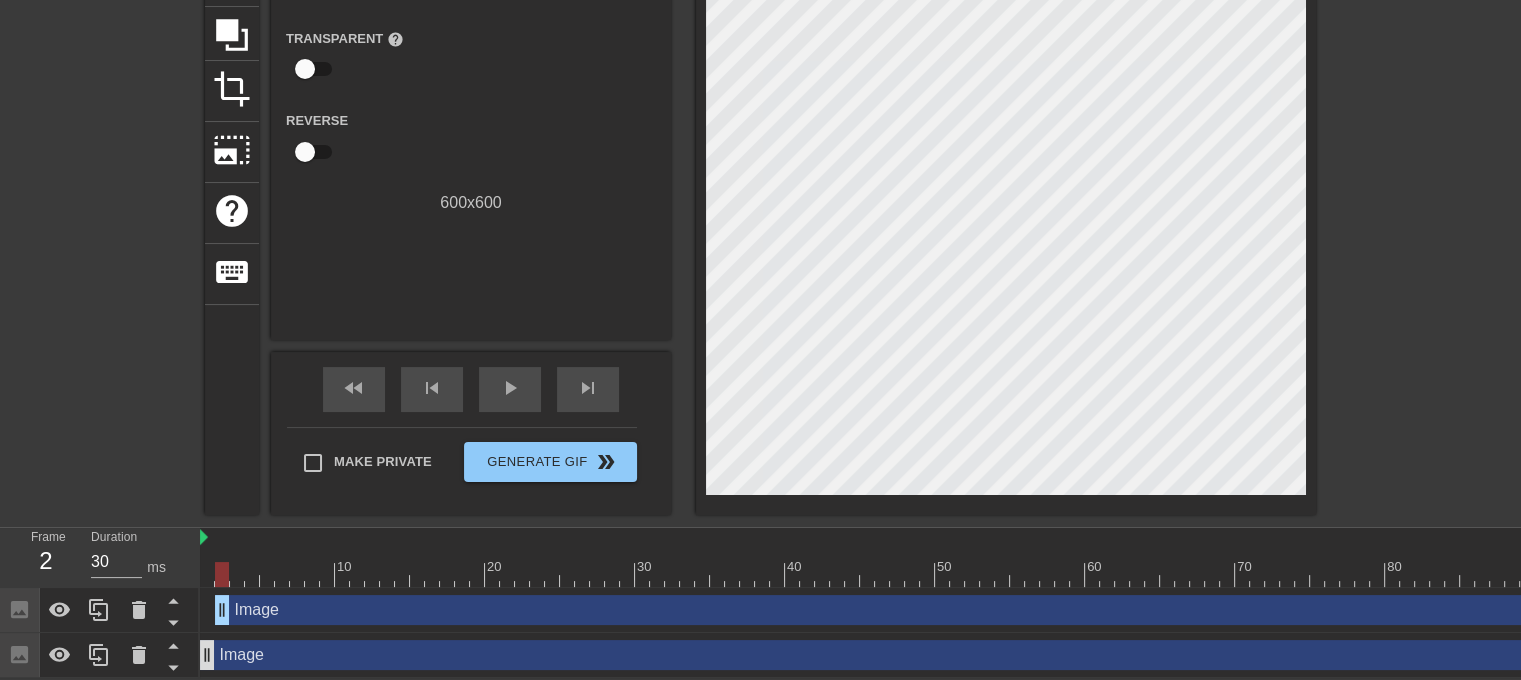 type on "40" 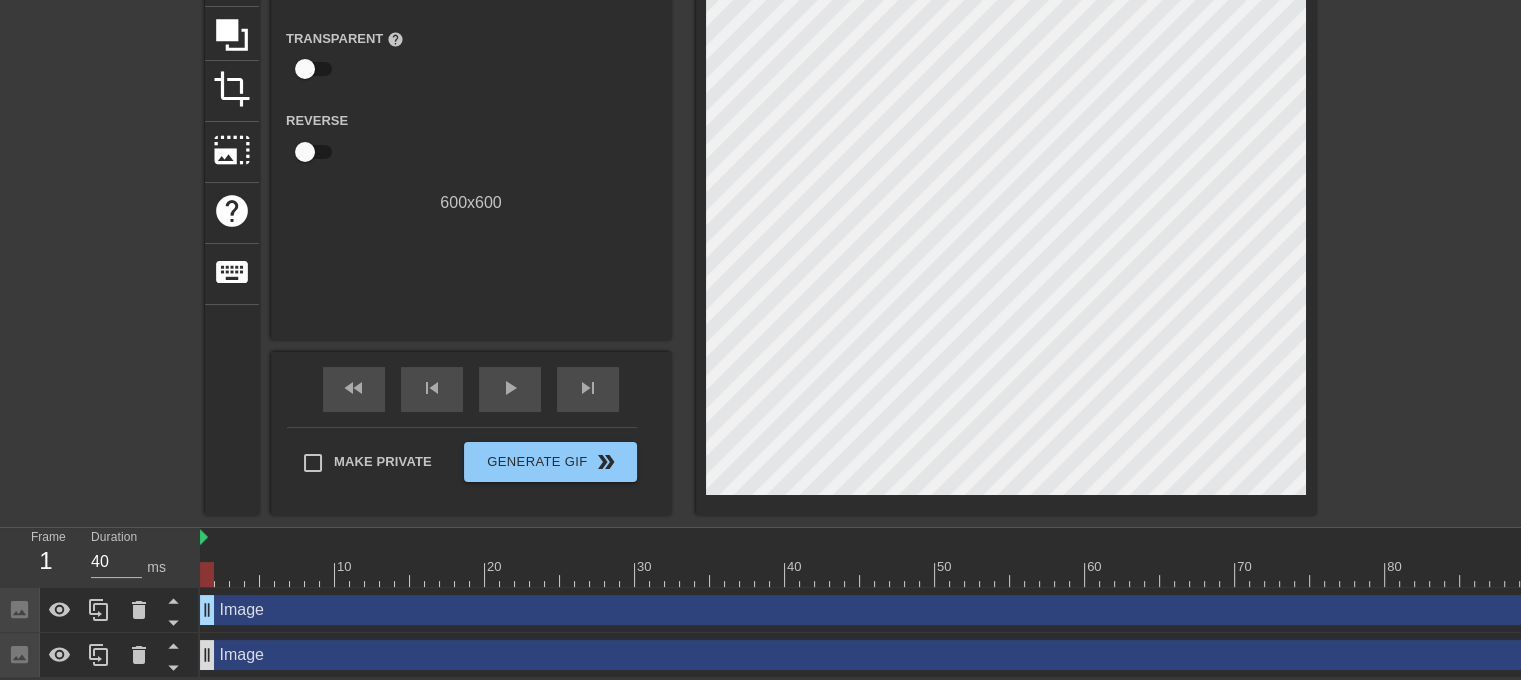drag, startPoint x: 941, startPoint y: 605, endPoint x: 209, endPoint y: 640, distance: 732.83624 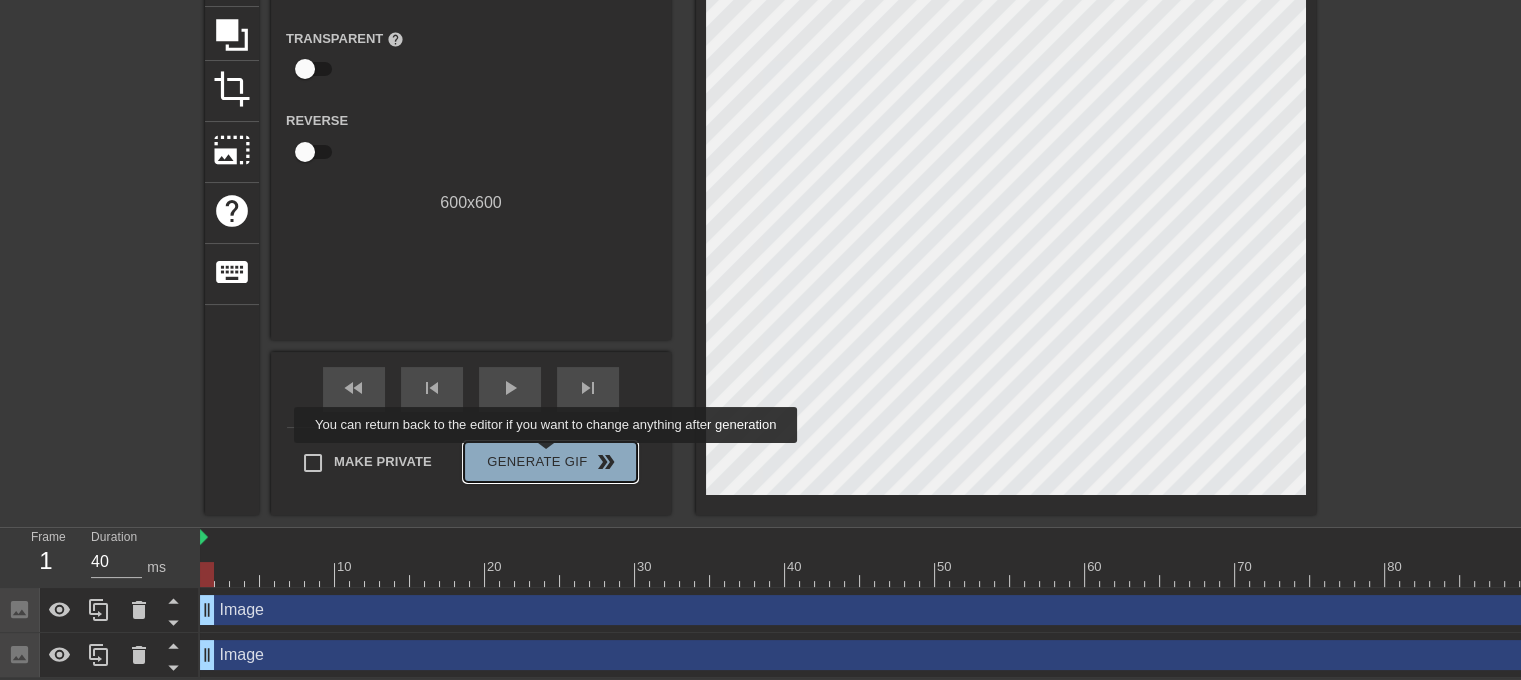 click on "Generate Gif double_arrow" at bounding box center (550, 462) 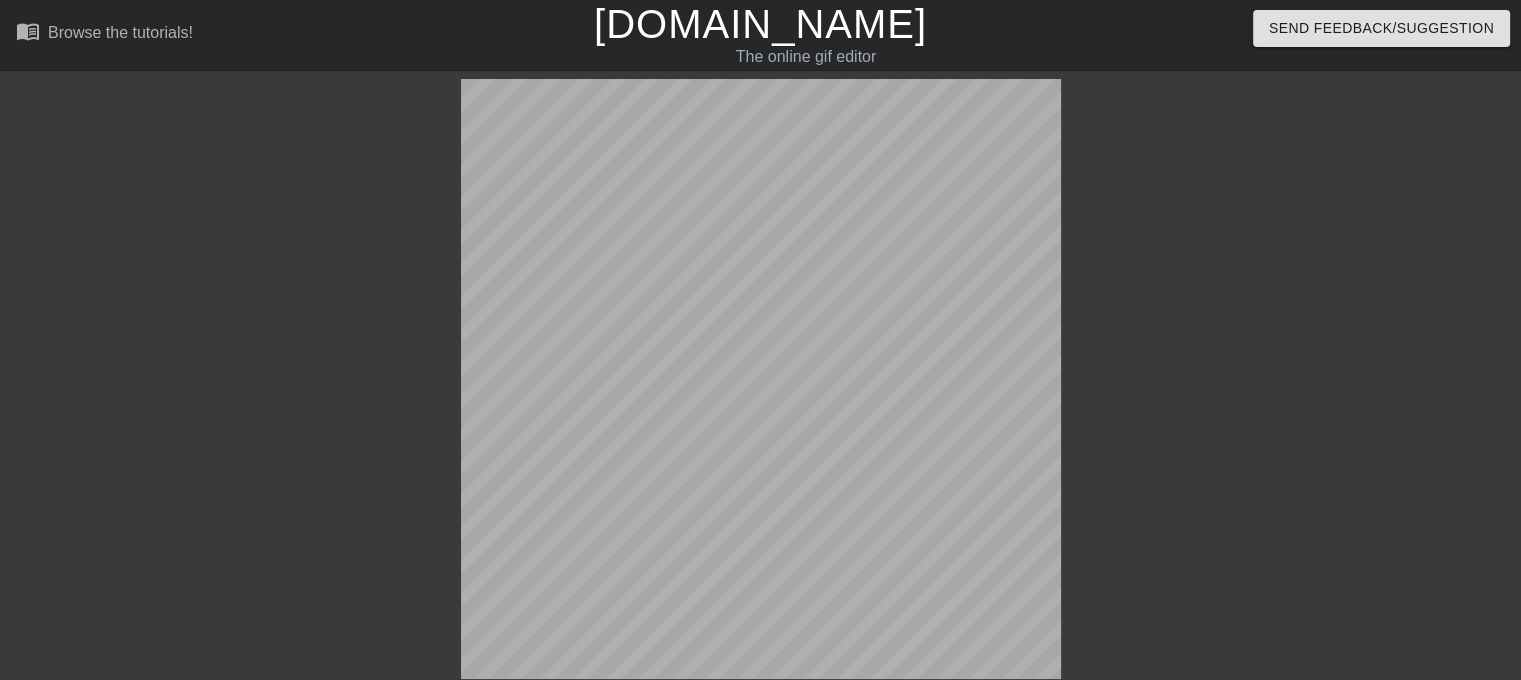 scroll, scrollTop: 60, scrollLeft: 0, axis: vertical 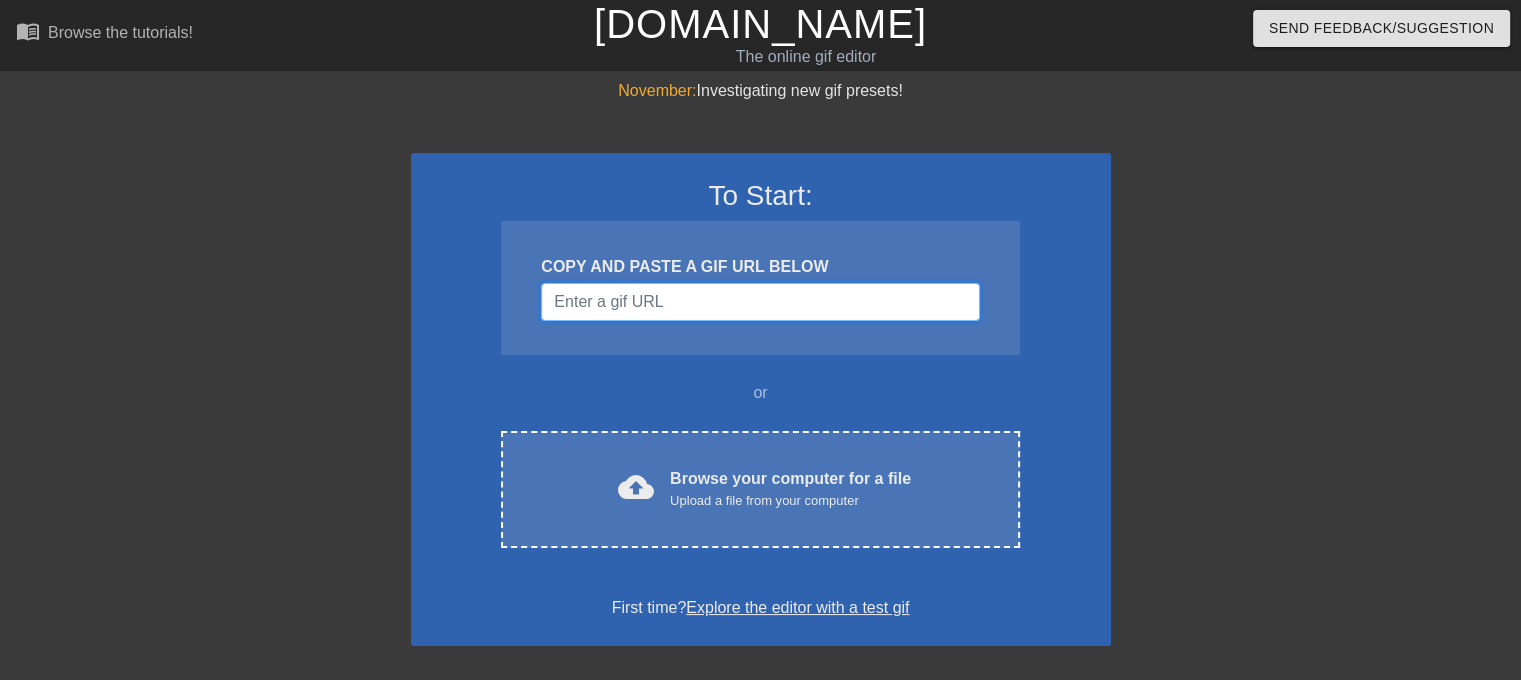 click at bounding box center [760, 302] 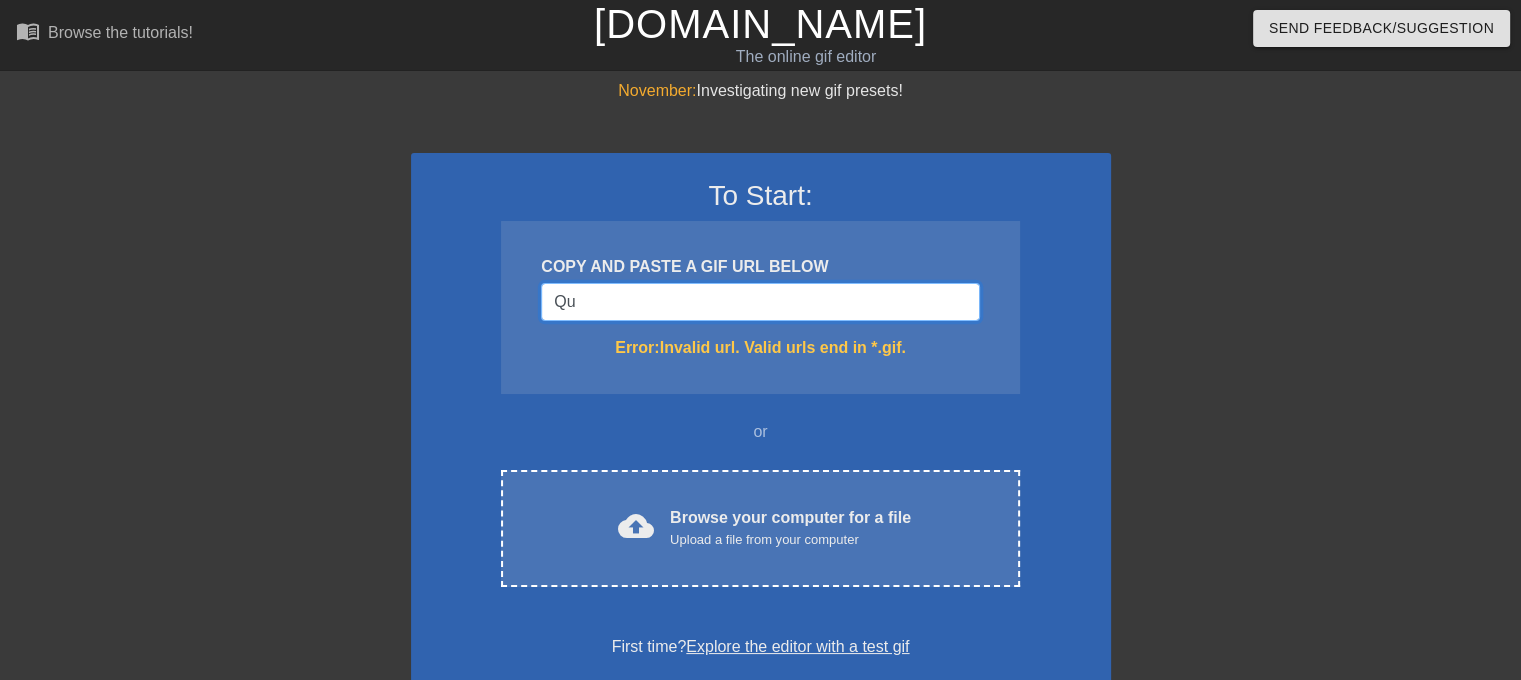 type on "Q" 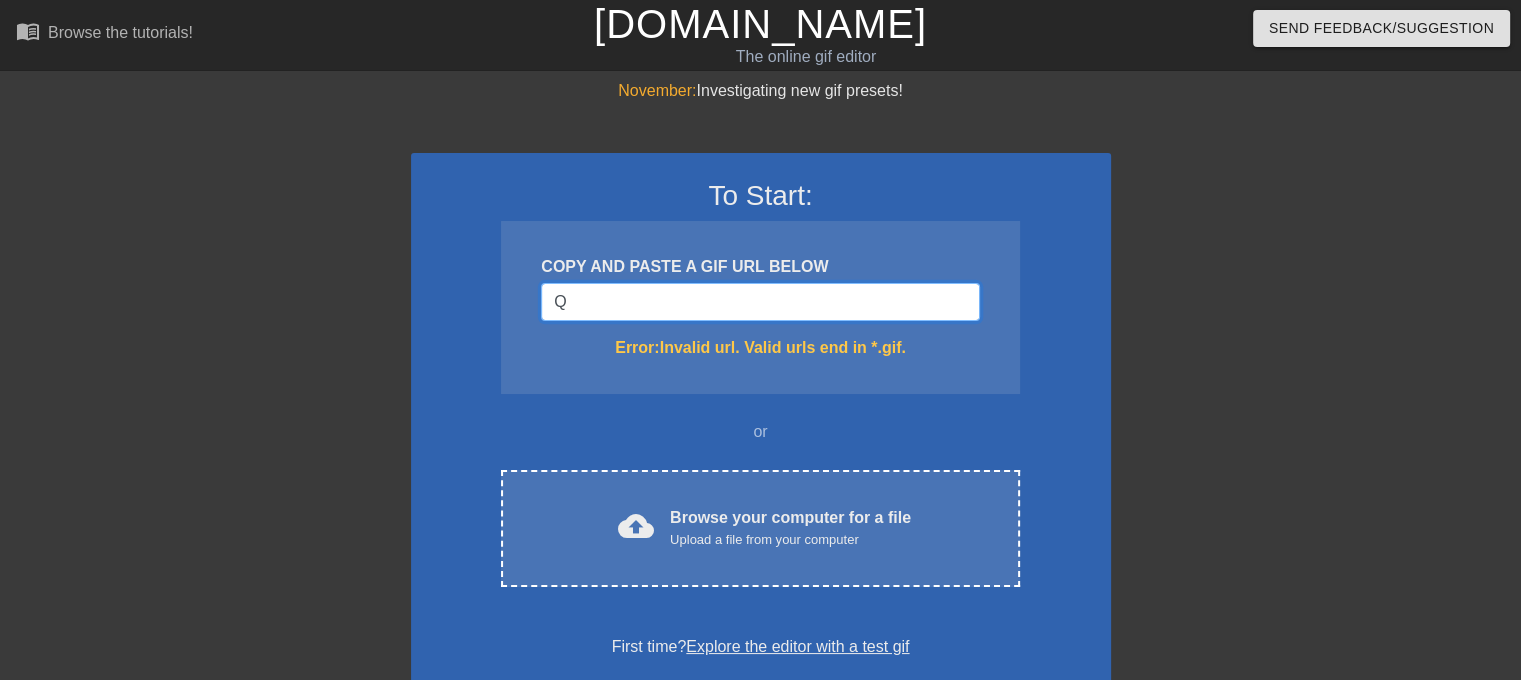type 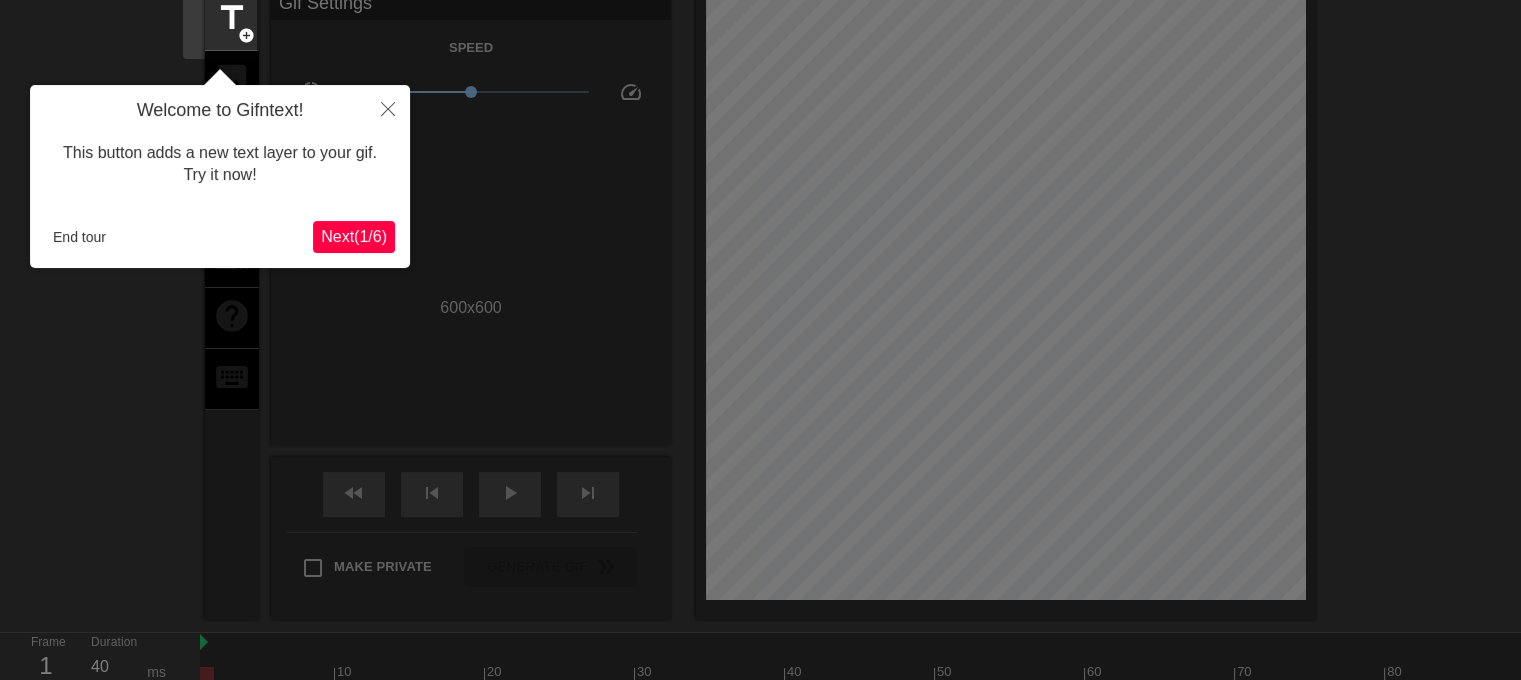 scroll, scrollTop: 48, scrollLeft: 0, axis: vertical 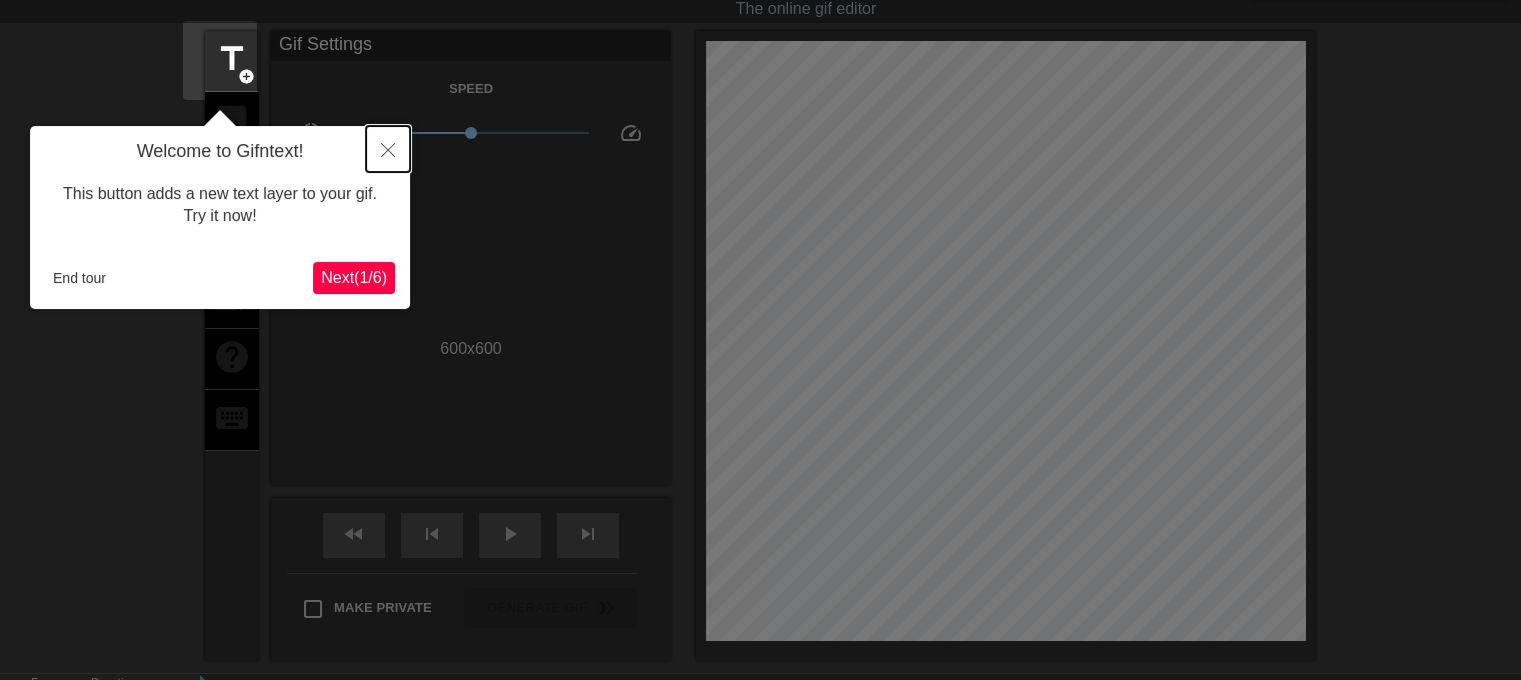 click 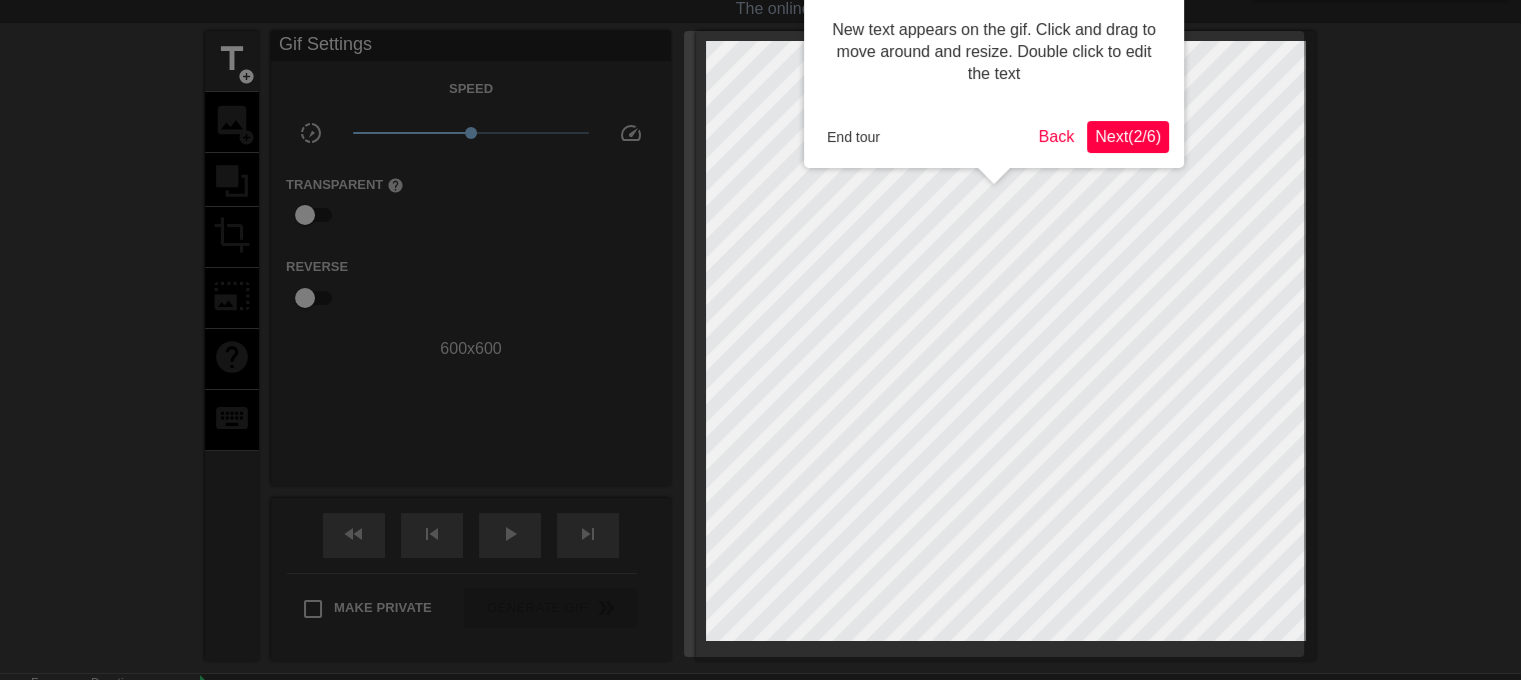 scroll, scrollTop: 0, scrollLeft: 0, axis: both 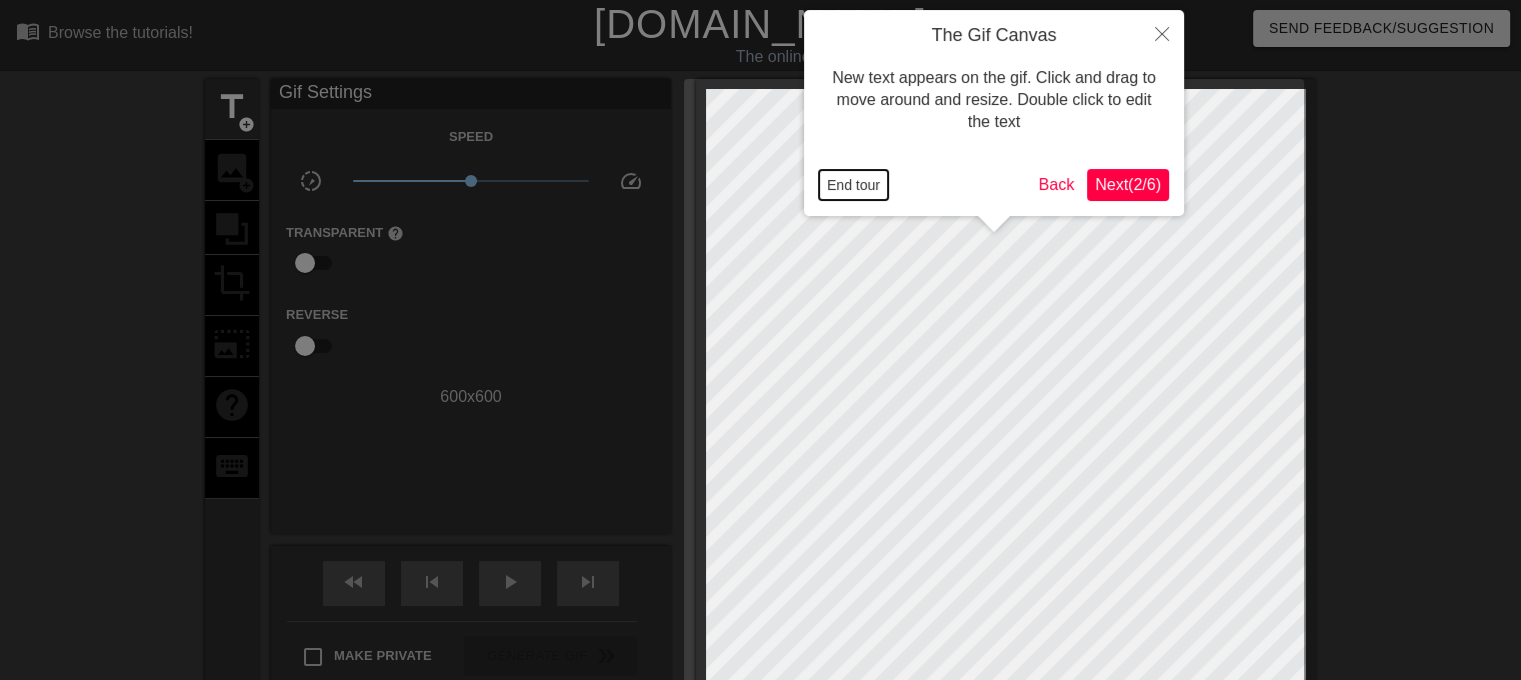 click on "End tour" at bounding box center (853, 185) 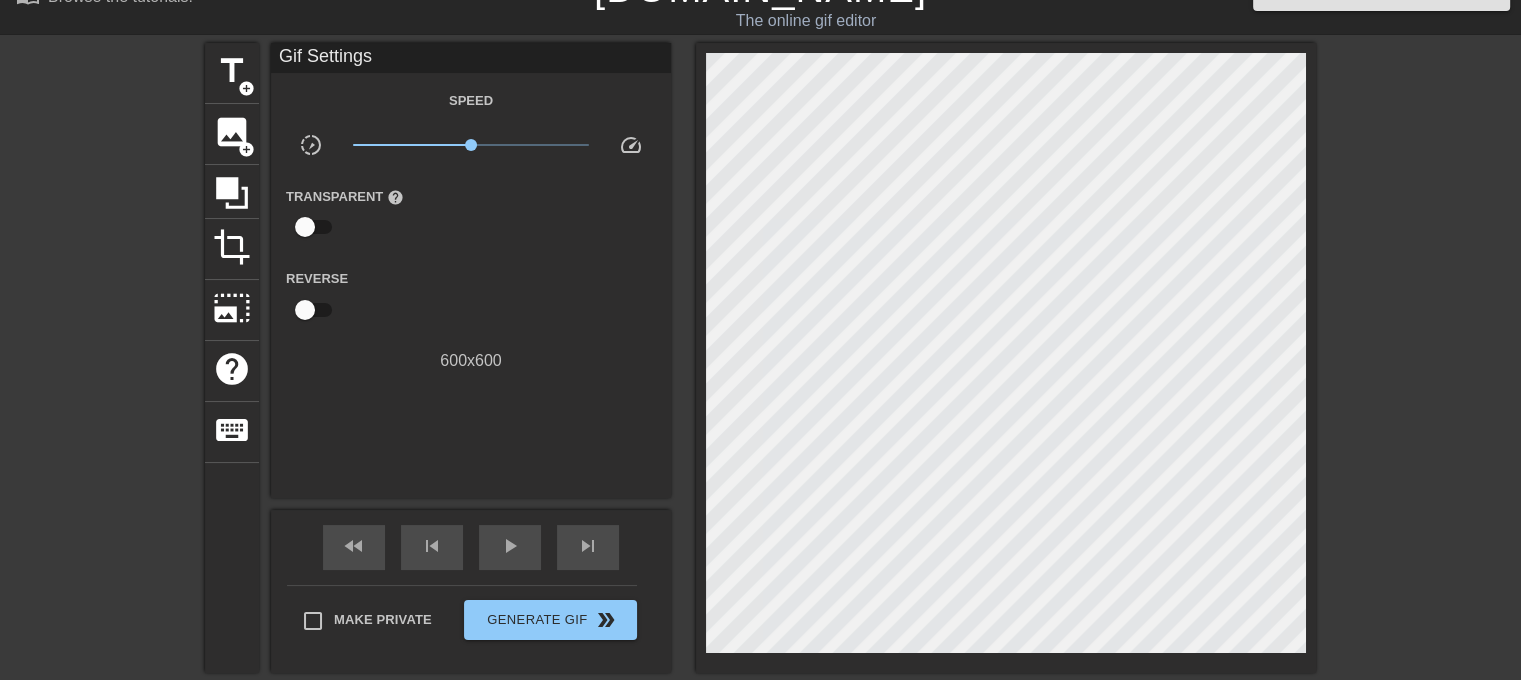 scroll, scrollTop: 31, scrollLeft: 0, axis: vertical 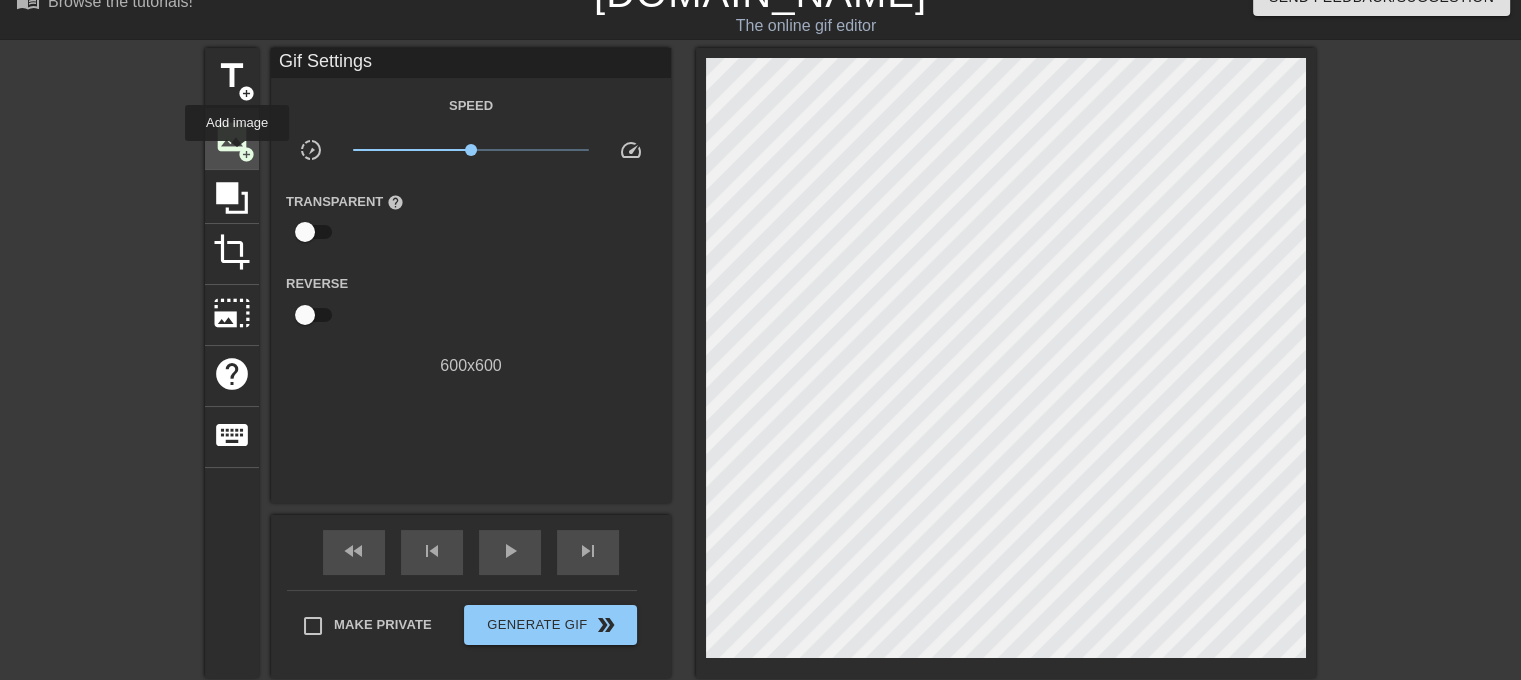 click on "add_circle" at bounding box center (246, 154) 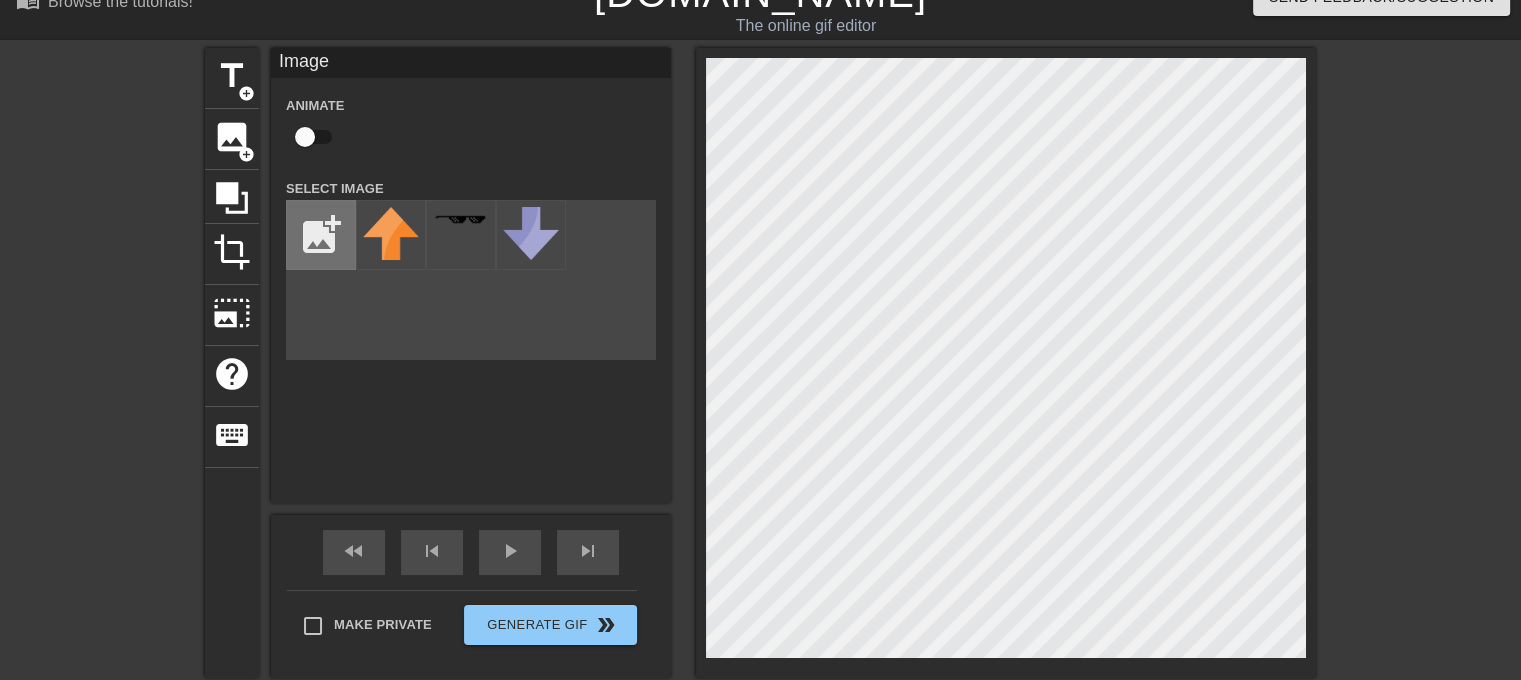 click at bounding box center [321, 235] 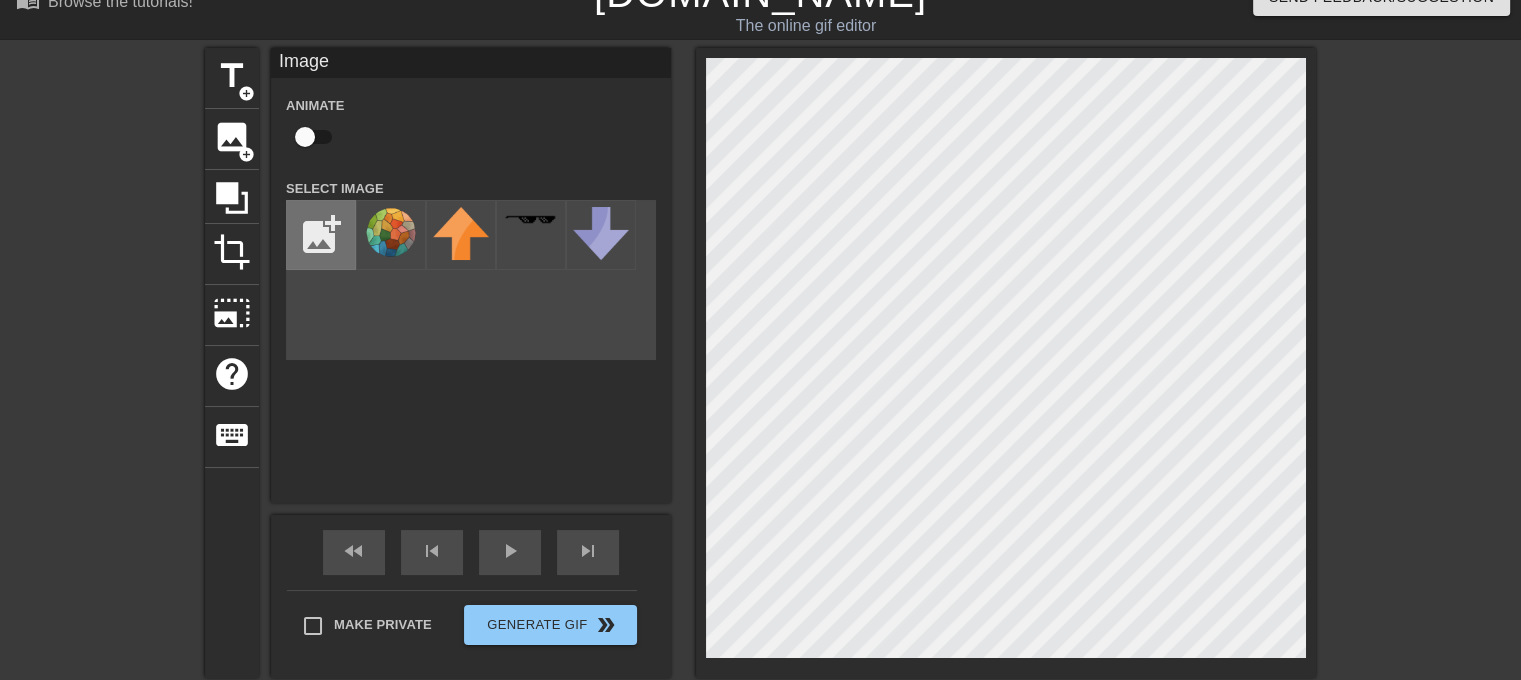 click at bounding box center [321, 235] 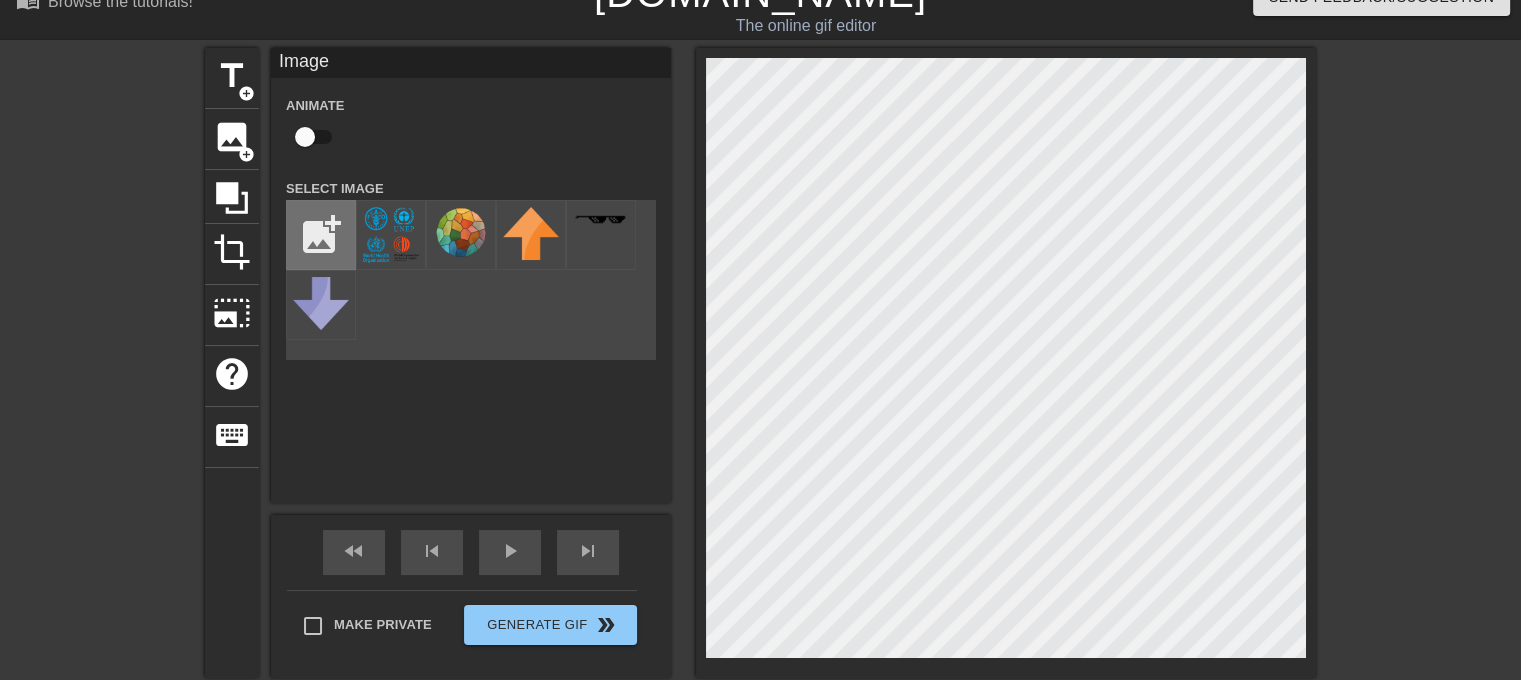 click at bounding box center [321, 235] 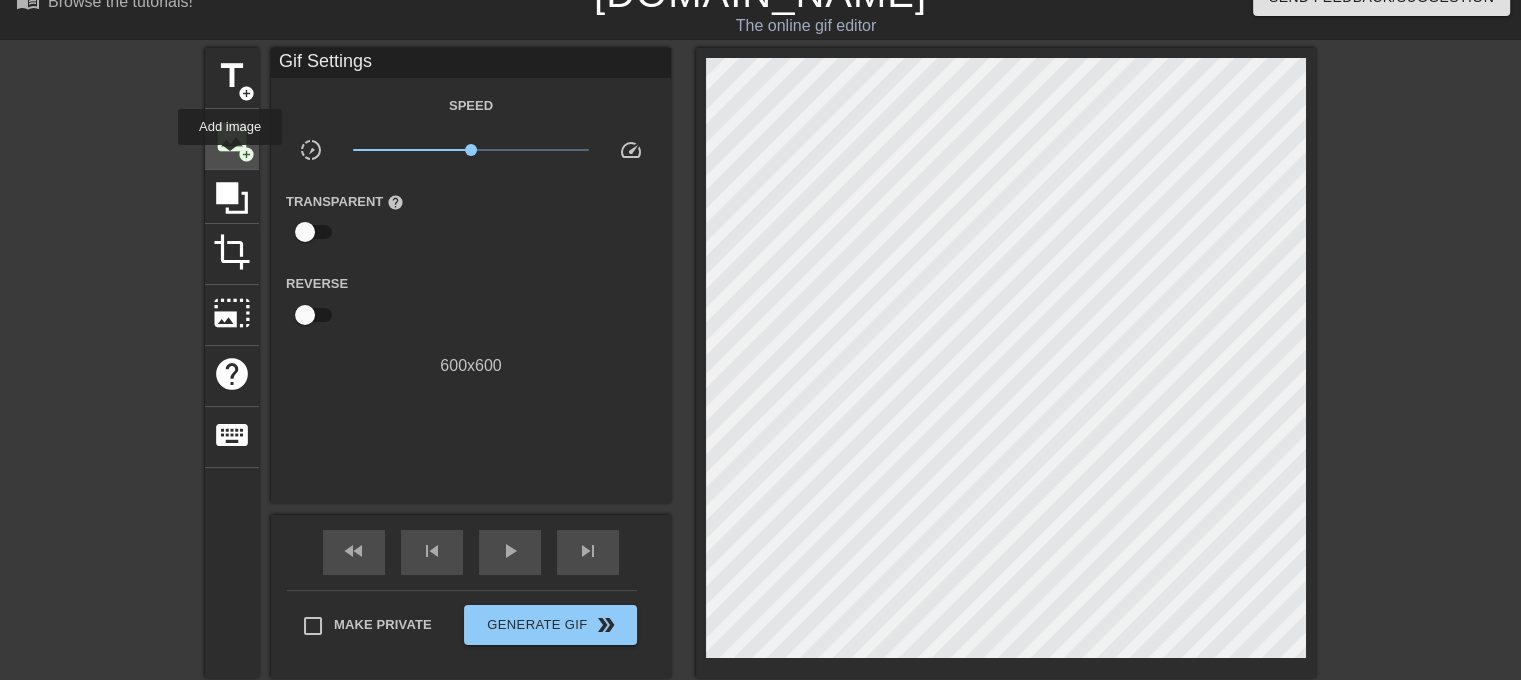 click on "image add_circle" at bounding box center (232, 139) 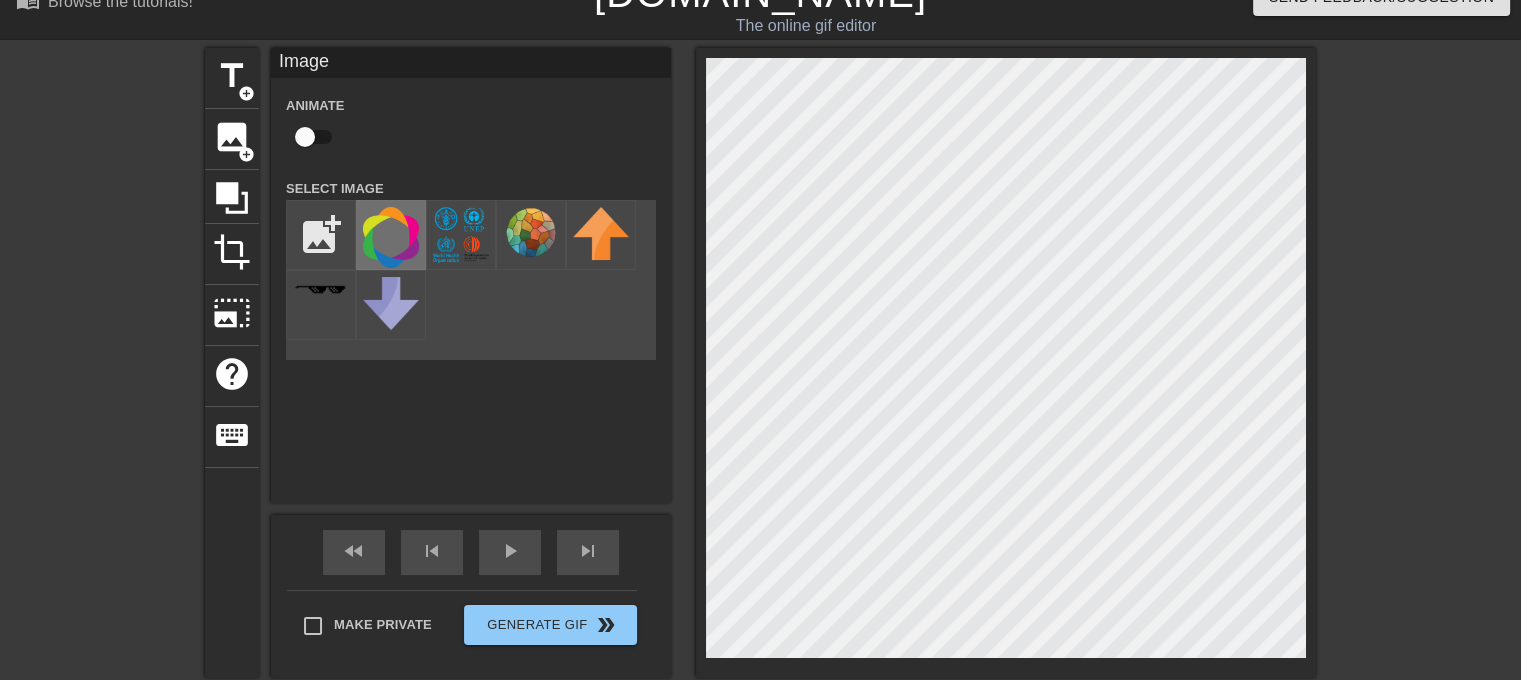 click at bounding box center (391, 237) 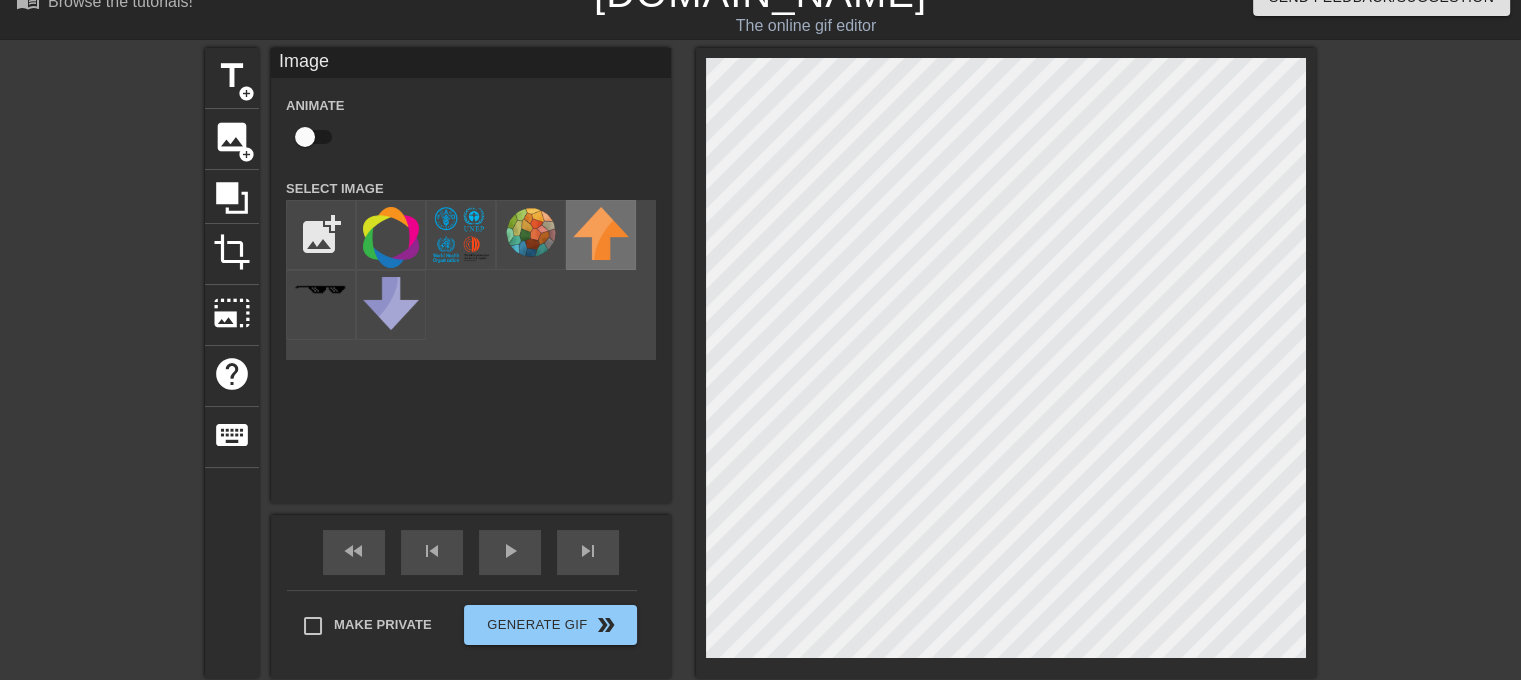 scroll, scrollTop: 162, scrollLeft: 0, axis: vertical 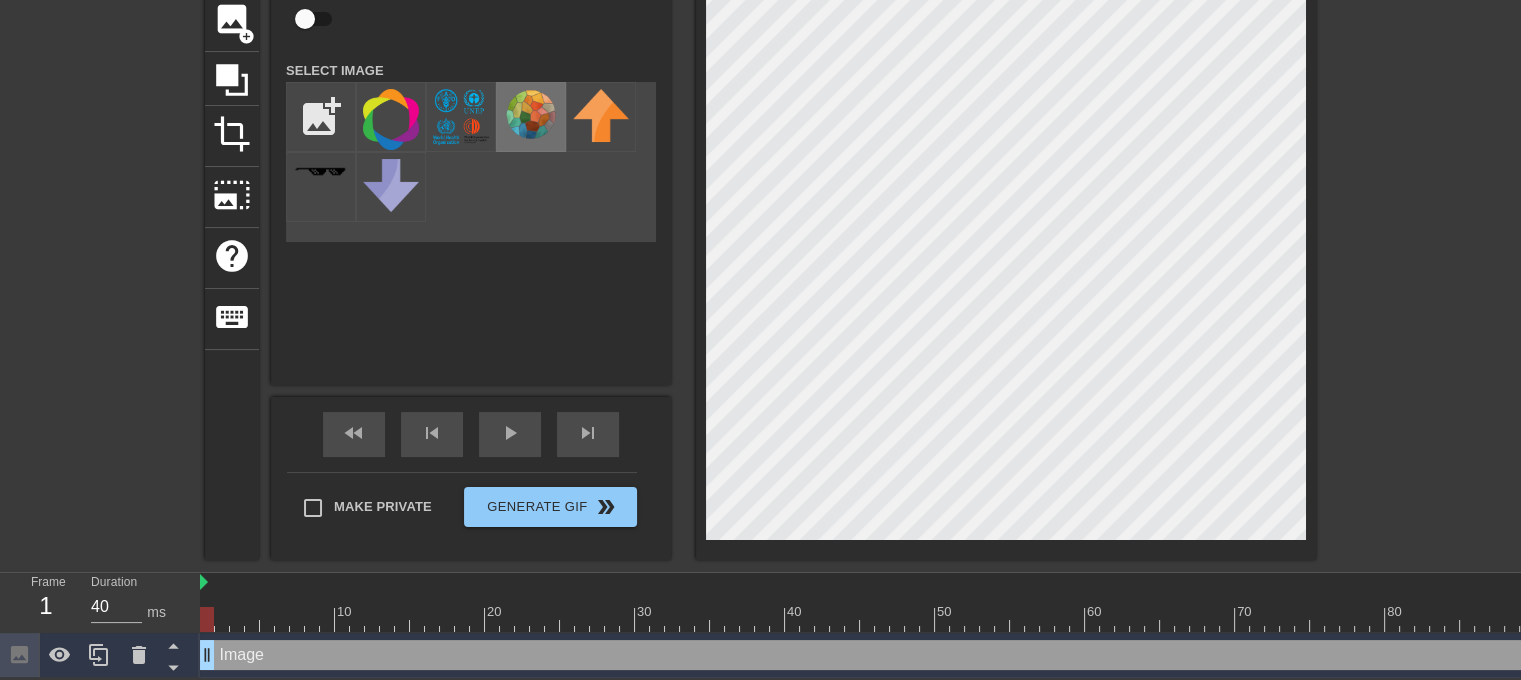 click at bounding box center [531, 115] 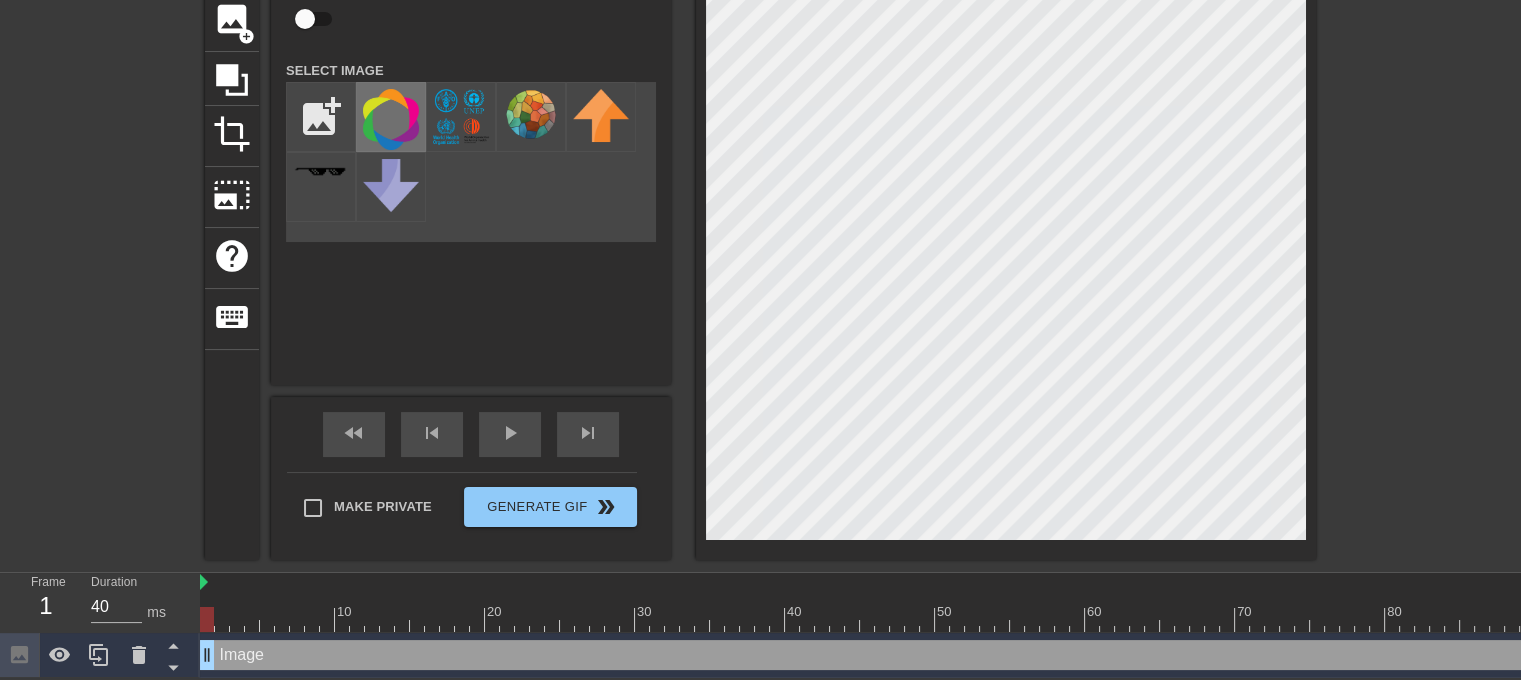 click at bounding box center [391, 119] 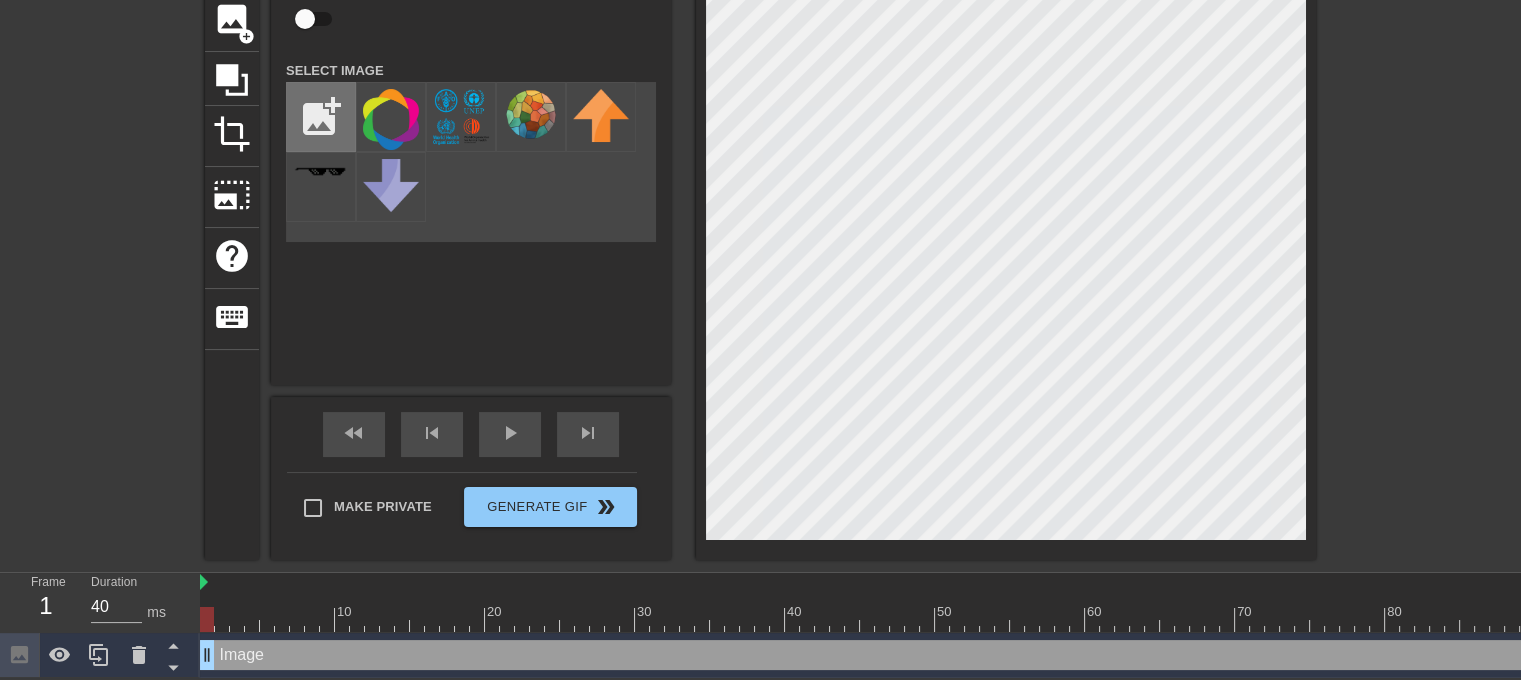 click at bounding box center [321, 117] 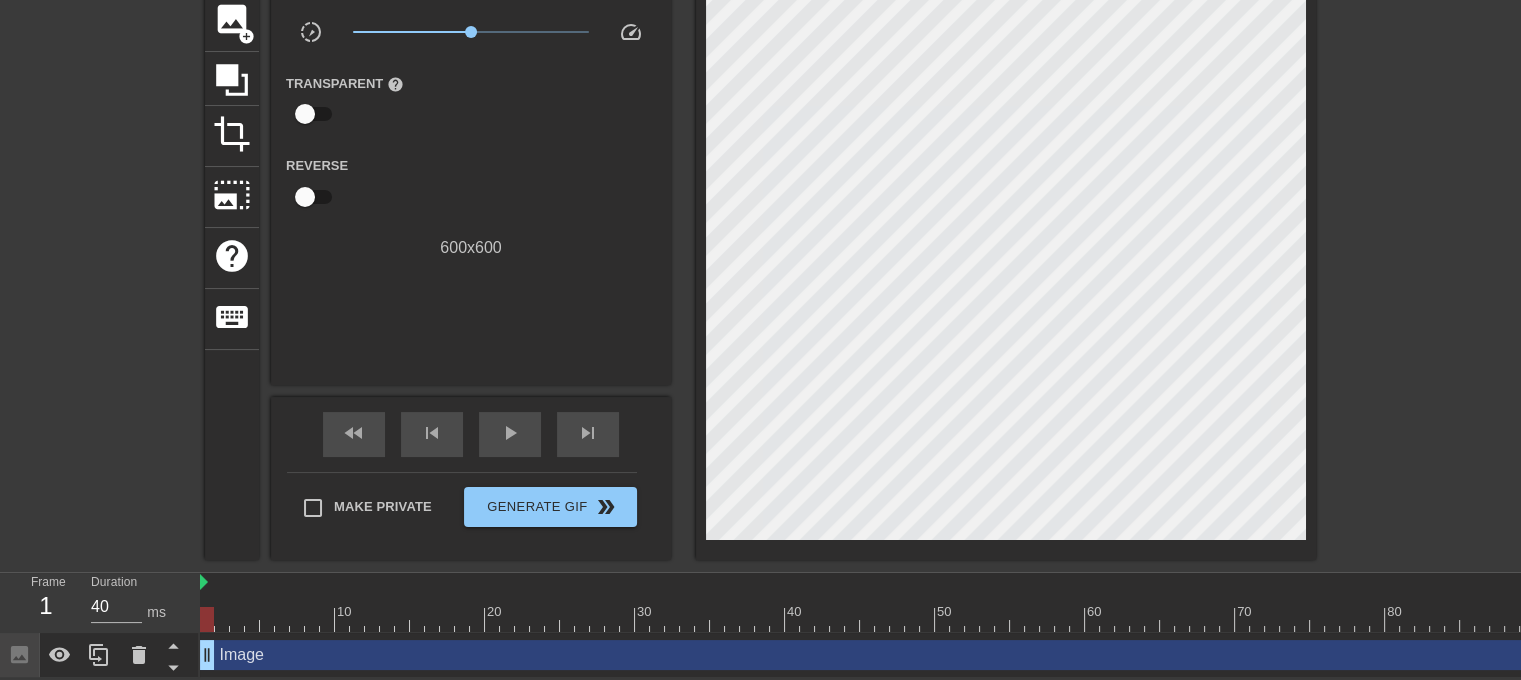 click on "title add_circle image add_circle crop photo_size_select_large help keyboard Gif Settings Speed slow_motion_video x1.00 speed Transparent help Reverse 600  x  600 fast_rewind skip_previous play_arrow skip_next Make Private Generate Gif double_arrow" at bounding box center [760, 245] 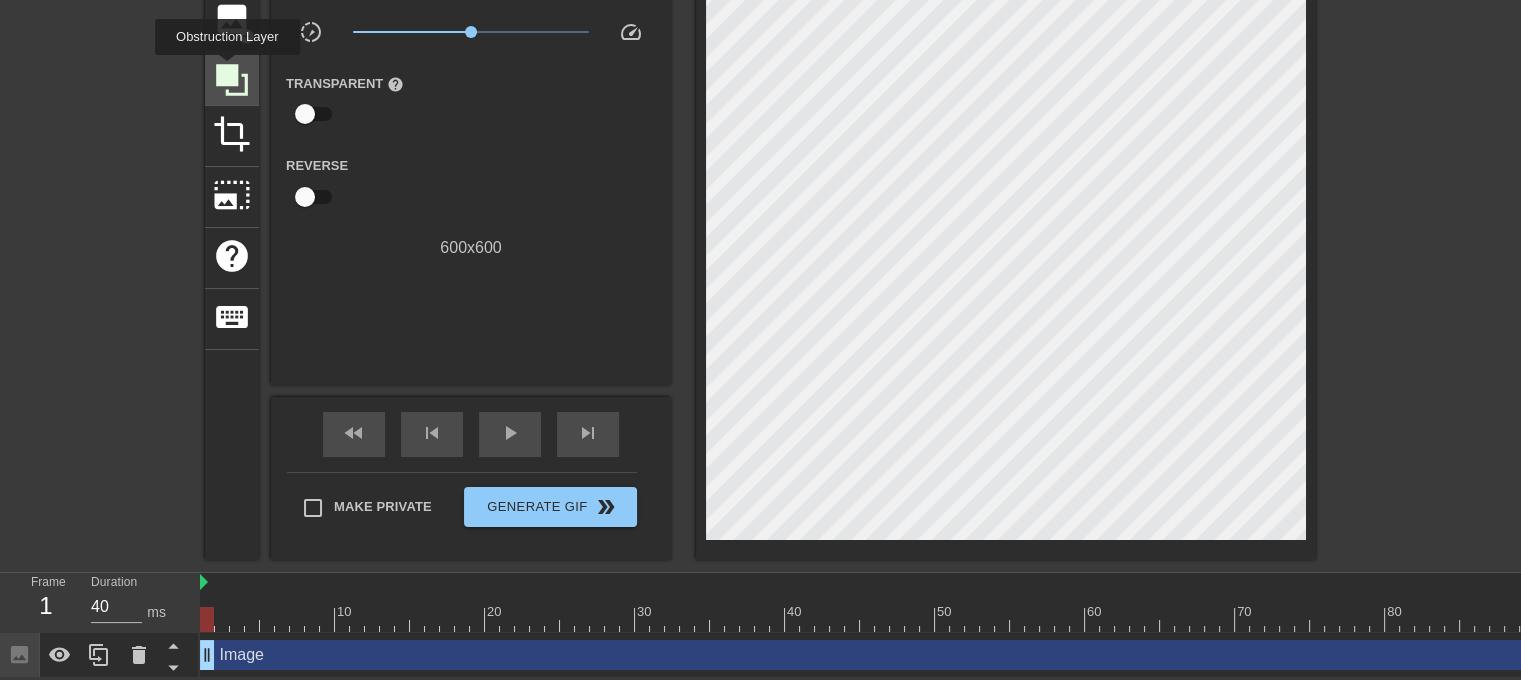 click 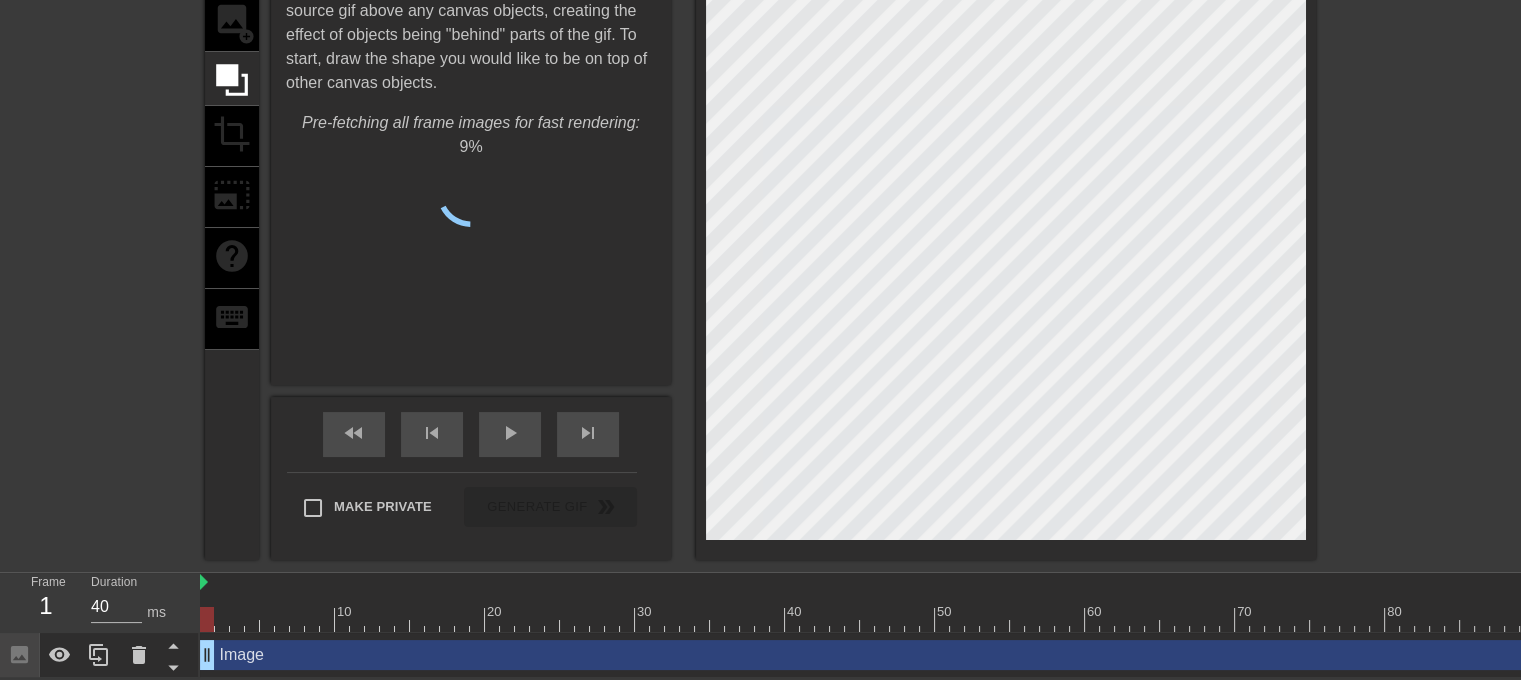 click on "title add_circle image add_circle crop photo_size_select_large help keyboard" at bounding box center [232, 245] 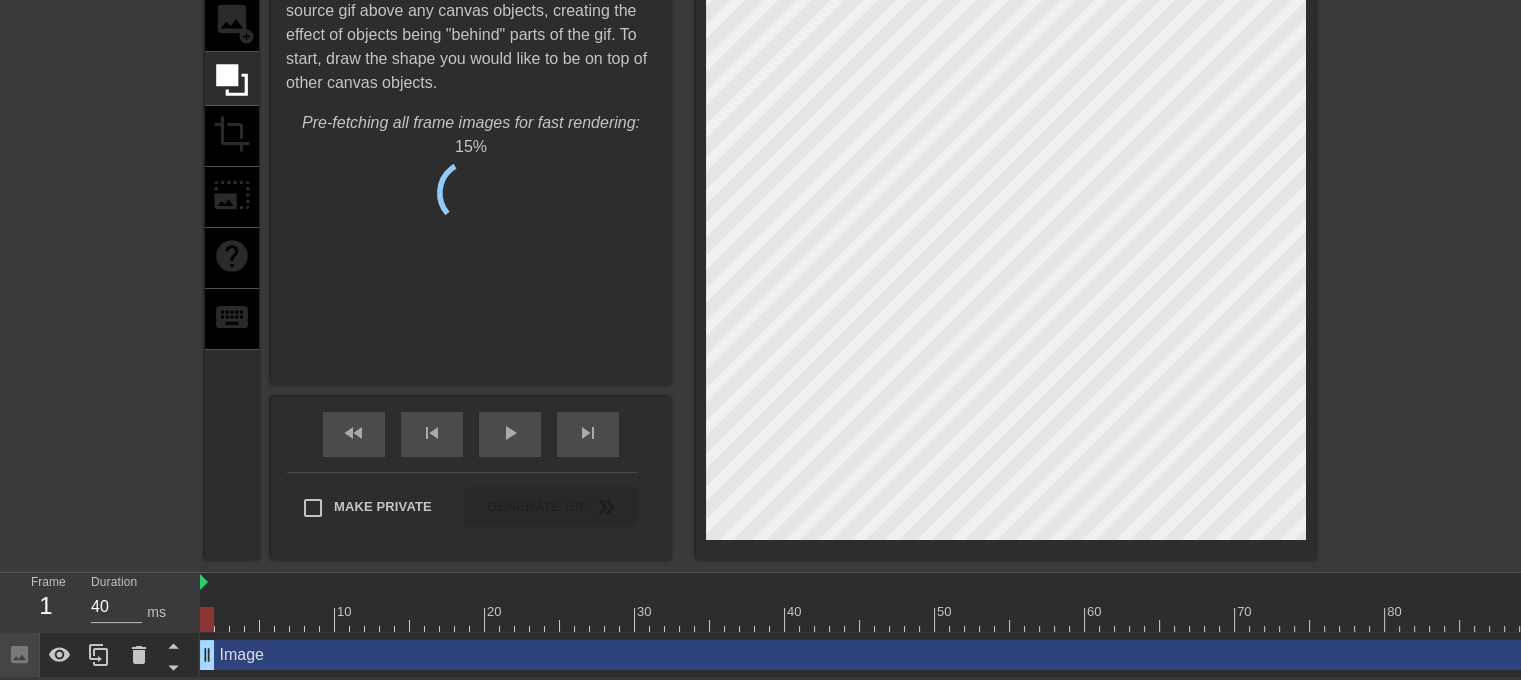 click on "title add_circle image add_circle crop photo_size_select_large help keyboard" at bounding box center (232, 245) 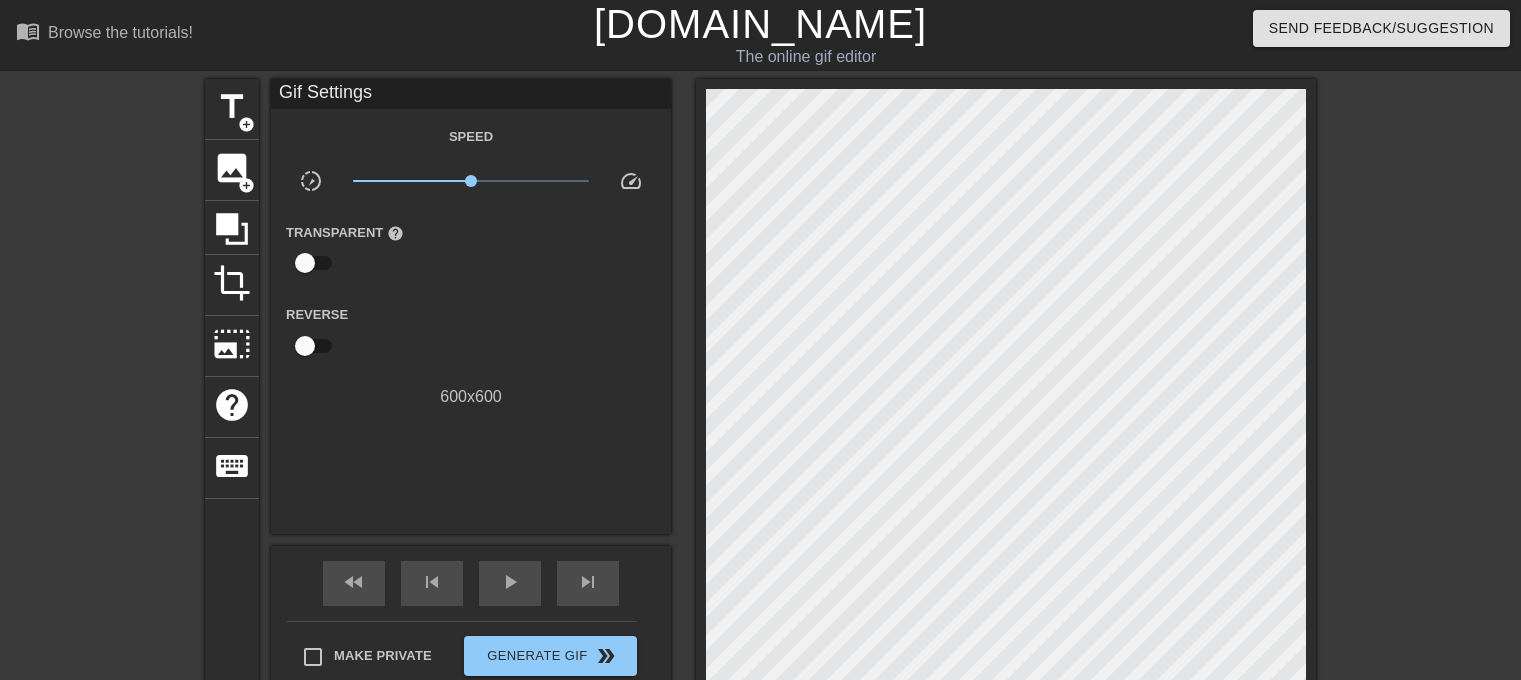 scroll, scrollTop: 207, scrollLeft: 15, axis: both 